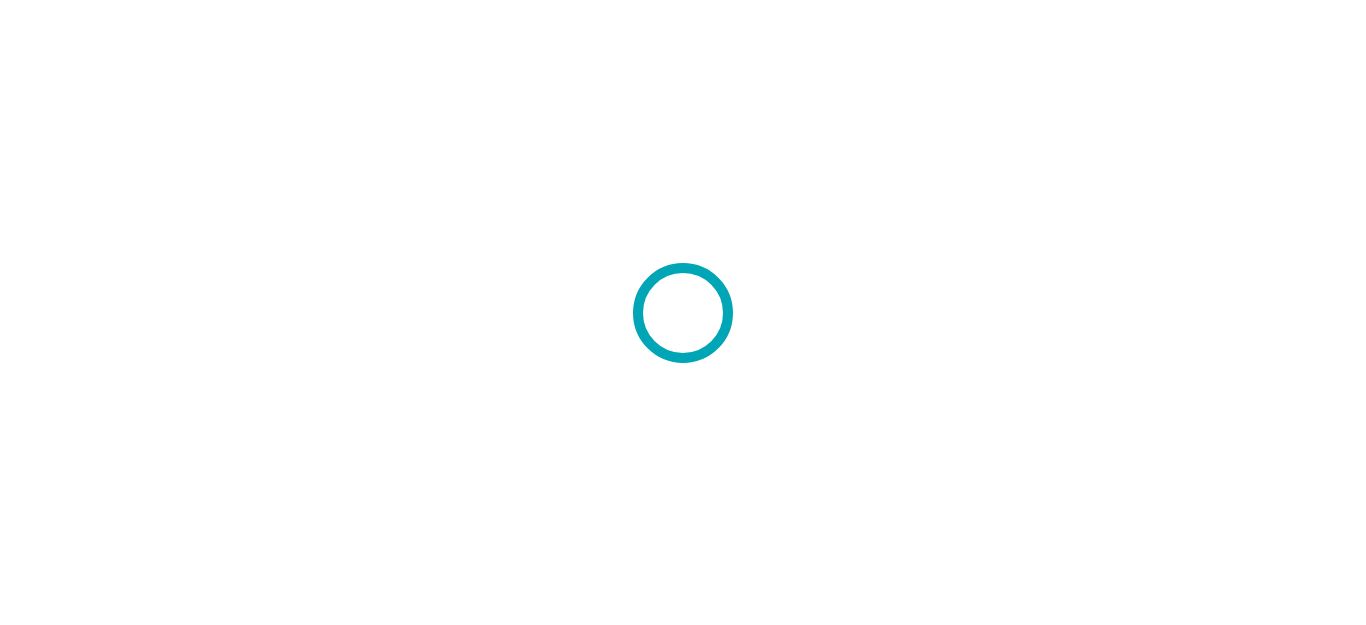 scroll, scrollTop: 0, scrollLeft: 0, axis: both 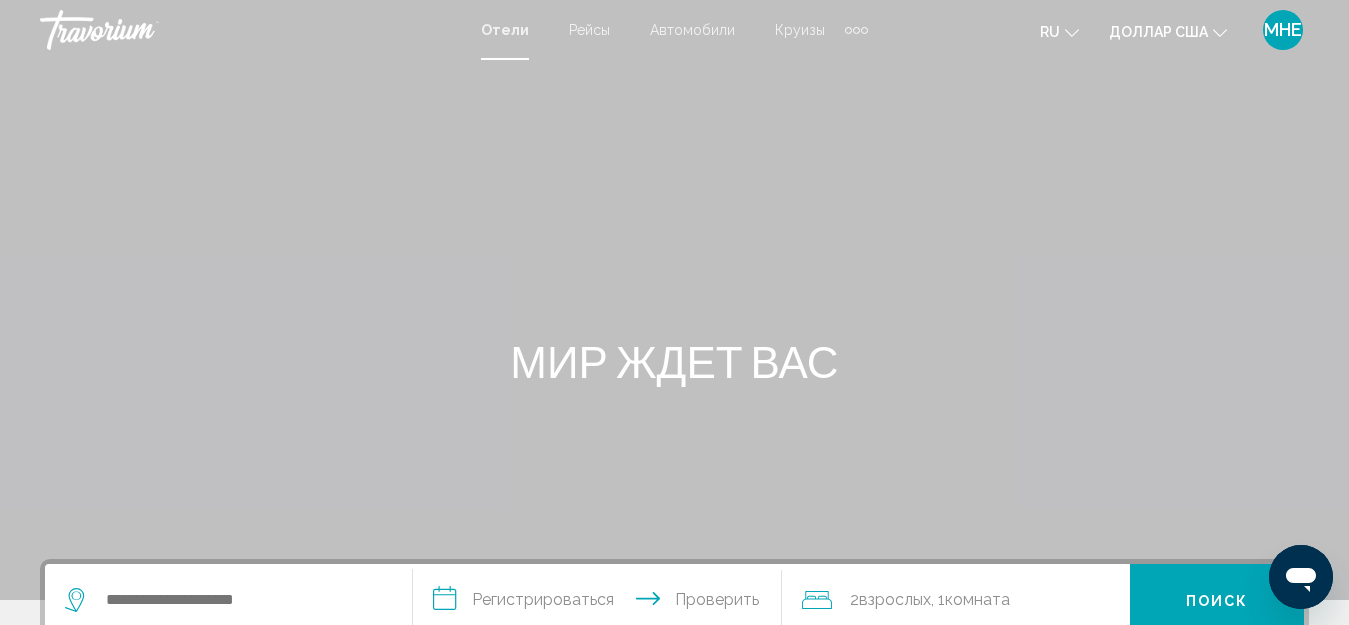 click on "Рейсы" at bounding box center (589, 30) 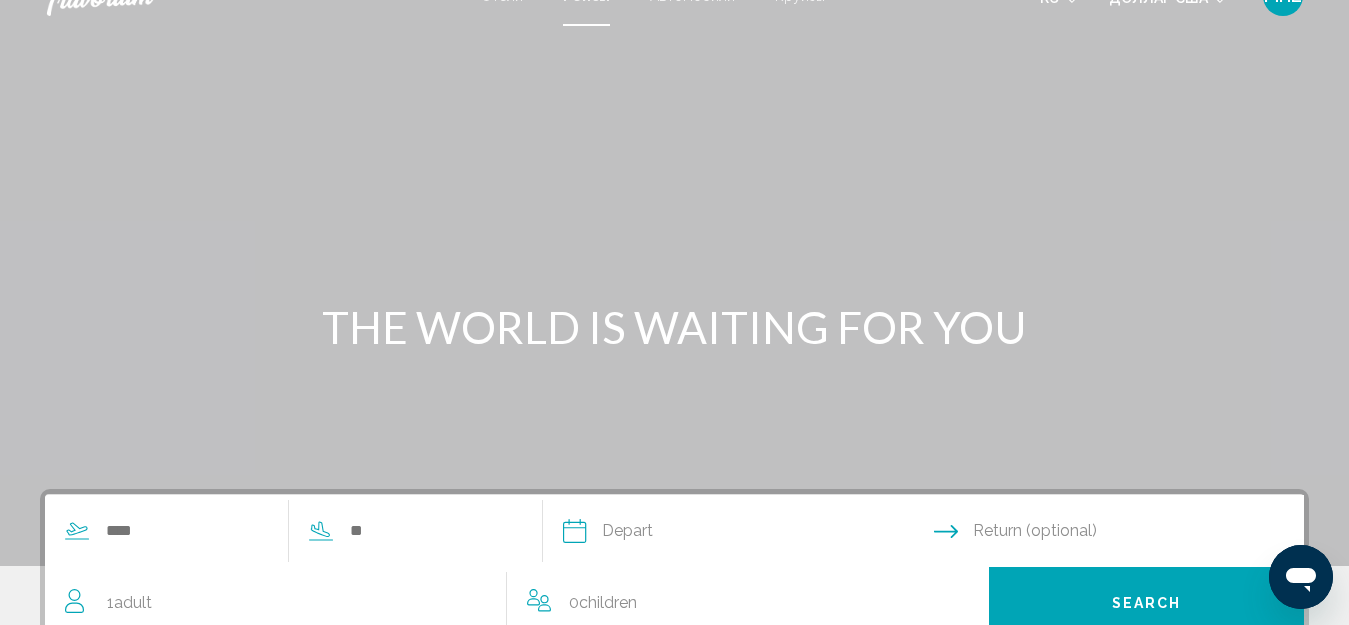 scroll, scrollTop: 0, scrollLeft: 0, axis: both 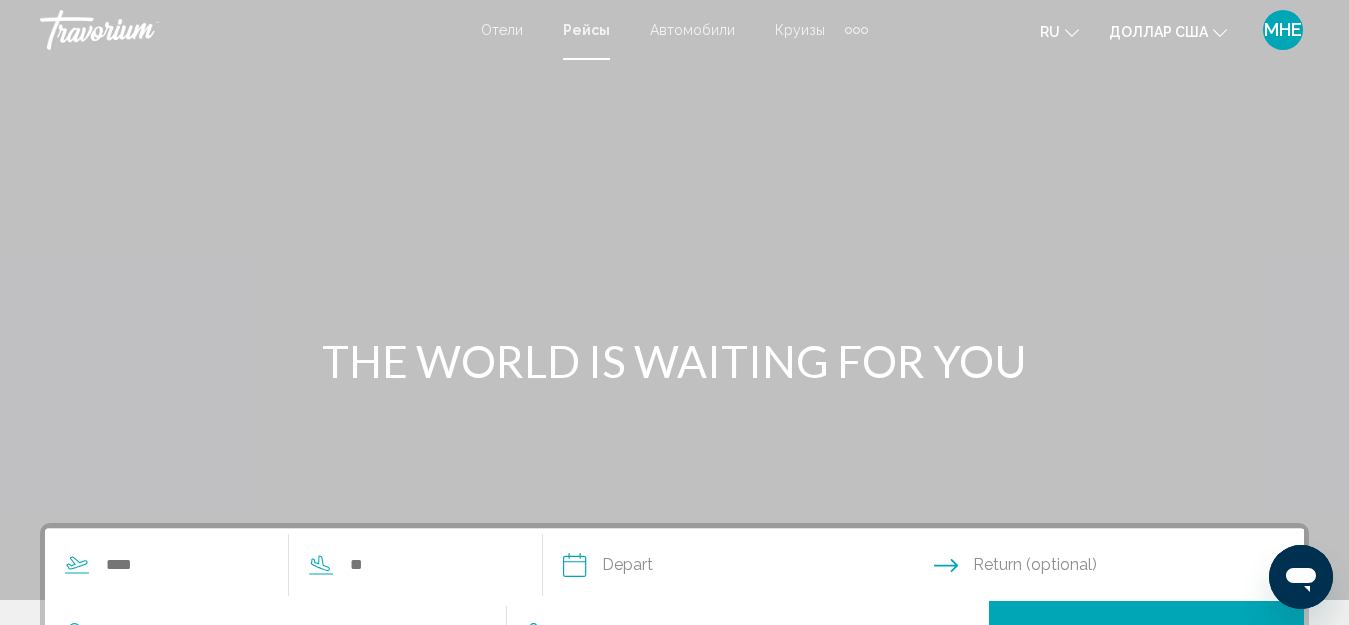 click on "Круизы" at bounding box center (800, 30) 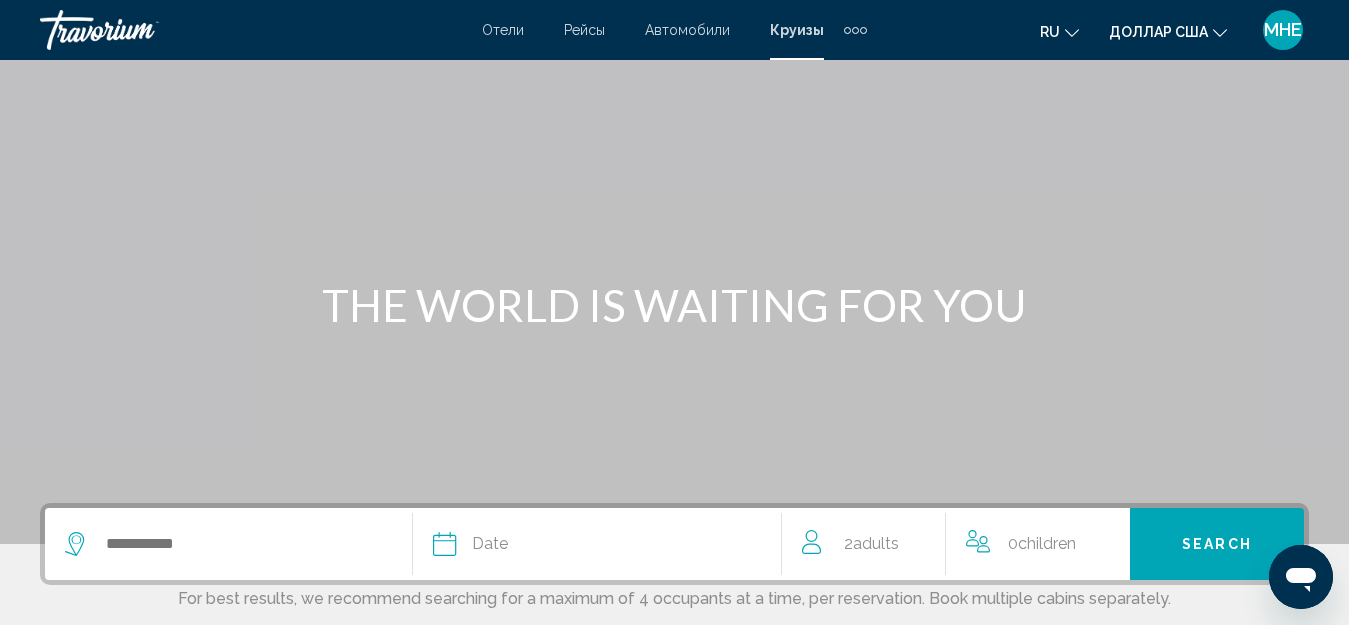 scroll, scrollTop: 0, scrollLeft: 0, axis: both 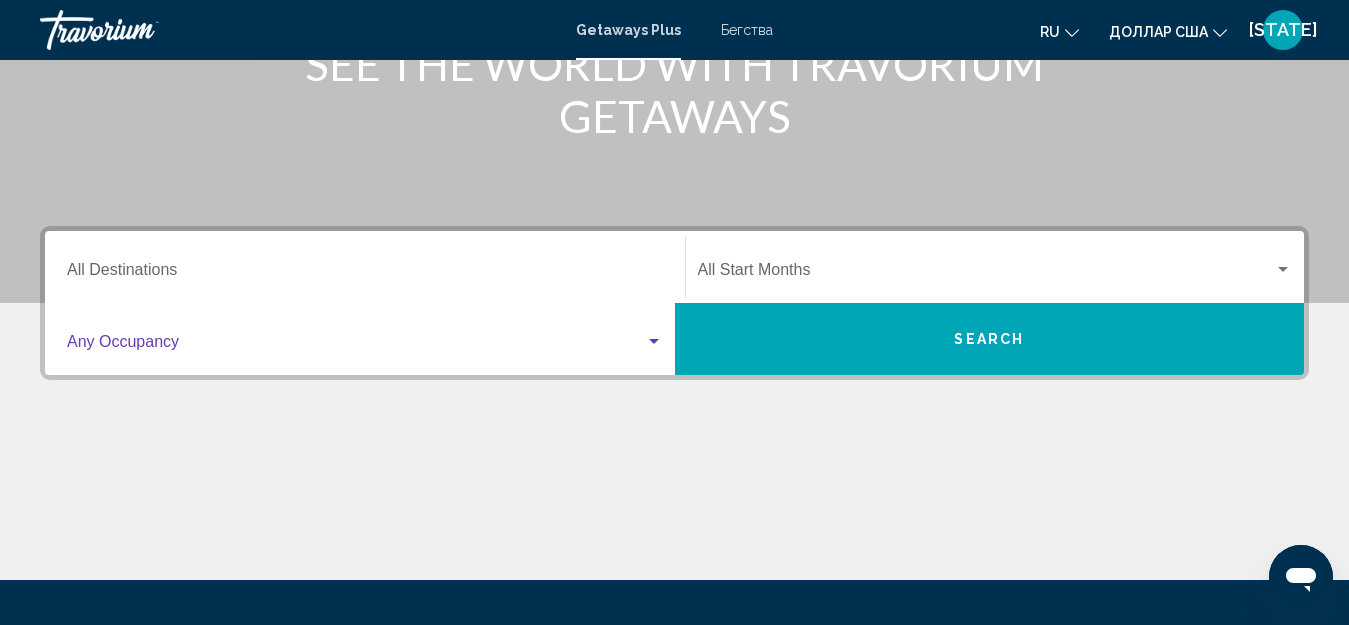 click at bounding box center (654, 342) 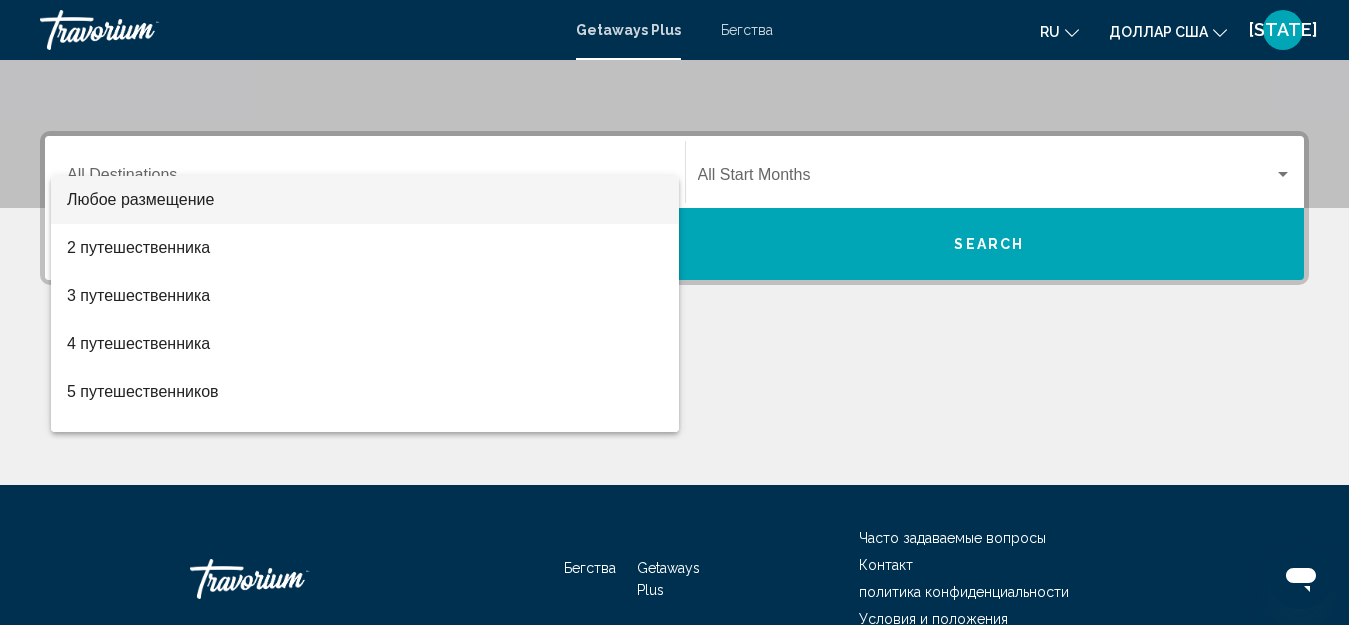 scroll, scrollTop: 458, scrollLeft: 0, axis: vertical 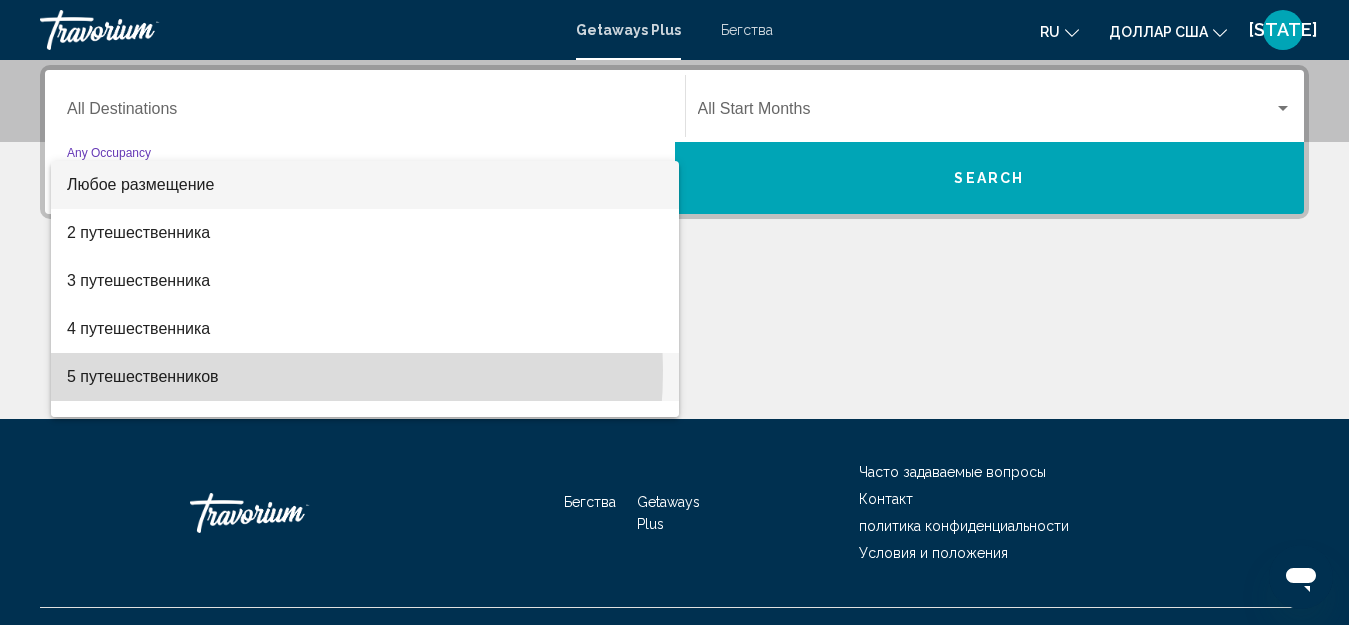 click on "5 путешественников" at bounding box center (143, 376) 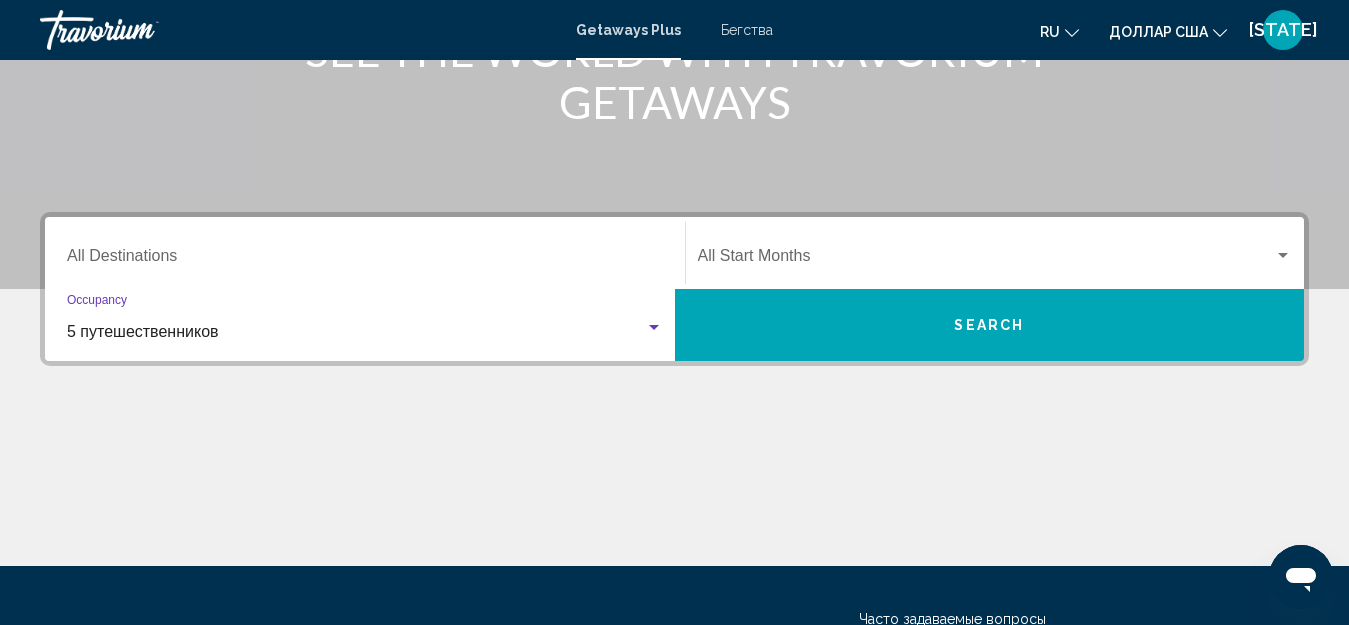 scroll, scrollTop: 258, scrollLeft: 0, axis: vertical 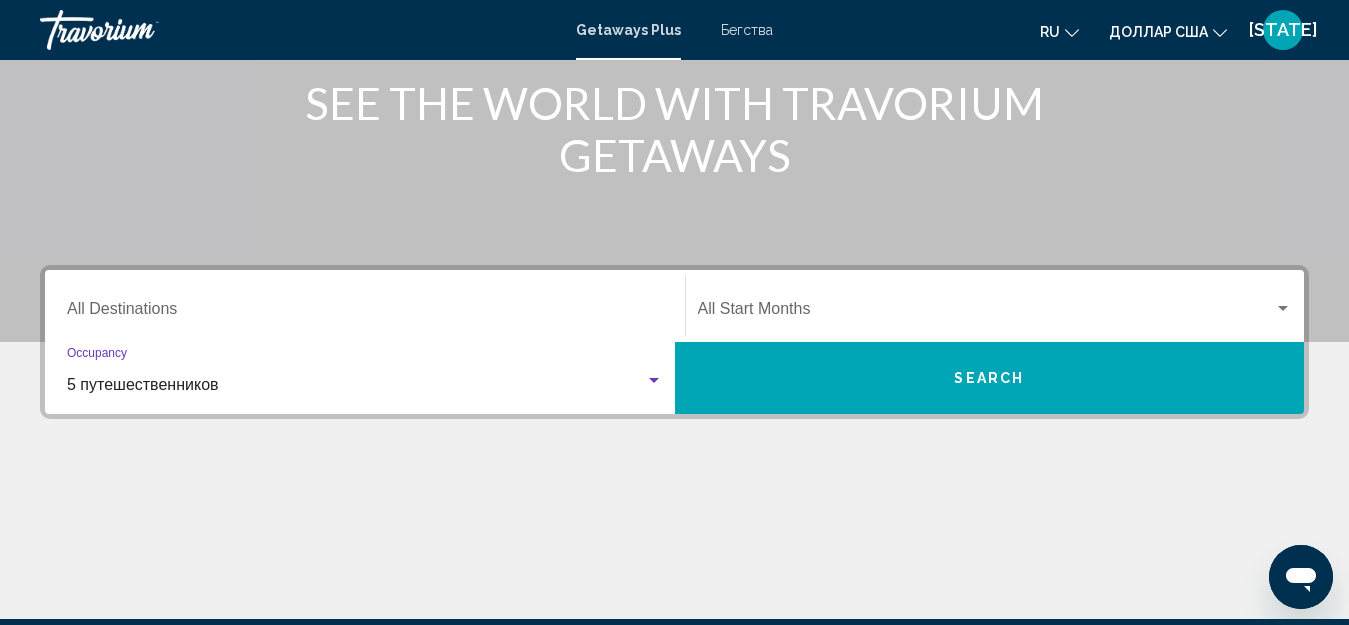 click on "Start Month All Start Months" 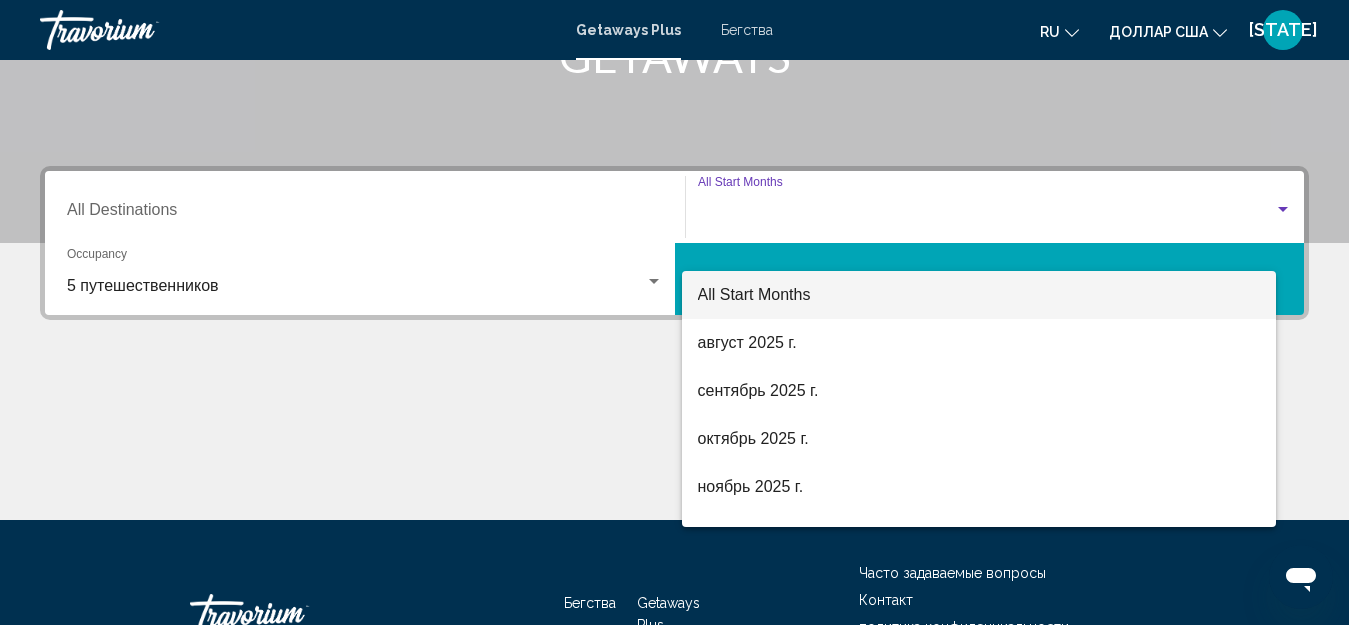 scroll, scrollTop: 458, scrollLeft: 0, axis: vertical 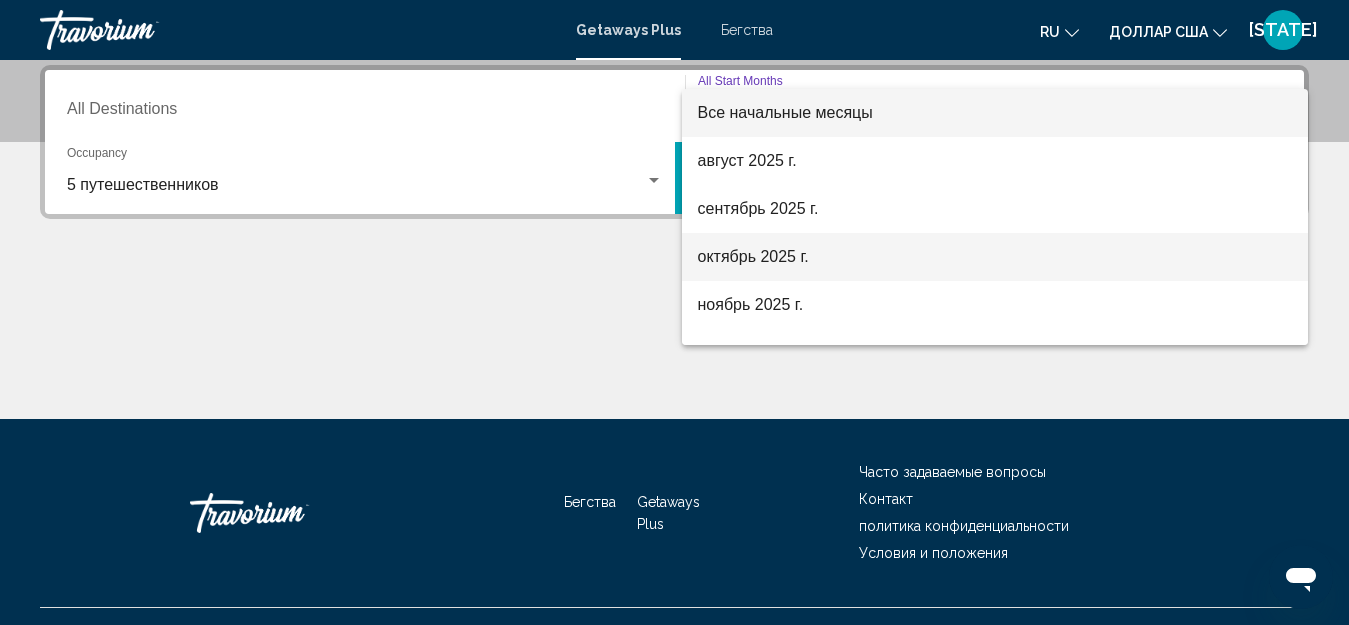 click on "октябрь 2025 г." at bounding box center (753, 256) 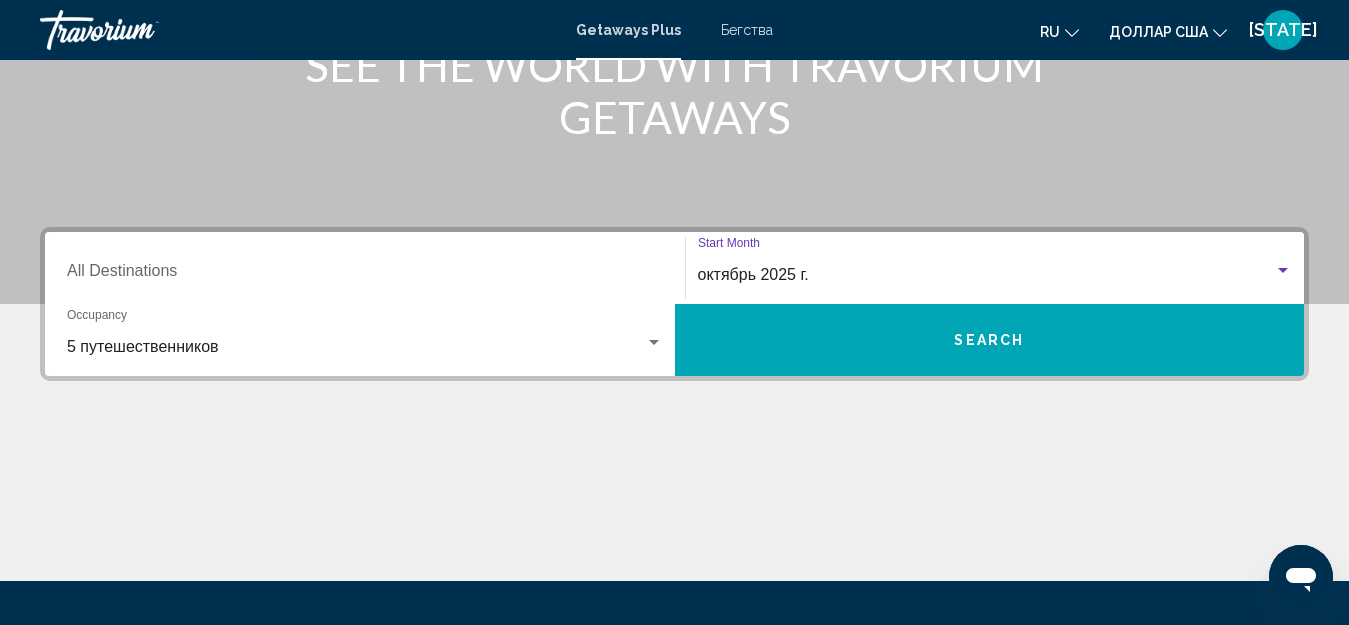 scroll, scrollTop: 258, scrollLeft: 0, axis: vertical 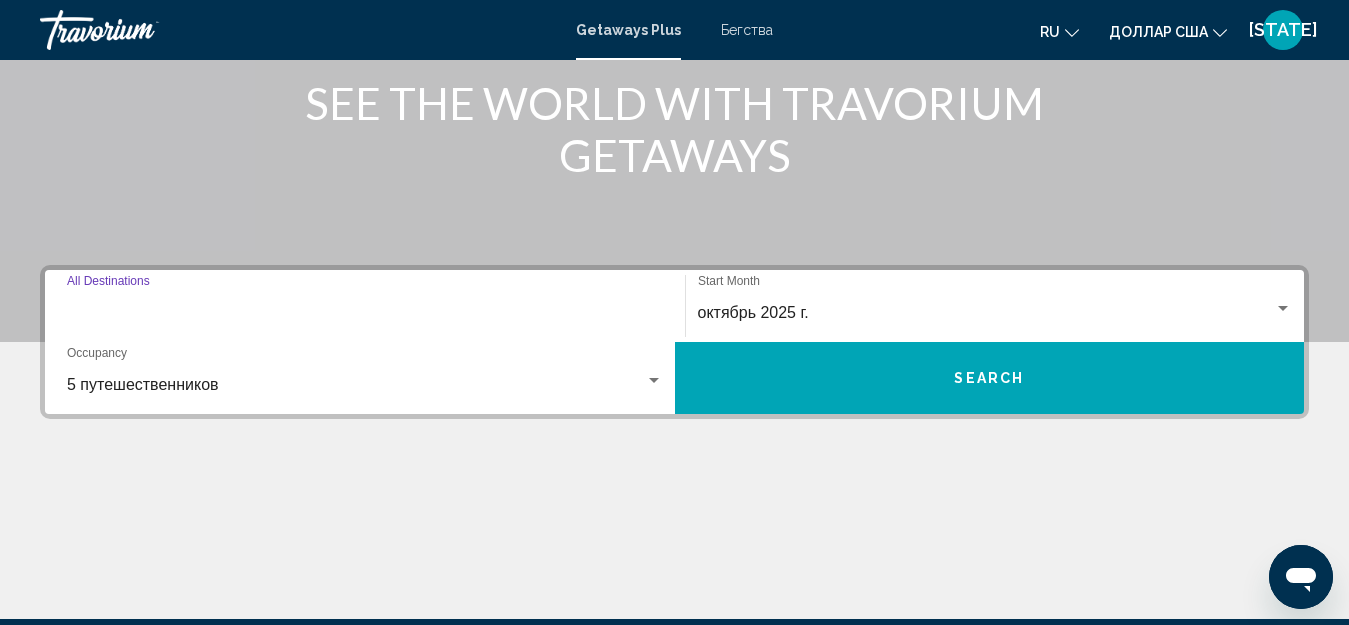 click on "Destination All Destinations" at bounding box center [365, 313] 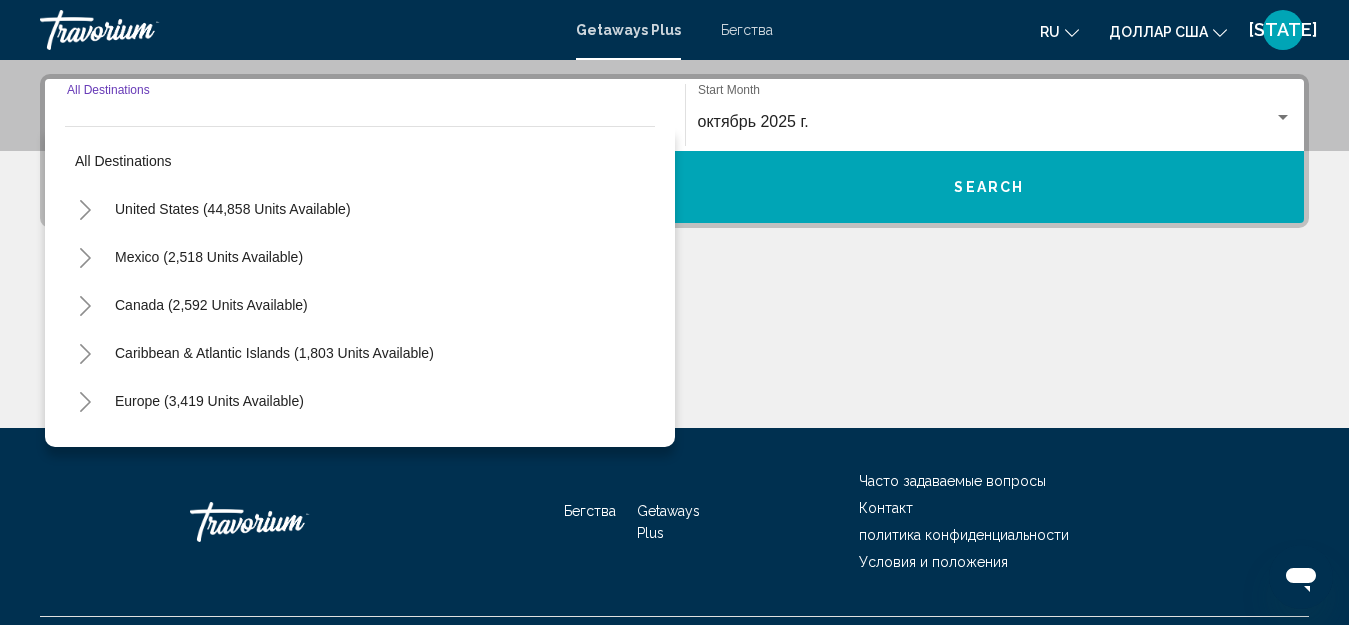 scroll, scrollTop: 458, scrollLeft: 0, axis: vertical 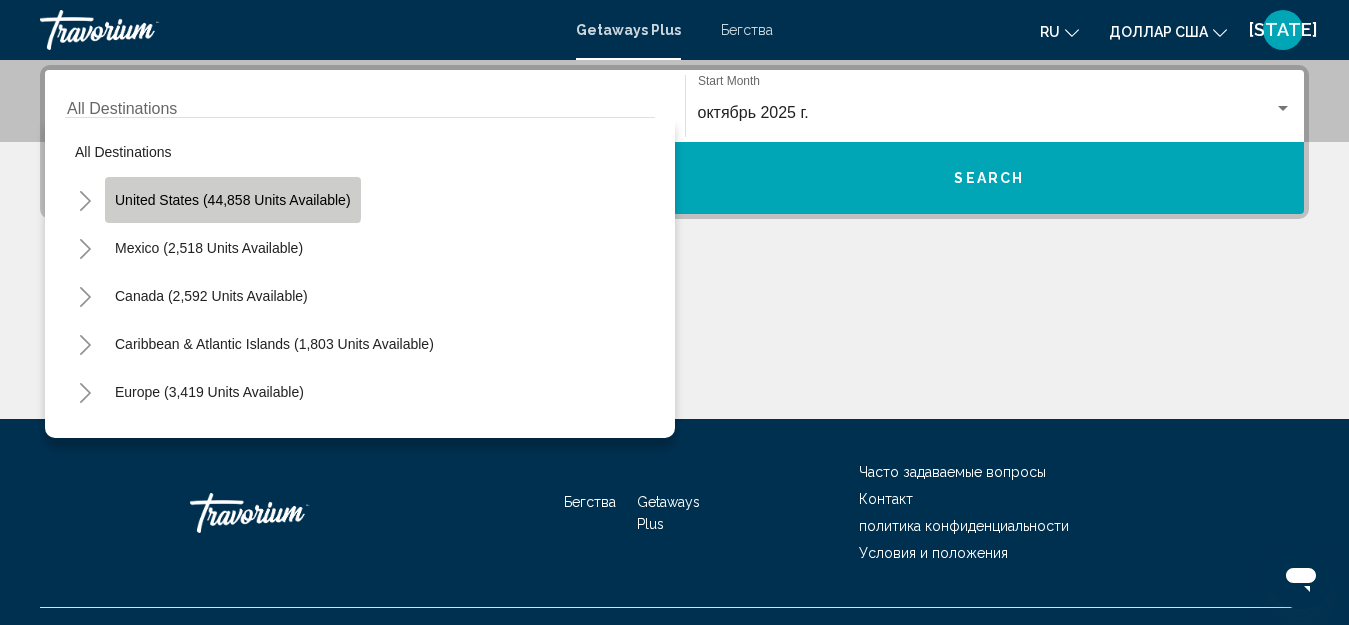 click on "United States (44,858 units available)" 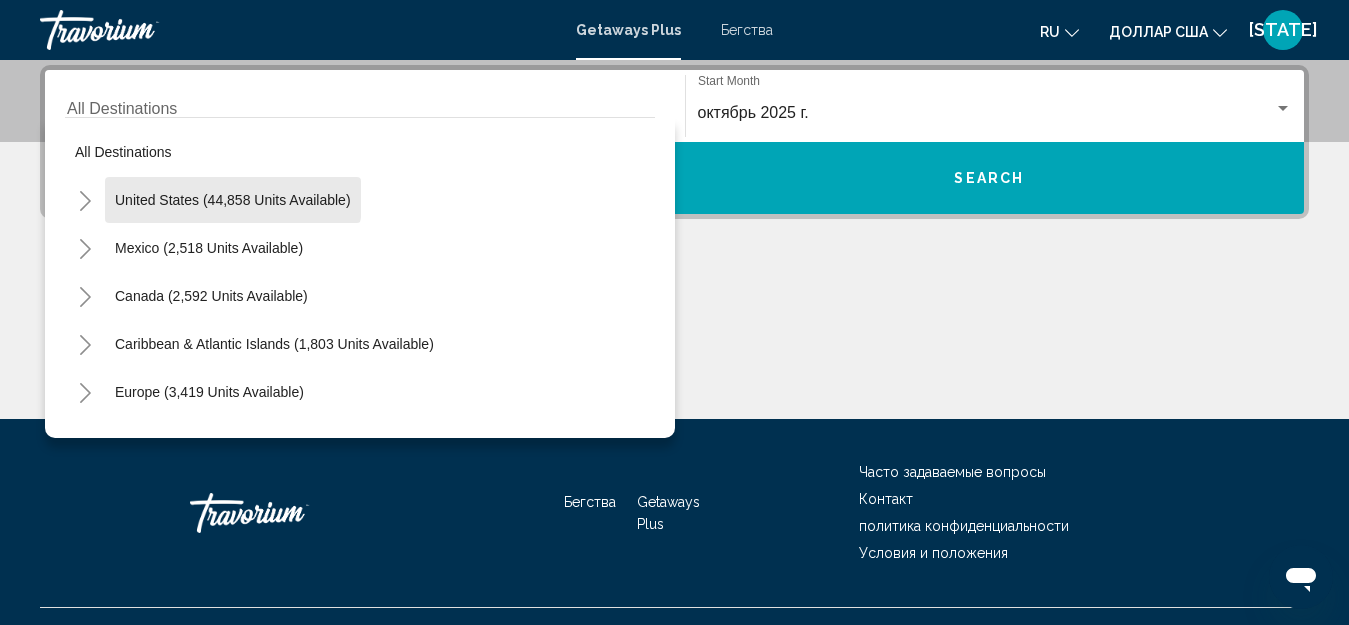 type on "**********" 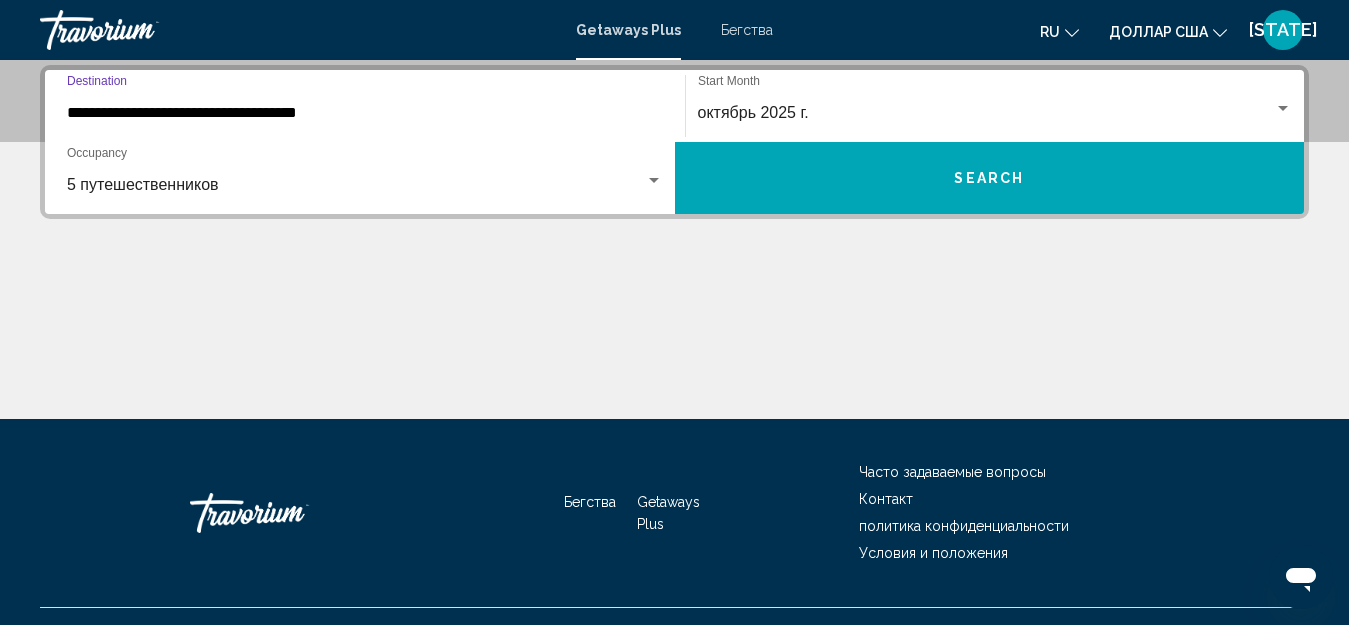 click on "Search" at bounding box center (989, 179) 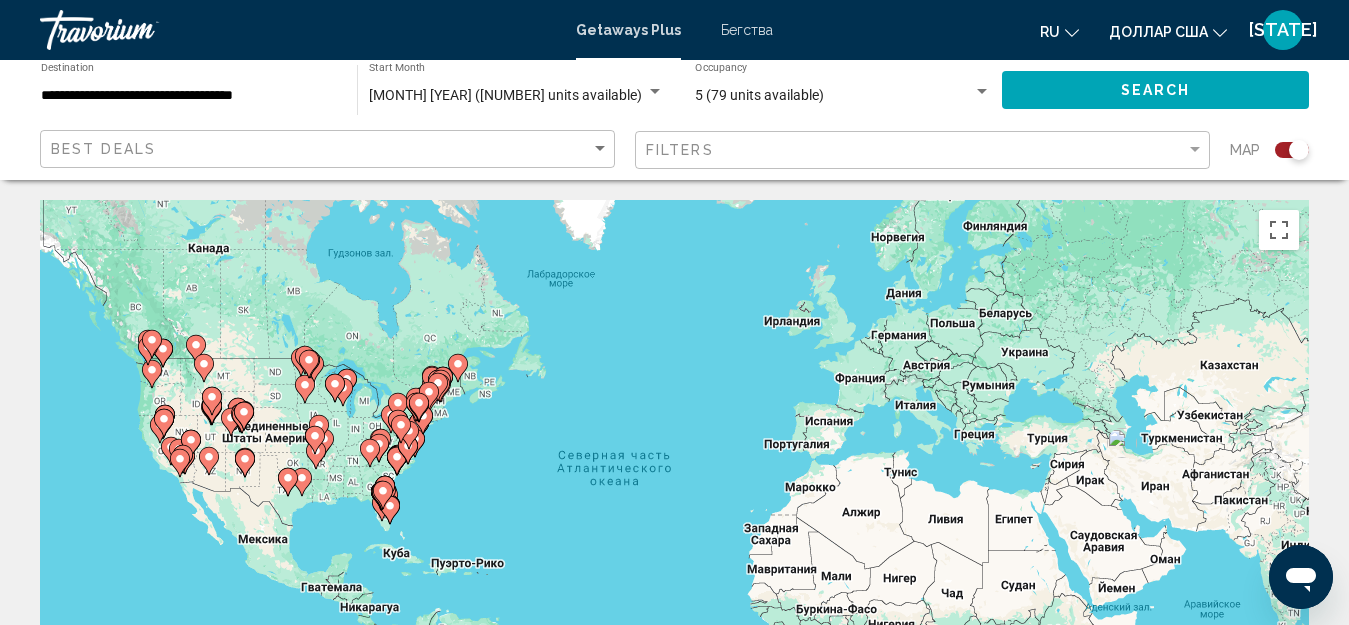 scroll, scrollTop: 100, scrollLeft: 0, axis: vertical 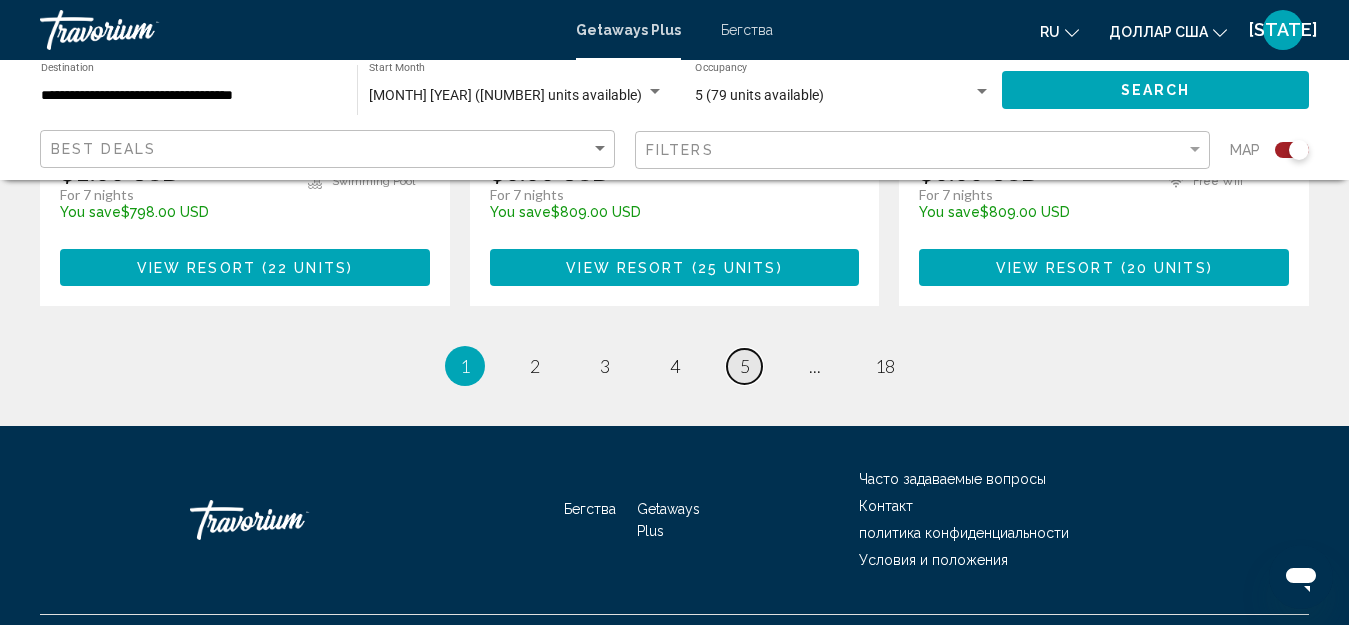click on "5" at bounding box center (745, 366) 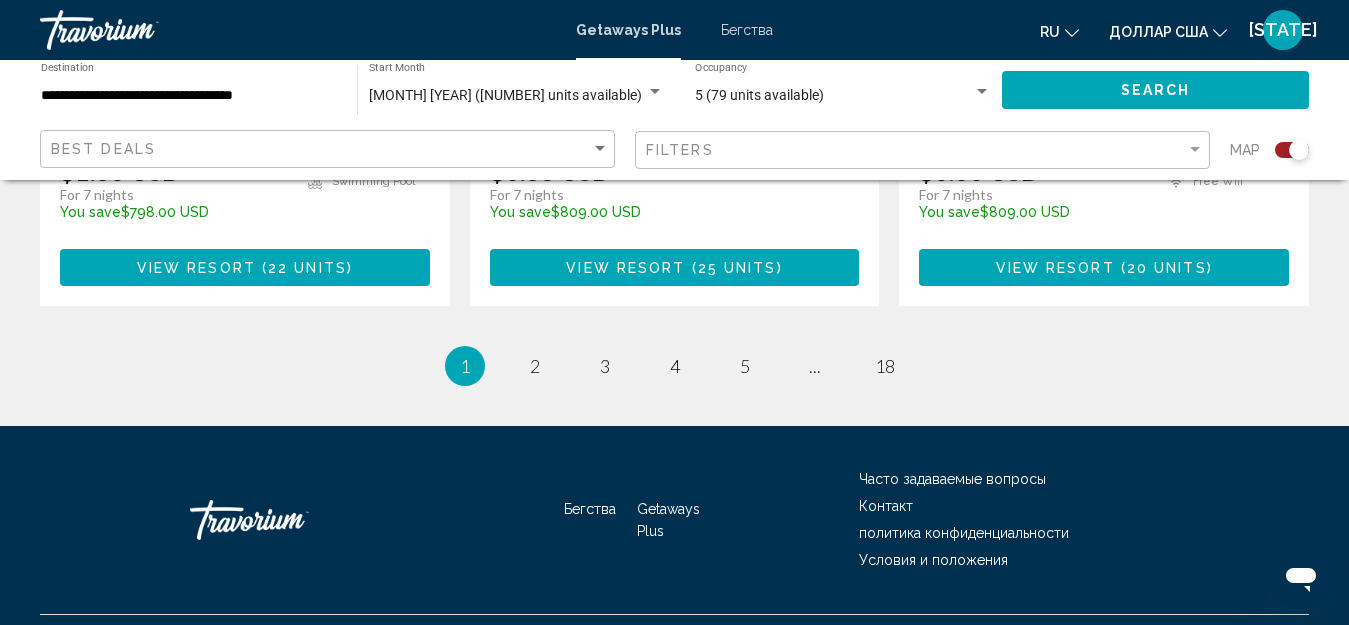 scroll, scrollTop: 0, scrollLeft: 0, axis: both 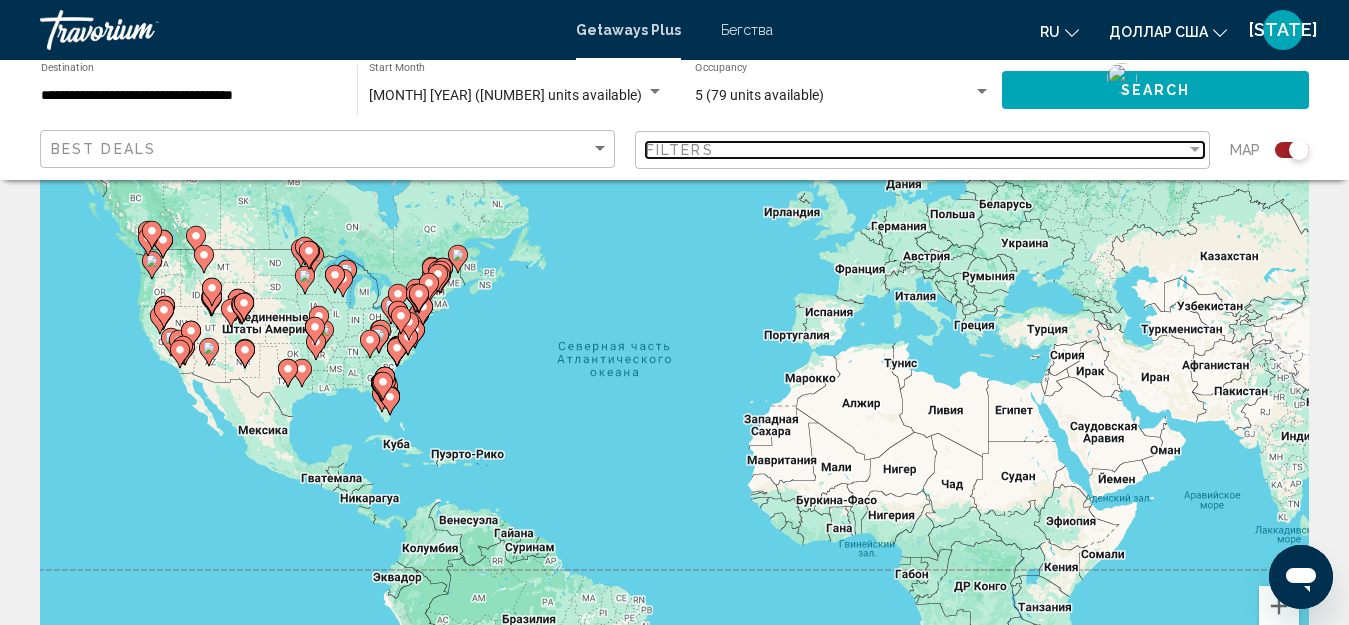 click at bounding box center (1195, 149) 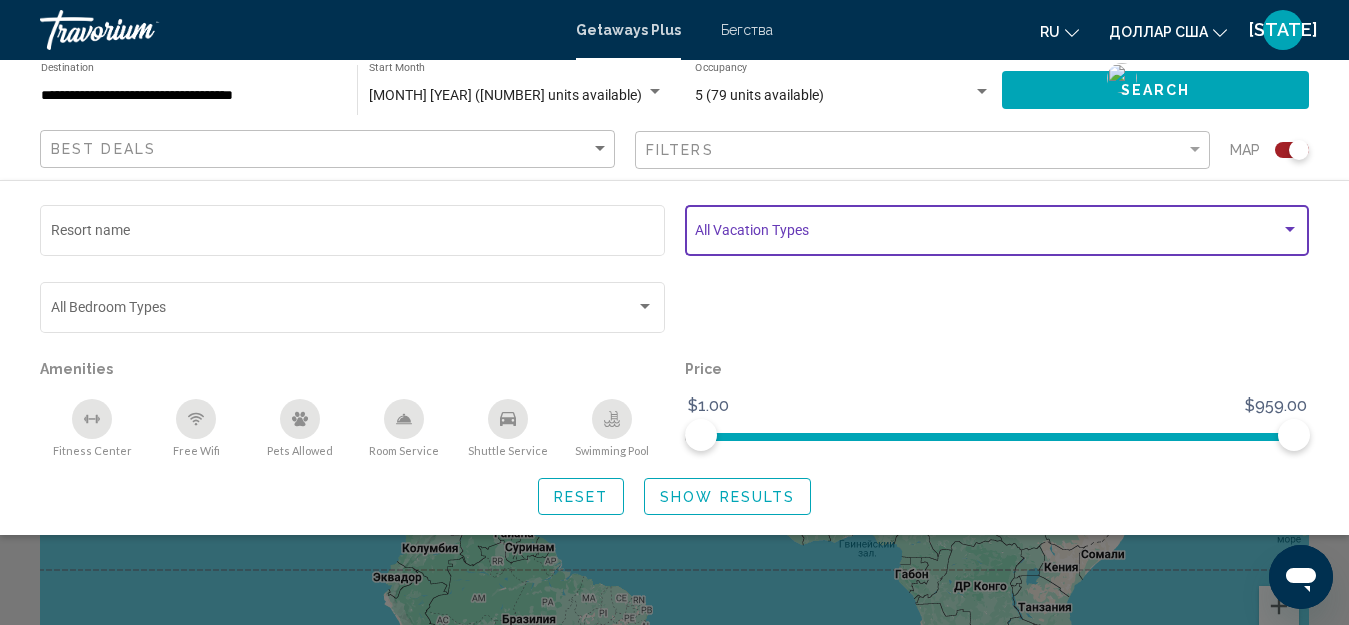 click at bounding box center [1290, 229] 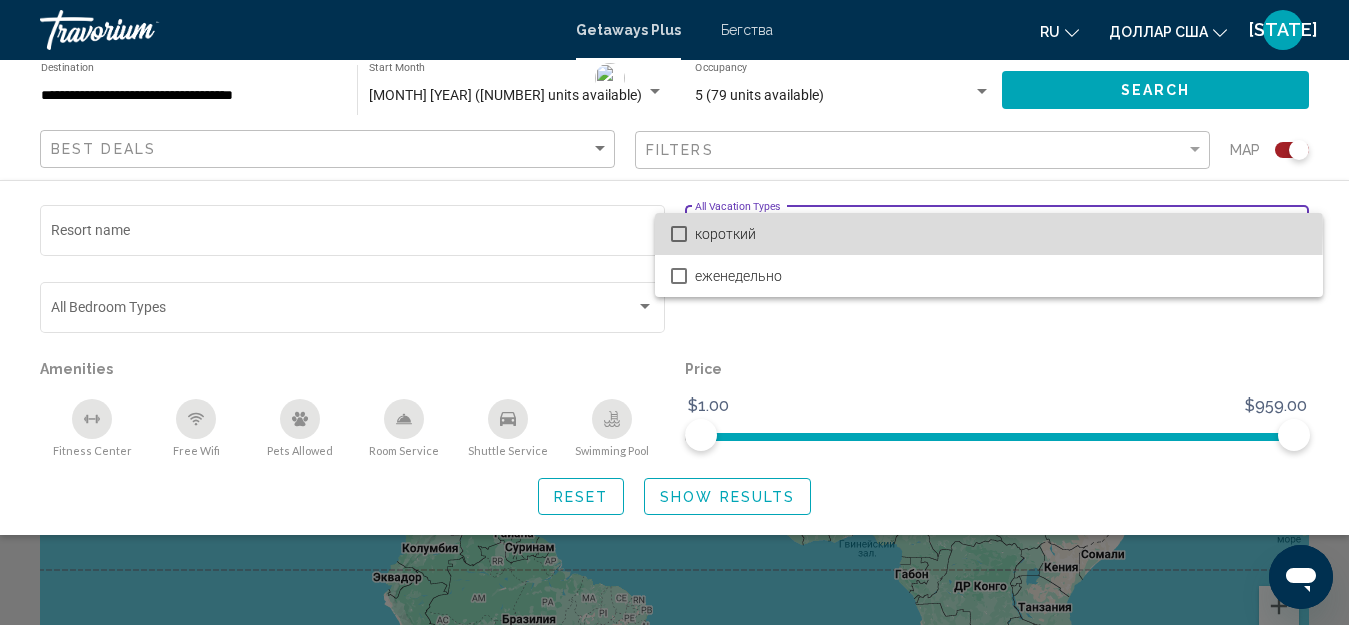 click at bounding box center (679, 234) 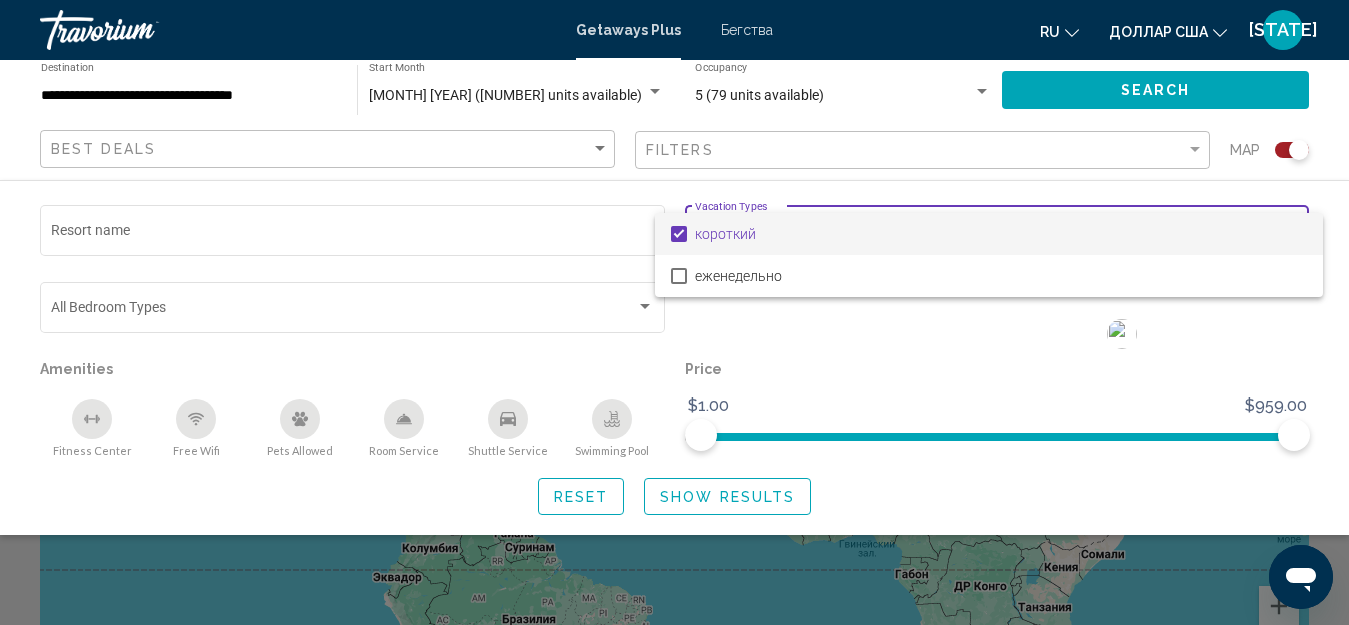 click at bounding box center [674, 312] 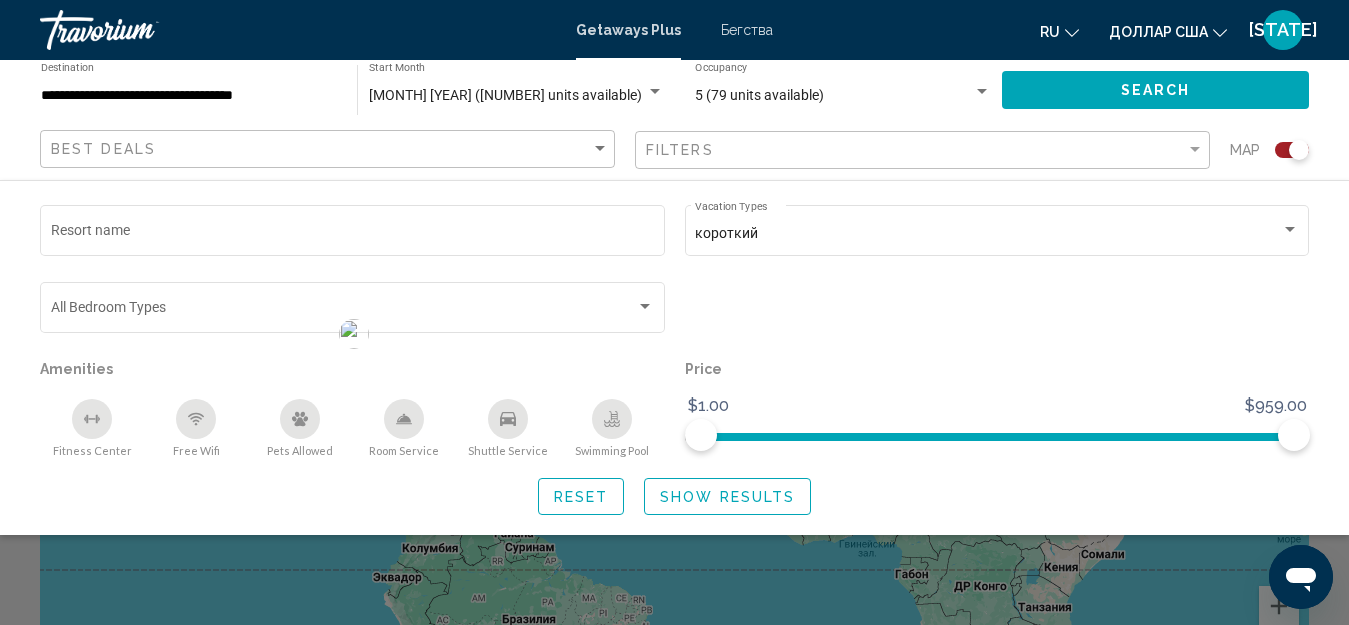 click on "Reset" 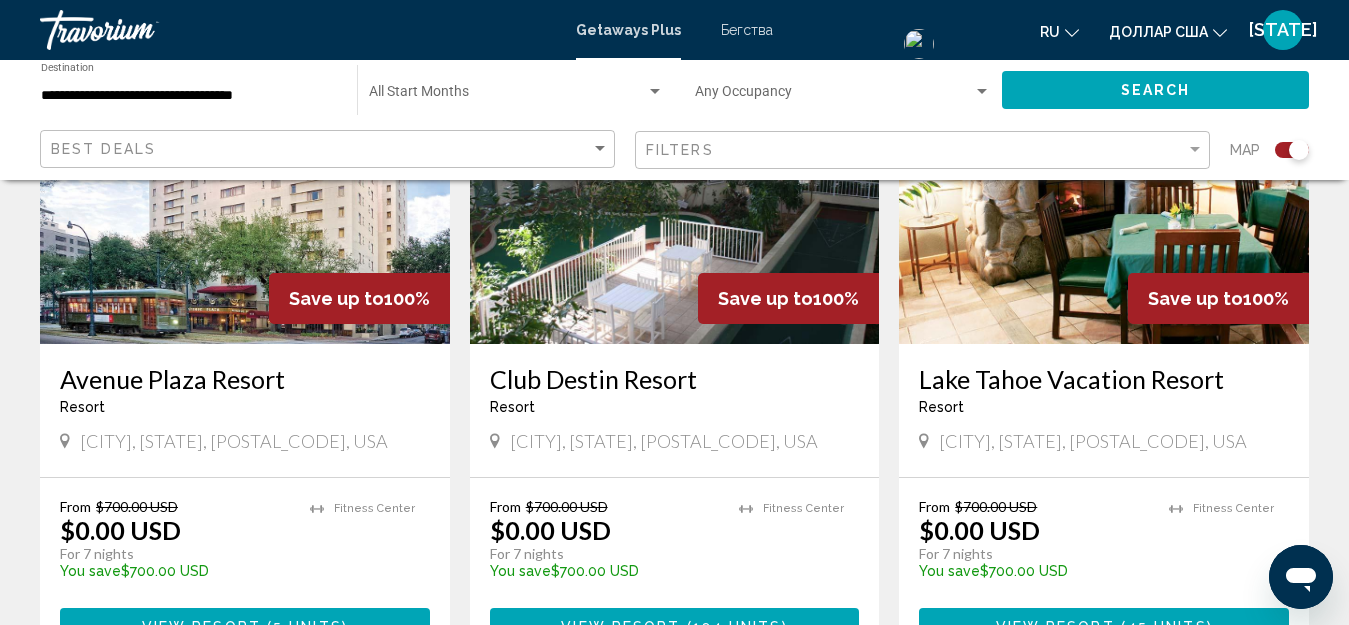 scroll, scrollTop: 900, scrollLeft: 0, axis: vertical 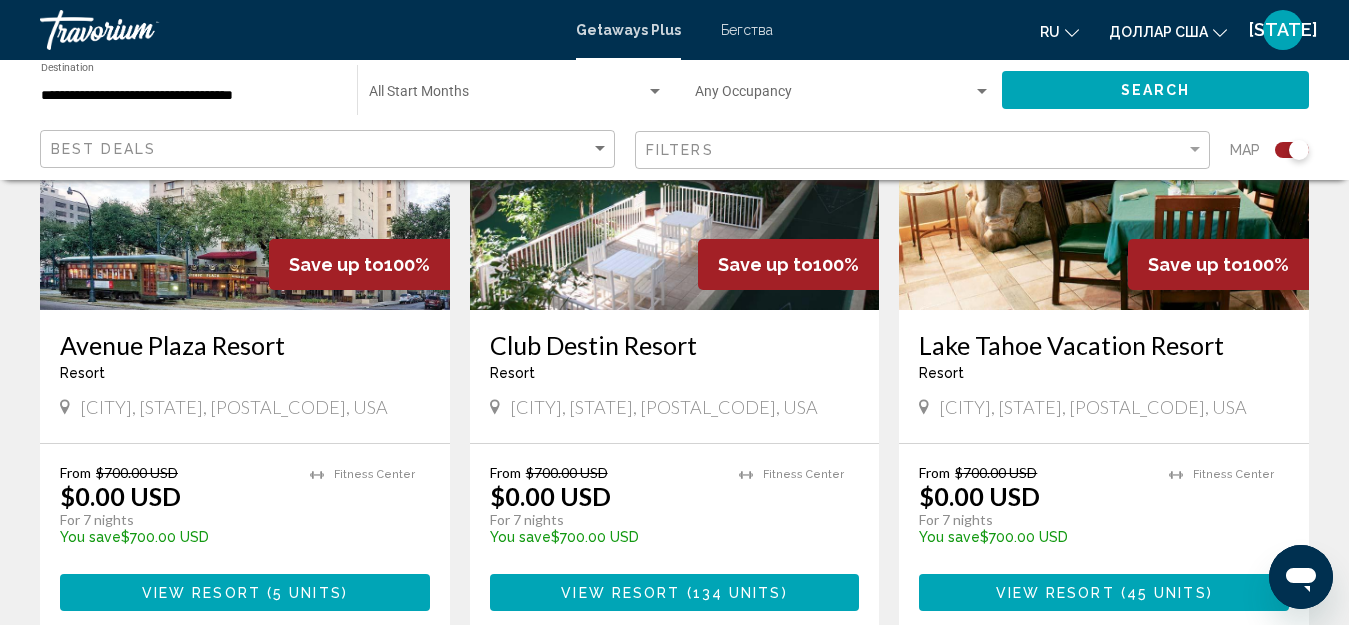 click on "Lake Tahoe Vacation Resort  Resort  -  This is an adults only resort
South Lake Tahoe, CA, 961508569, USA" at bounding box center (1104, 376) 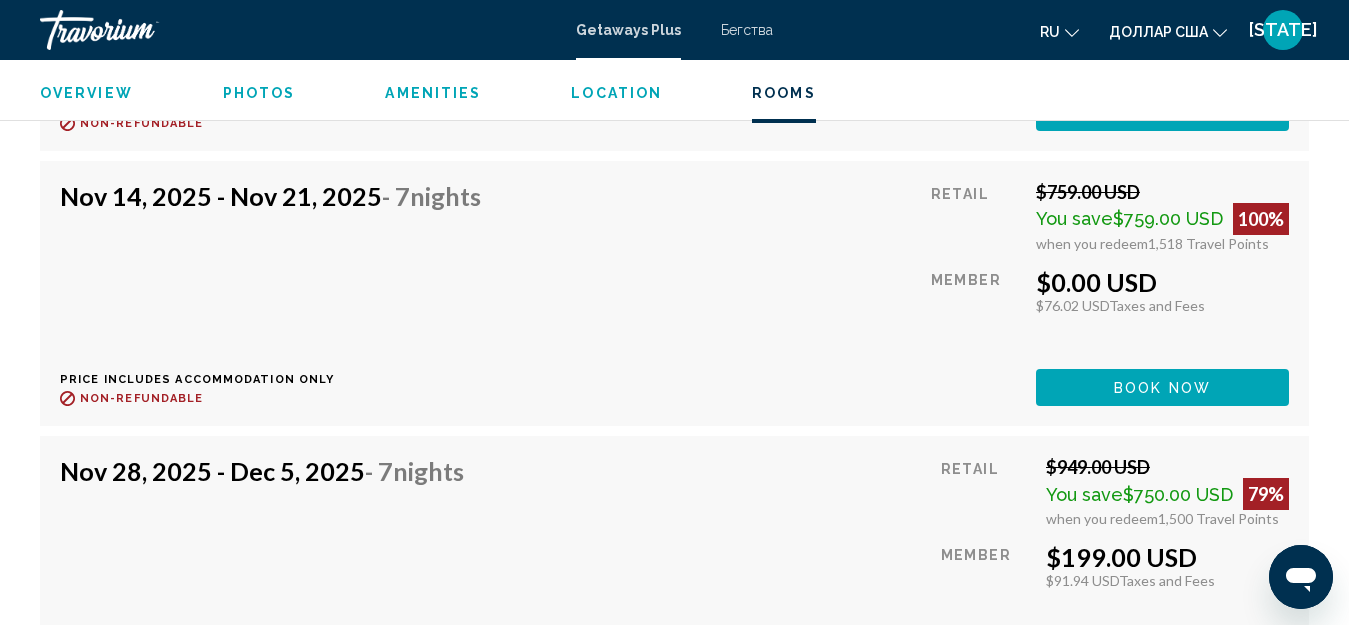 scroll, scrollTop: 8051, scrollLeft: 0, axis: vertical 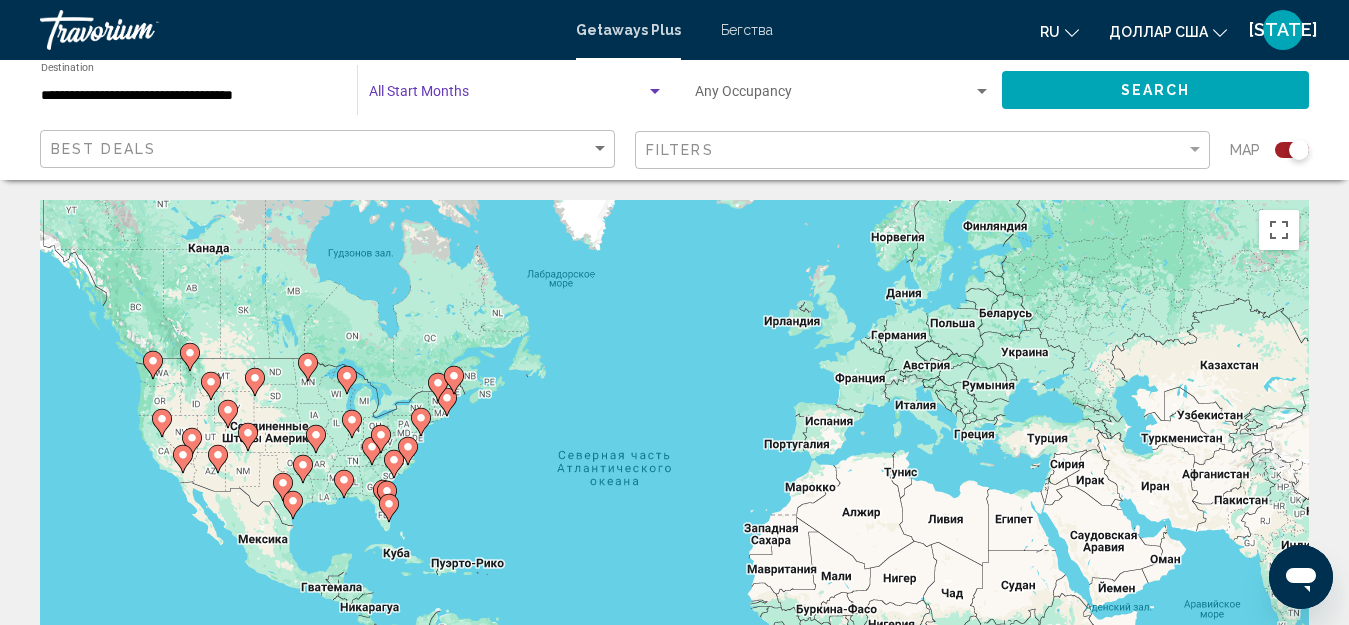 click at bounding box center (655, 91) 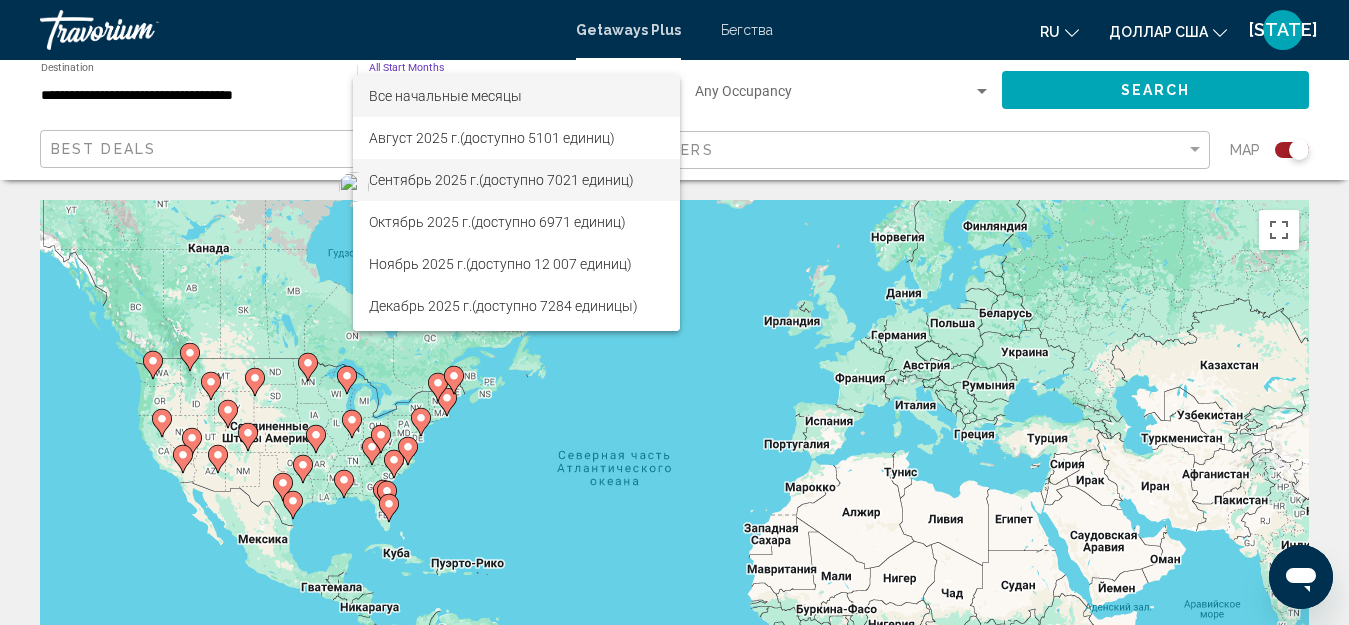 click on "(доступно 7021 единиц)" at bounding box center [556, 180] 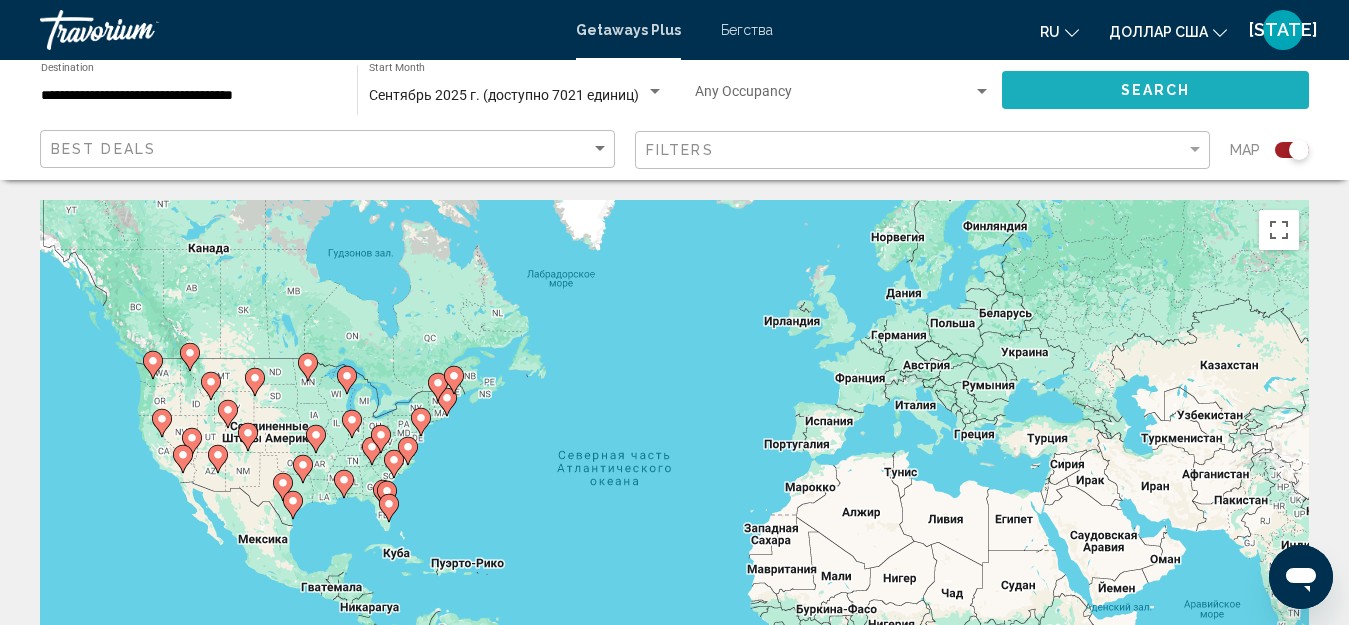 click on "Search" 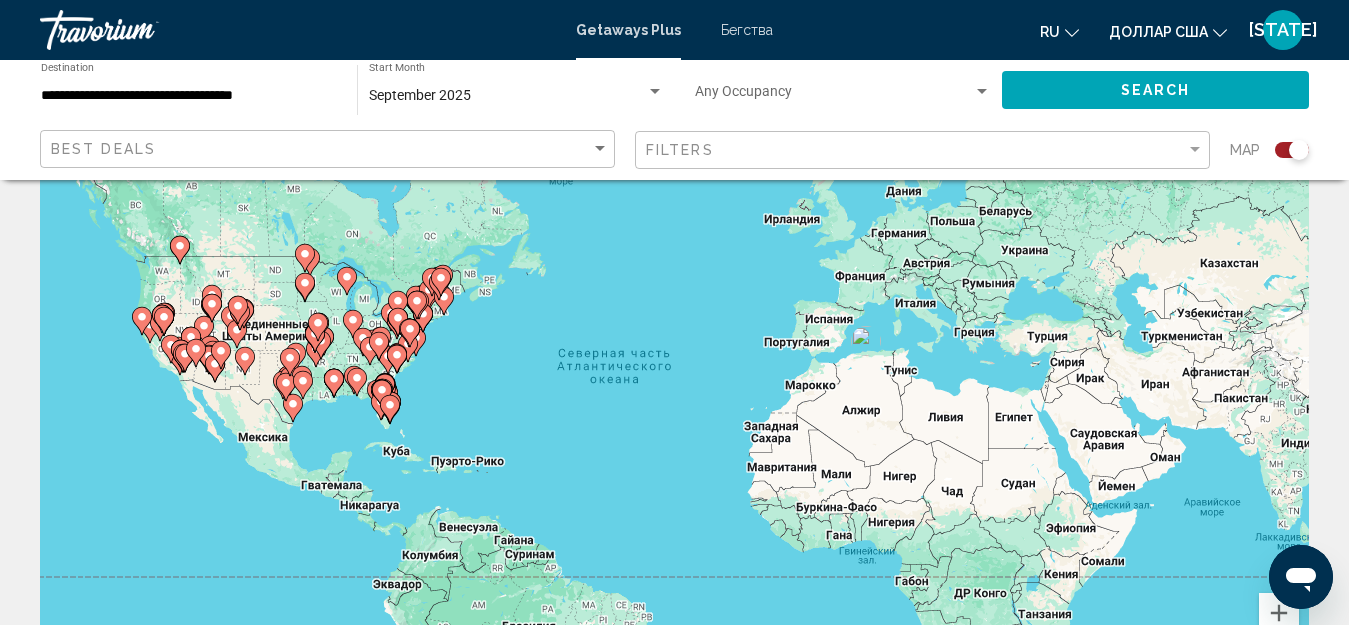 scroll, scrollTop: 0, scrollLeft: 0, axis: both 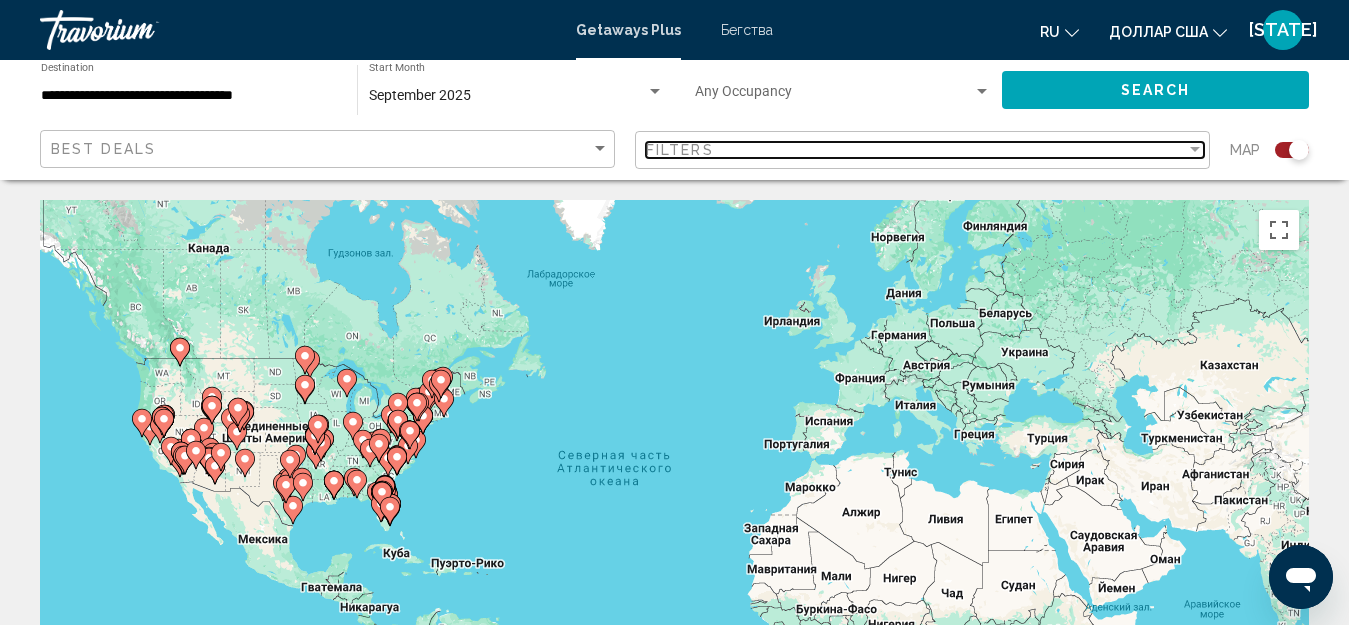 click at bounding box center [1195, 149] 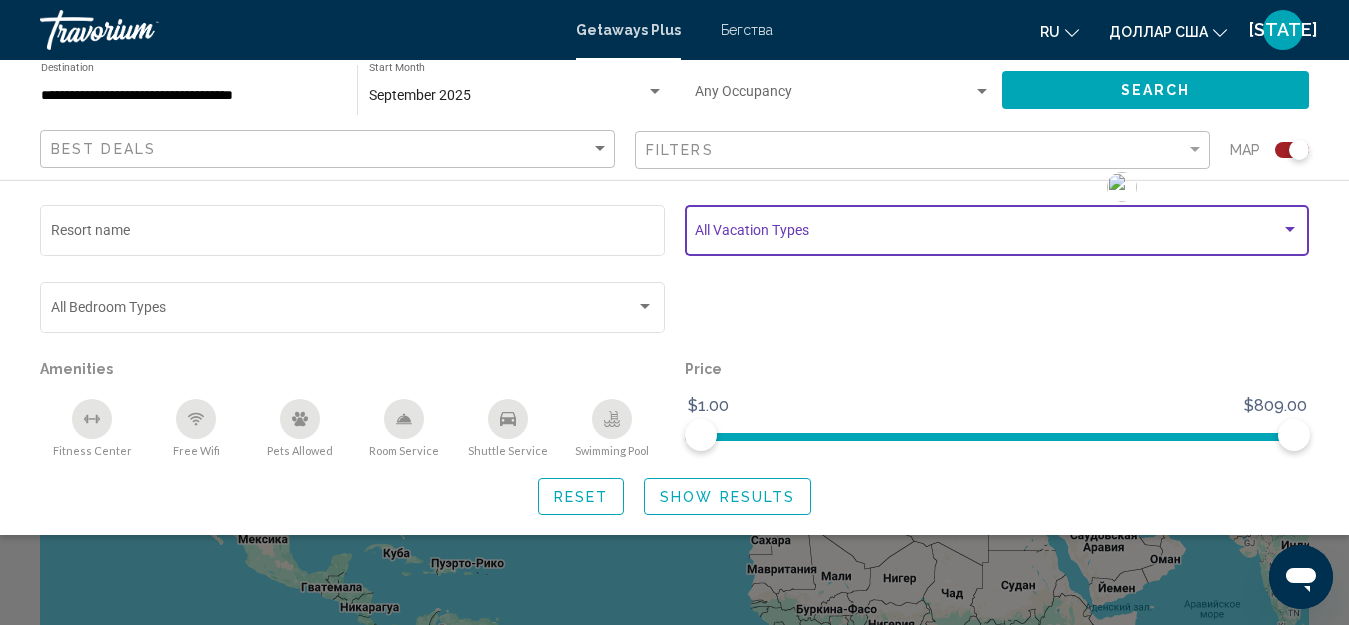 click at bounding box center [1290, 229] 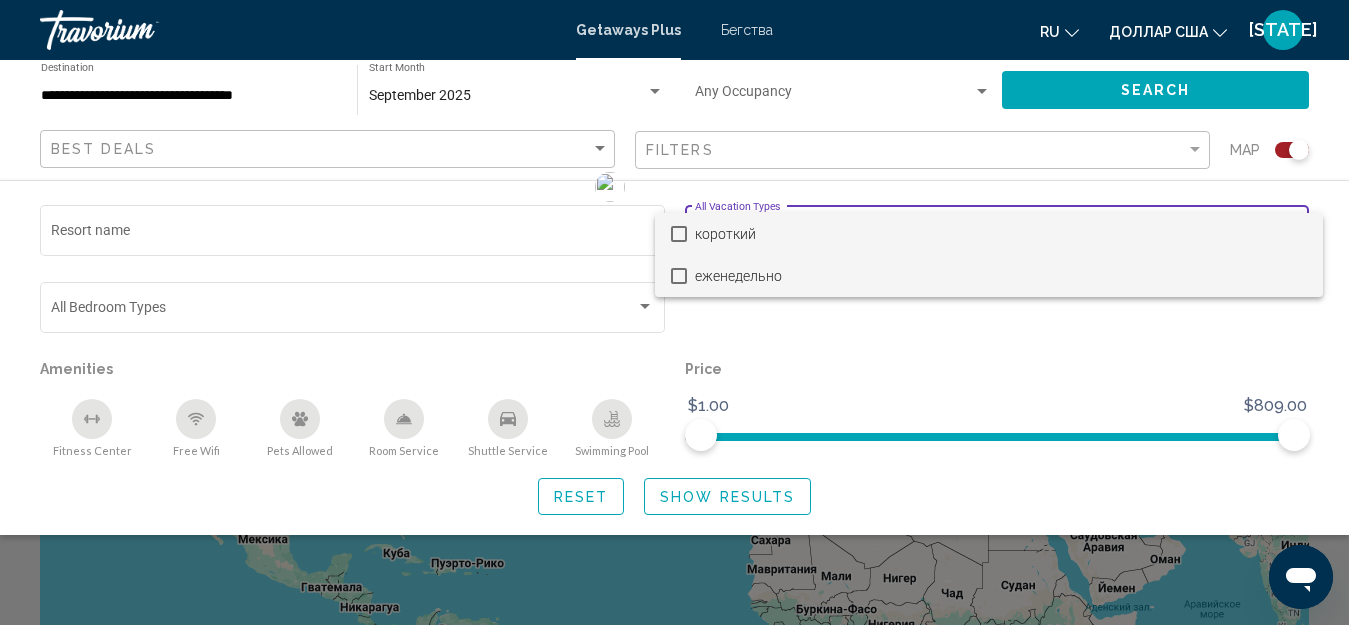 click at bounding box center (679, 276) 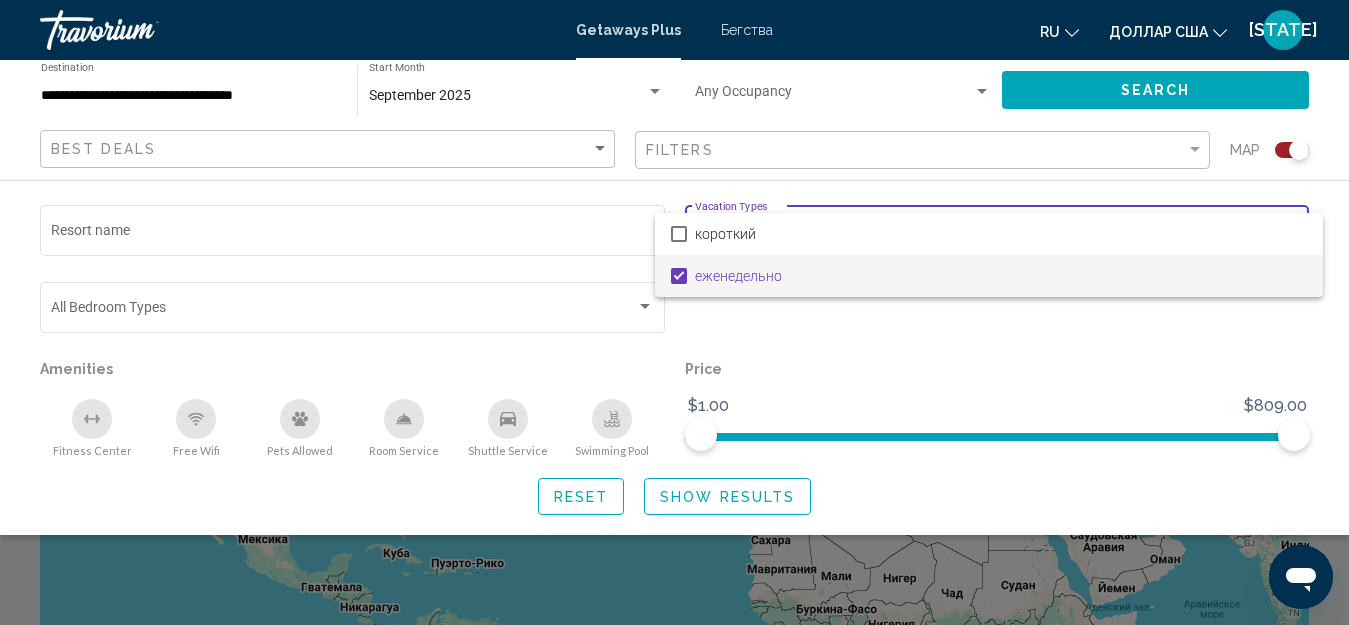 click at bounding box center [674, 312] 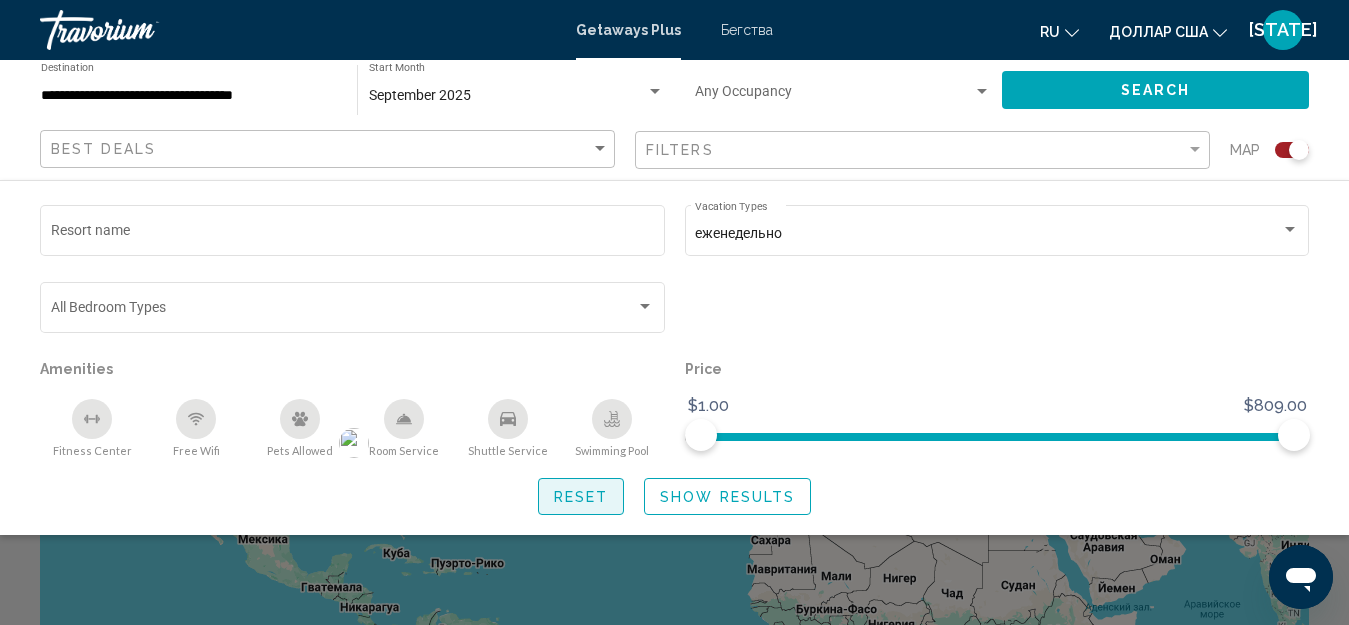 click on "Reset" 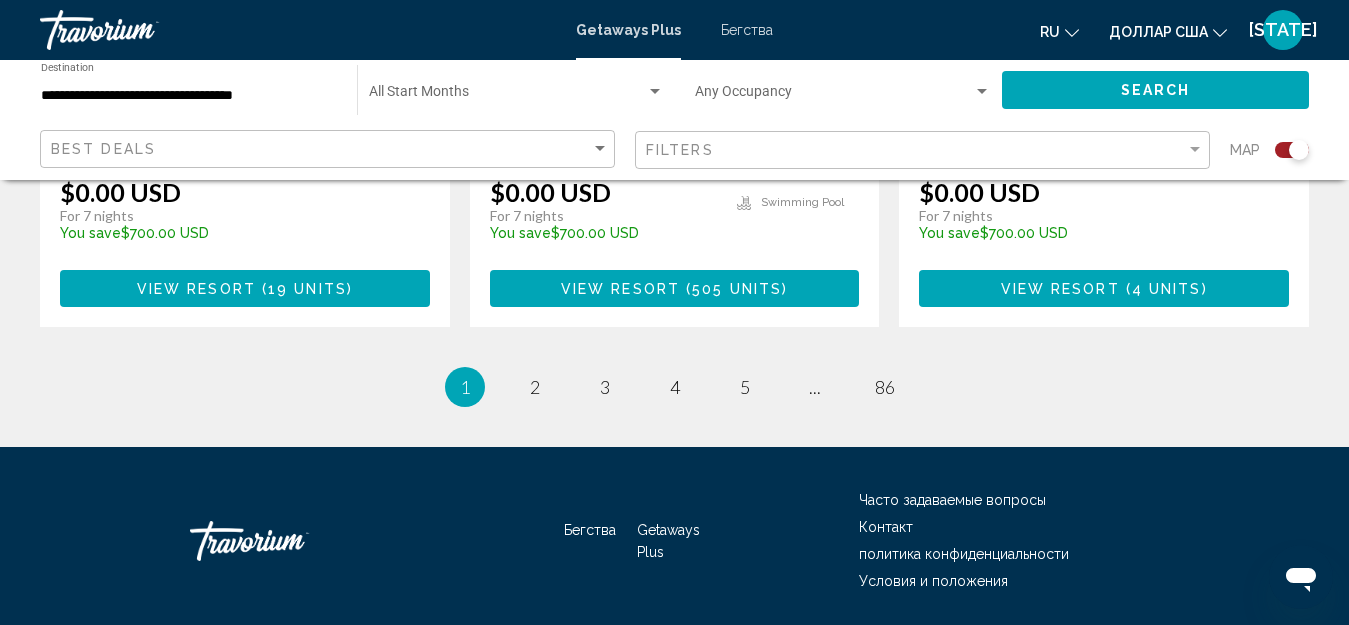 scroll, scrollTop: 3311, scrollLeft: 0, axis: vertical 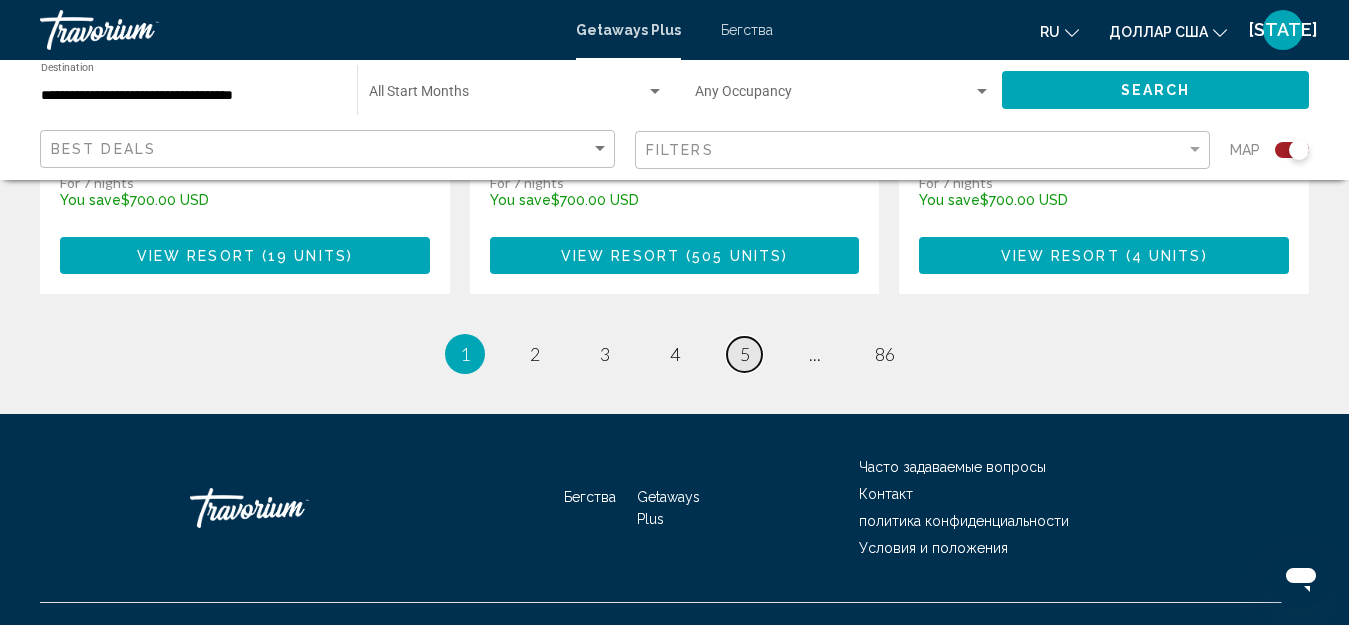 click on "5" at bounding box center [745, 354] 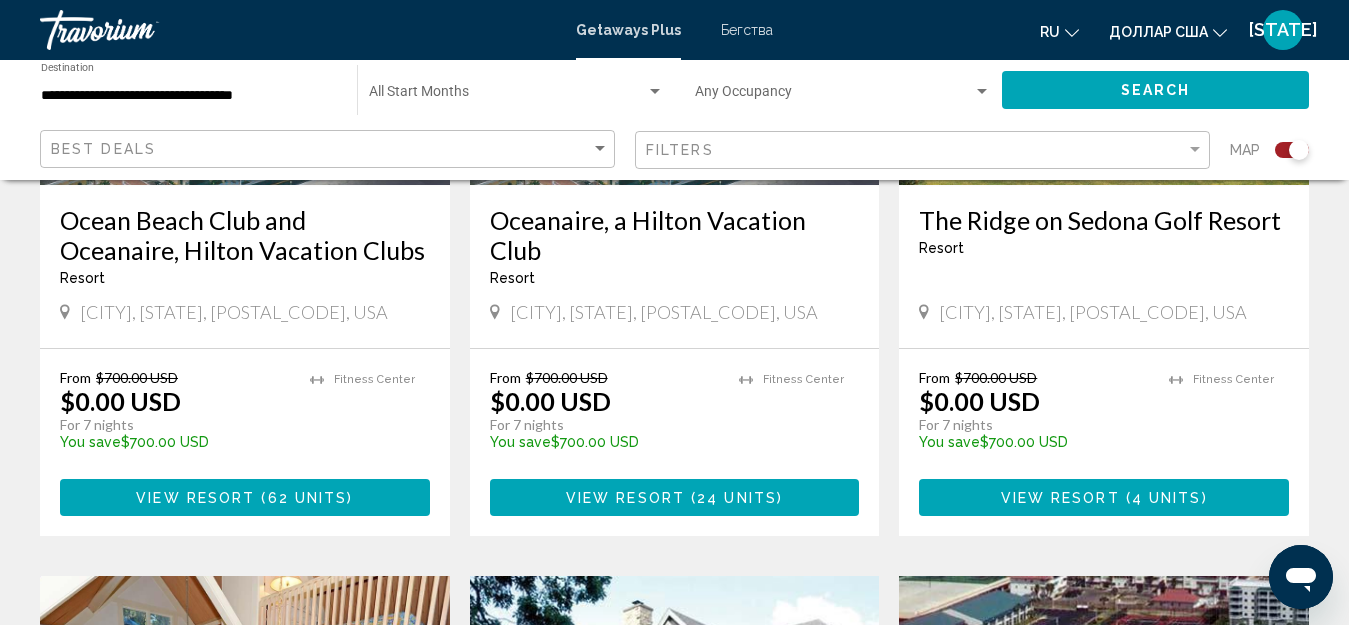 scroll, scrollTop: 1060, scrollLeft: 0, axis: vertical 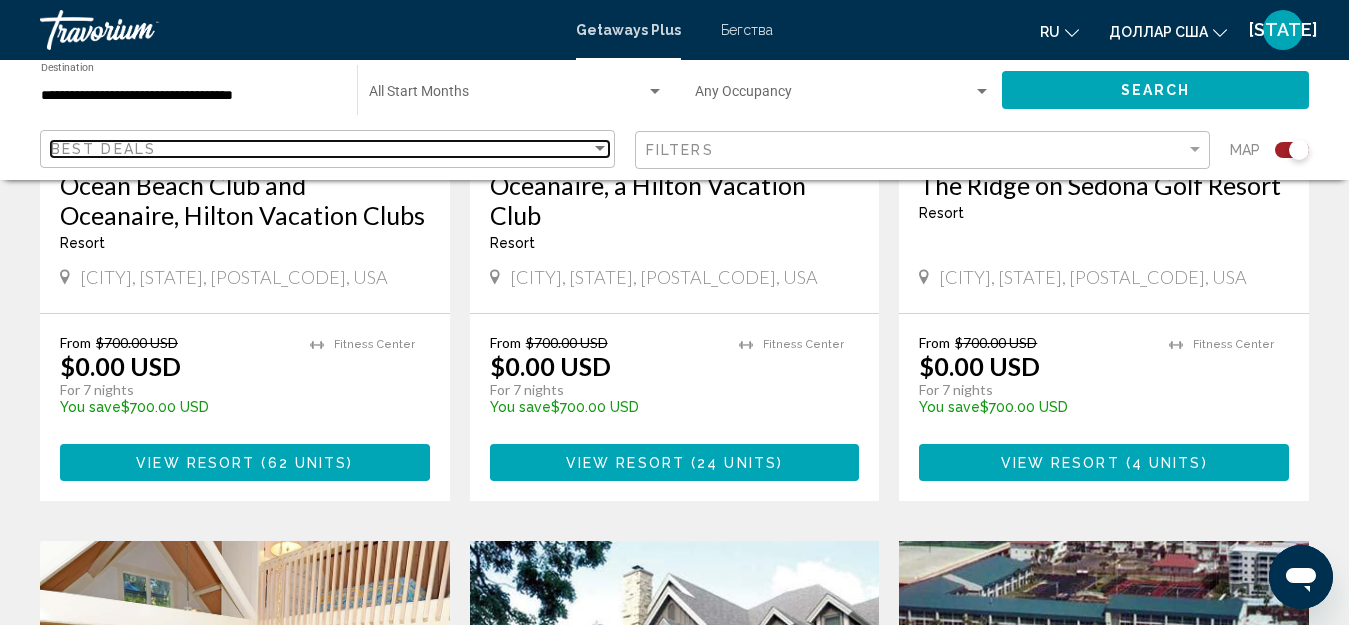 click at bounding box center (600, 148) 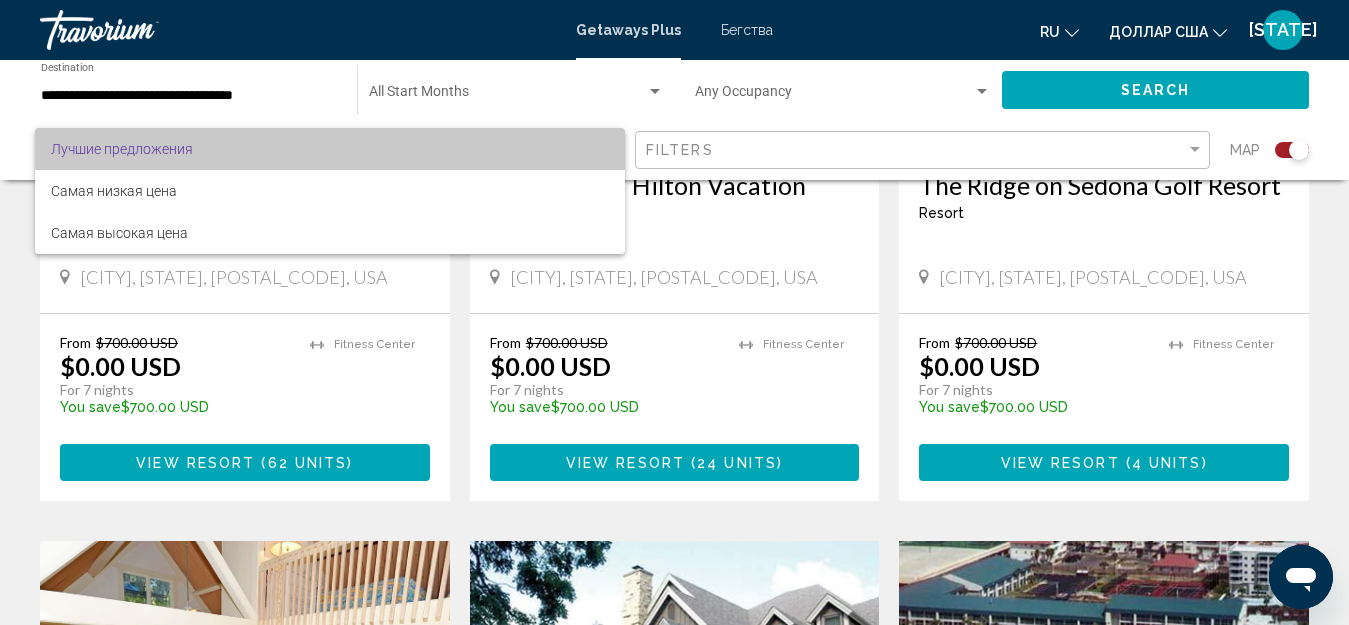 click on "Лучшие предложения" at bounding box center [122, 149] 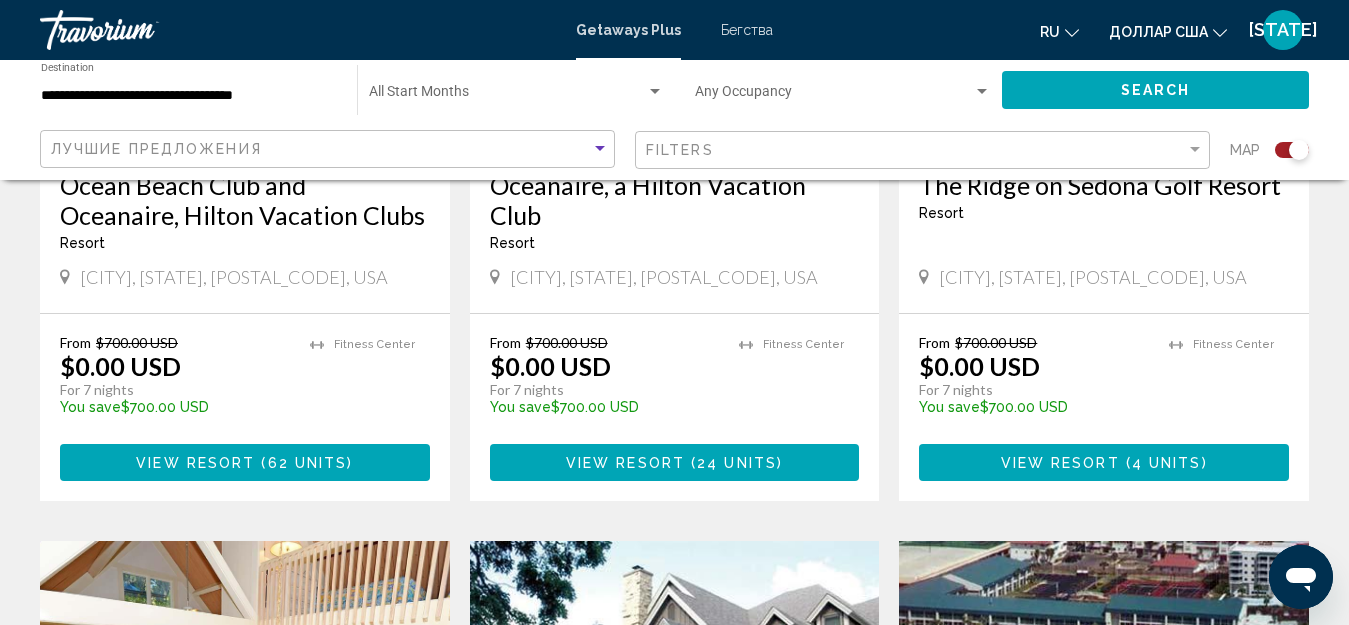 click on "Search" 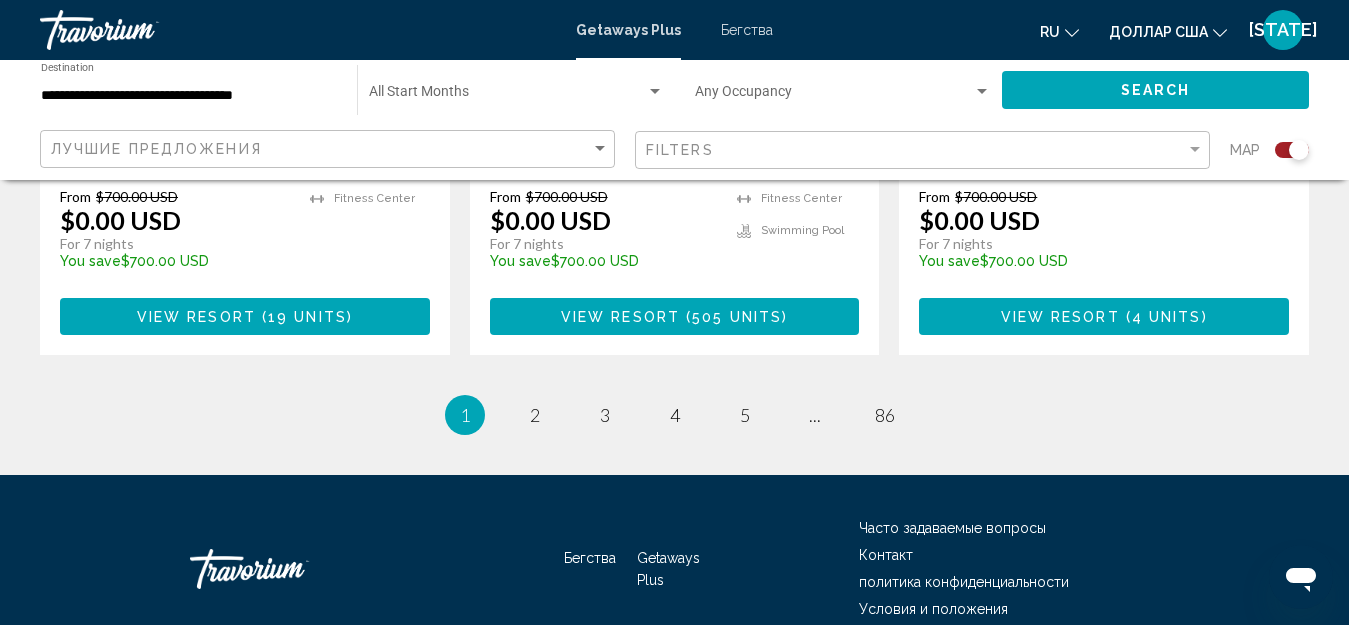 scroll, scrollTop: 3245, scrollLeft: 0, axis: vertical 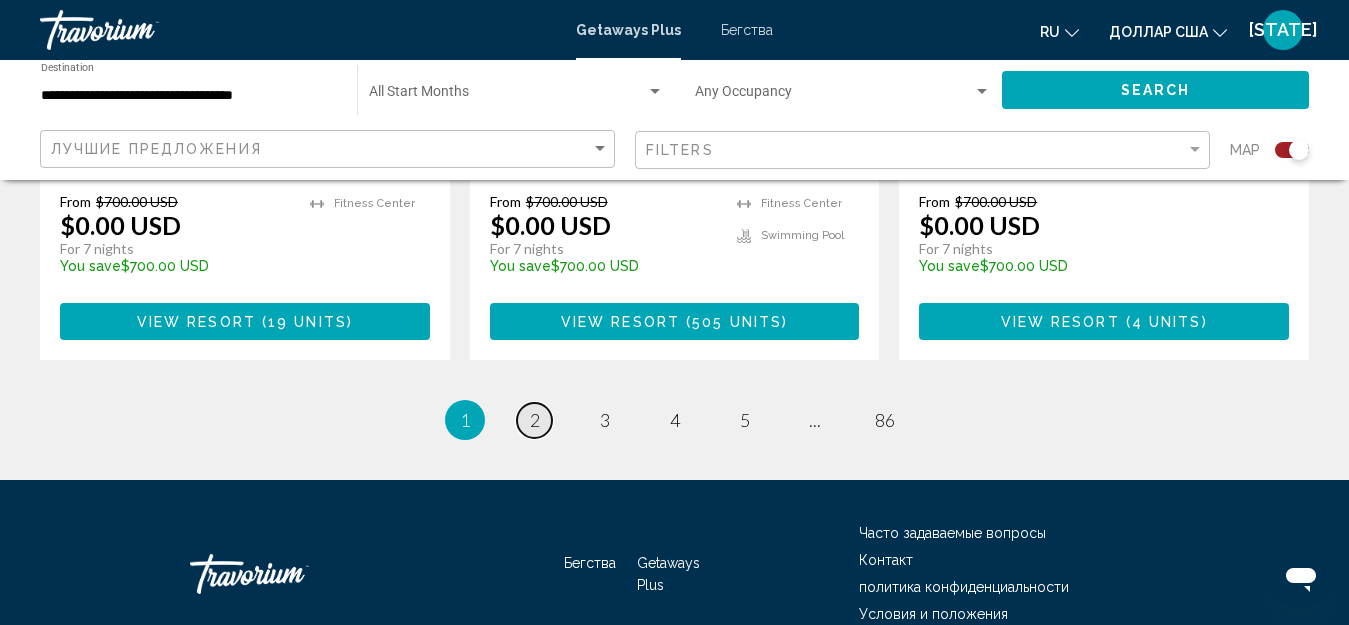 click on "2" at bounding box center (535, 420) 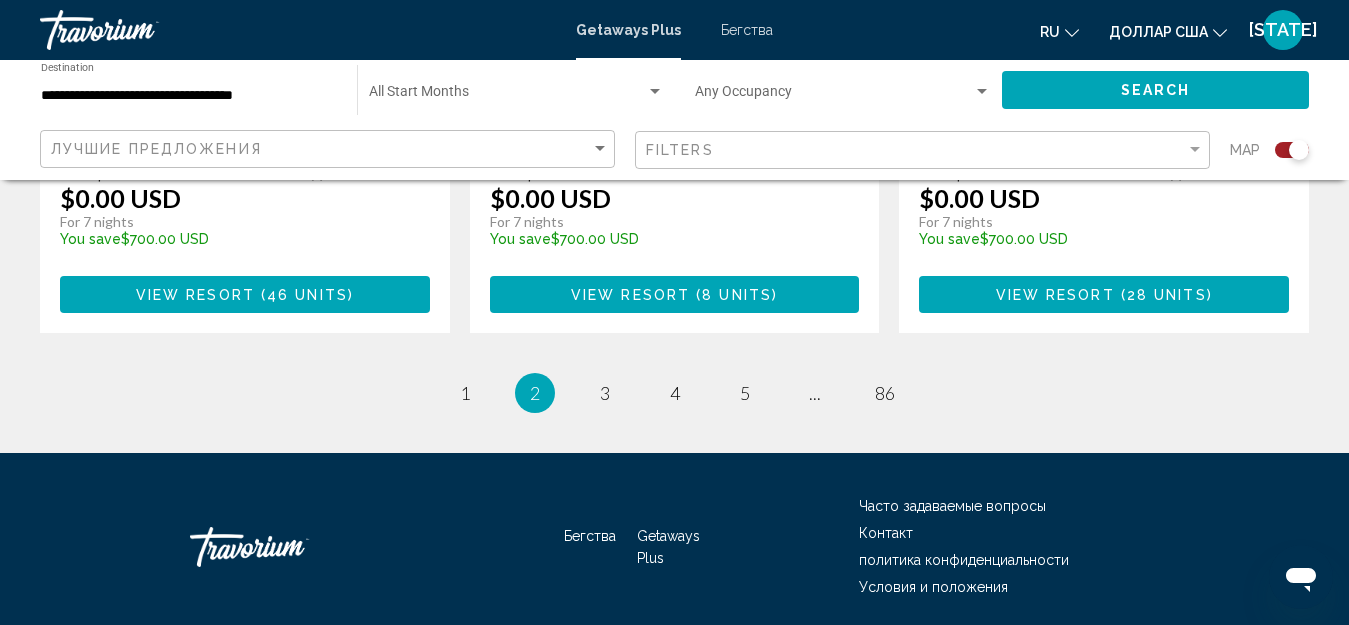 scroll, scrollTop: 3315, scrollLeft: 0, axis: vertical 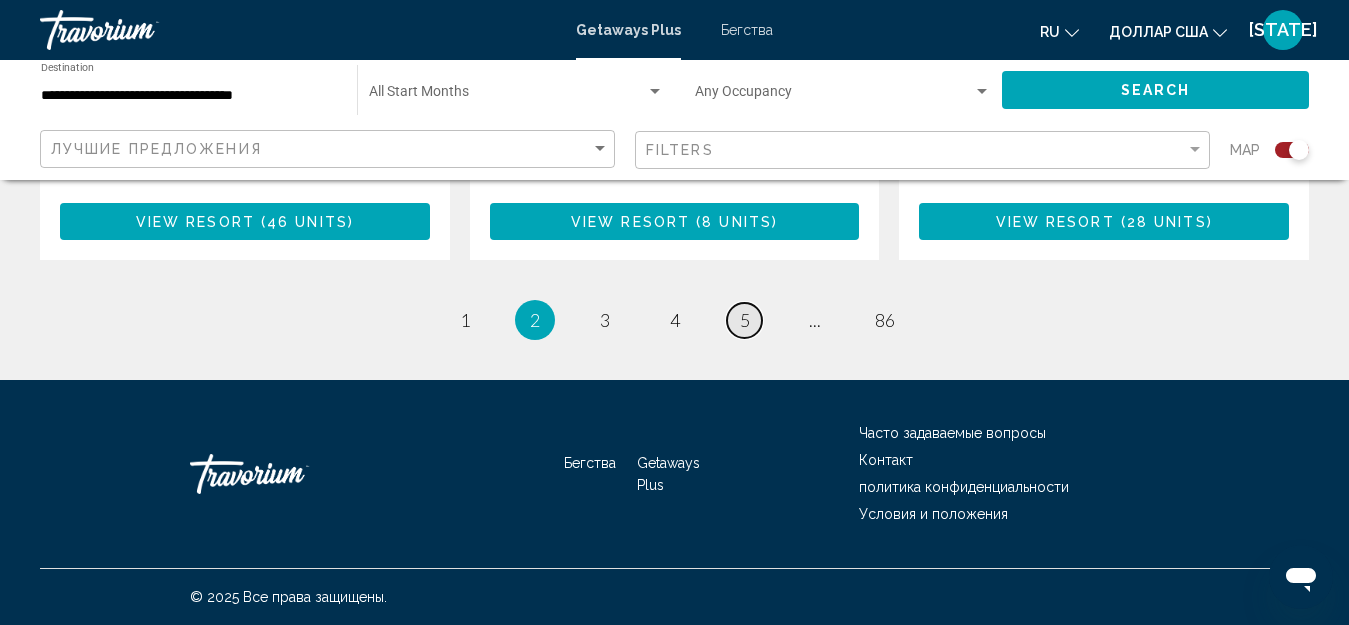 click on "5" at bounding box center (745, 320) 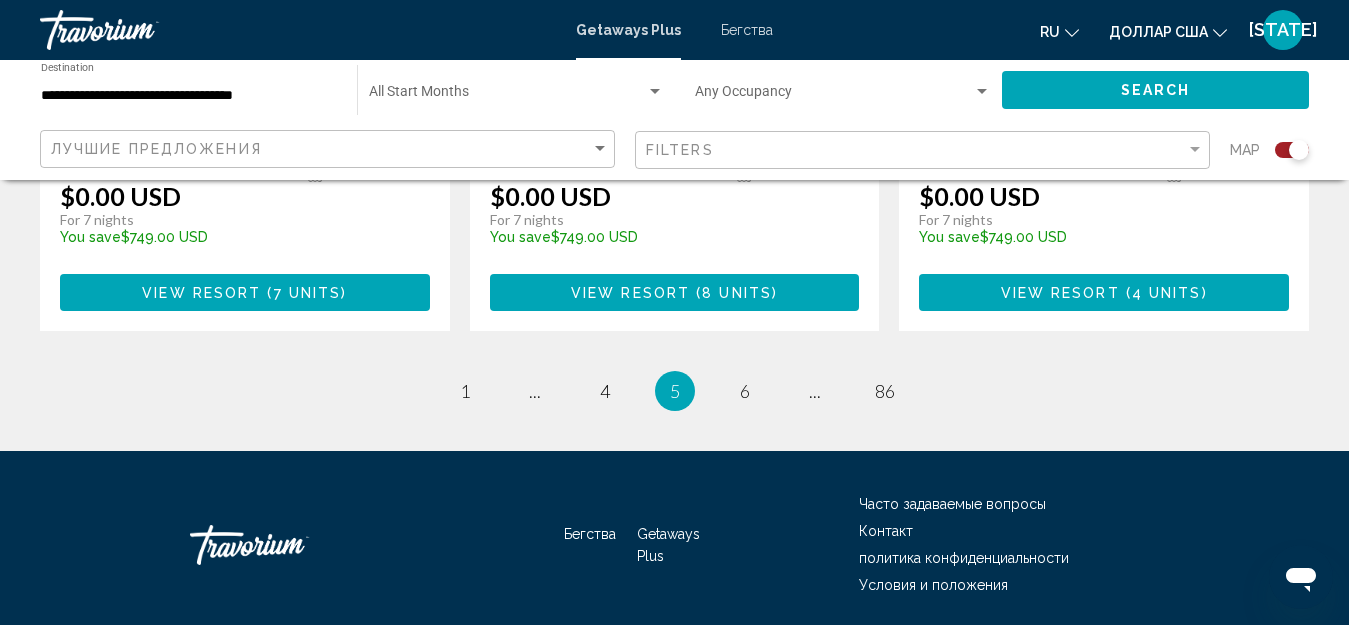 scroll, scrollTop: 3300, scrollLeft: 0, axis: vertical 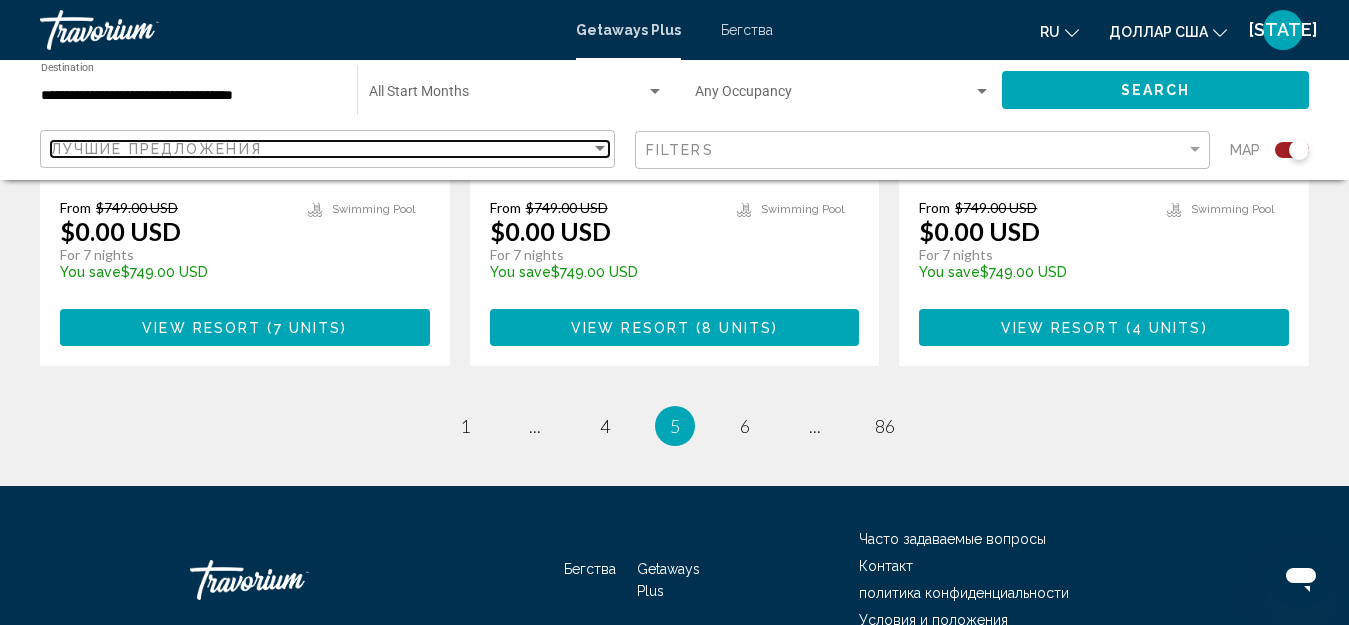 click at bounding box center [600, 149] 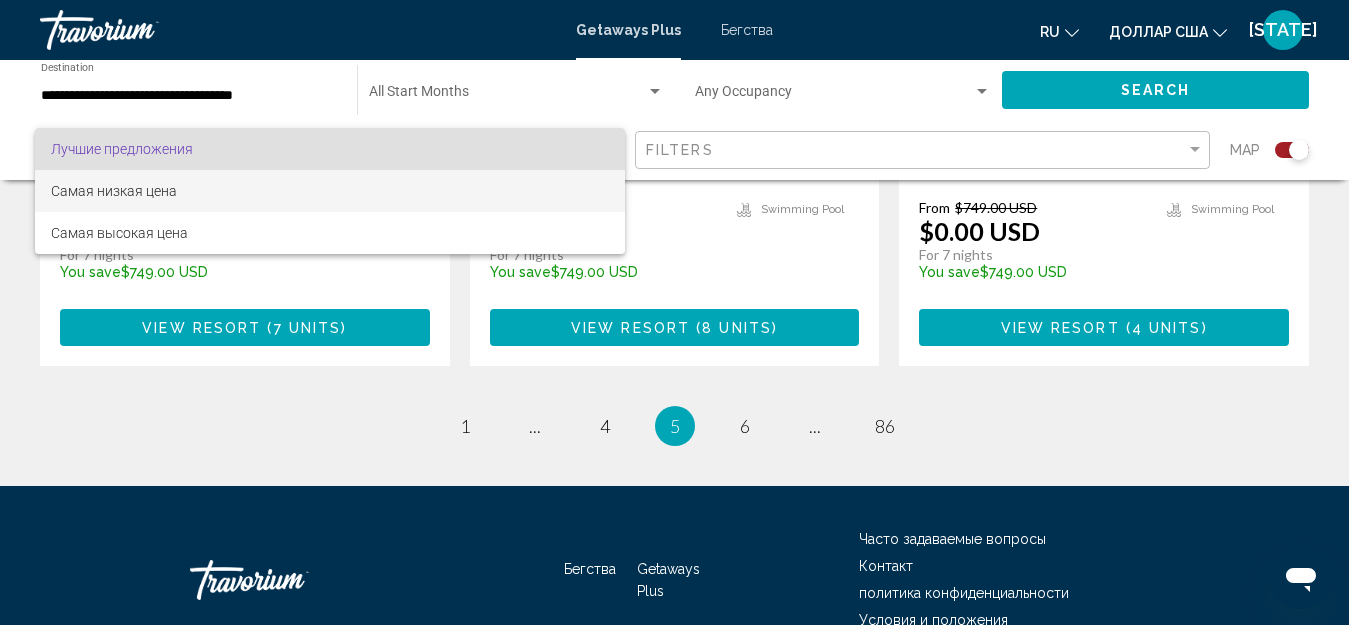 click on "Самая низкая цена" at bounding box center (114, 191) 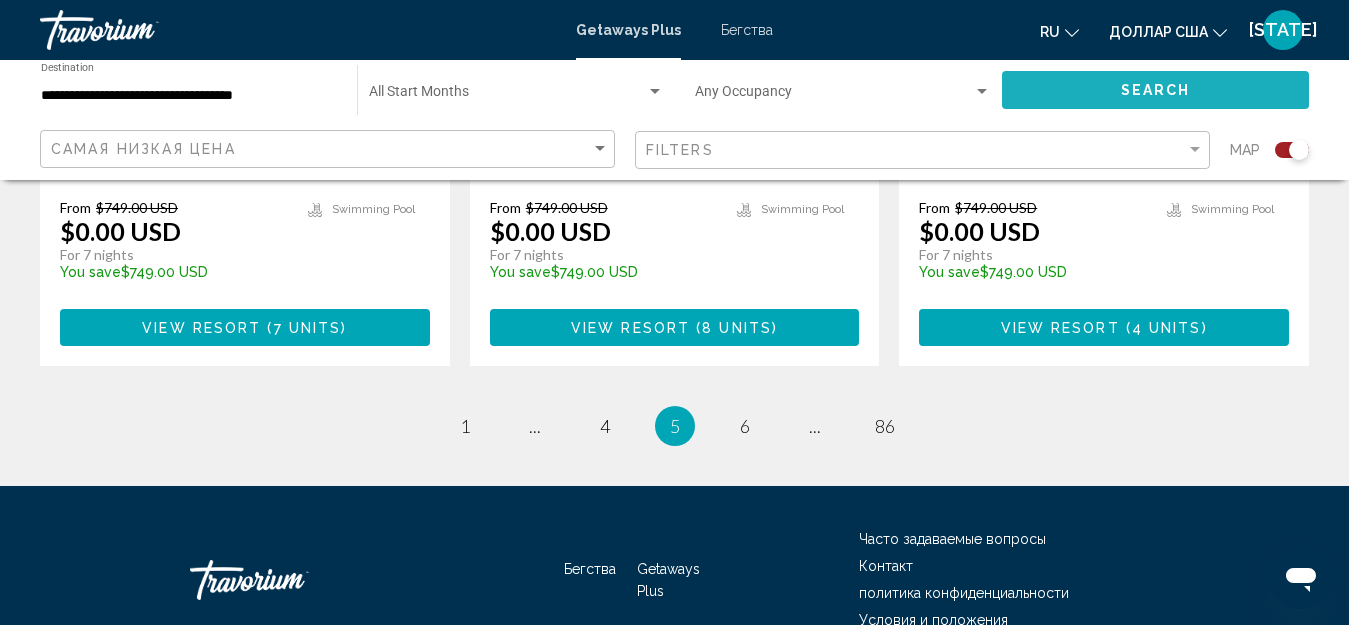 click on "Search" 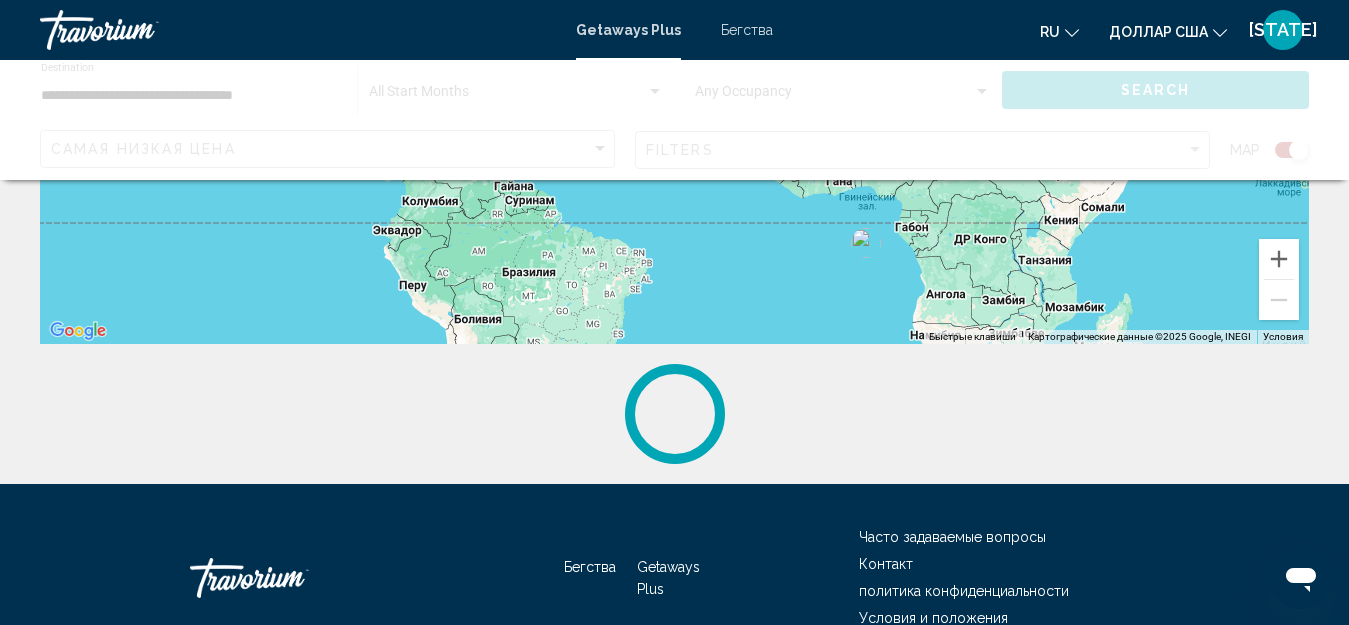 scroll, scrollTop: 360, scrollLeft: 0, axis: vertical 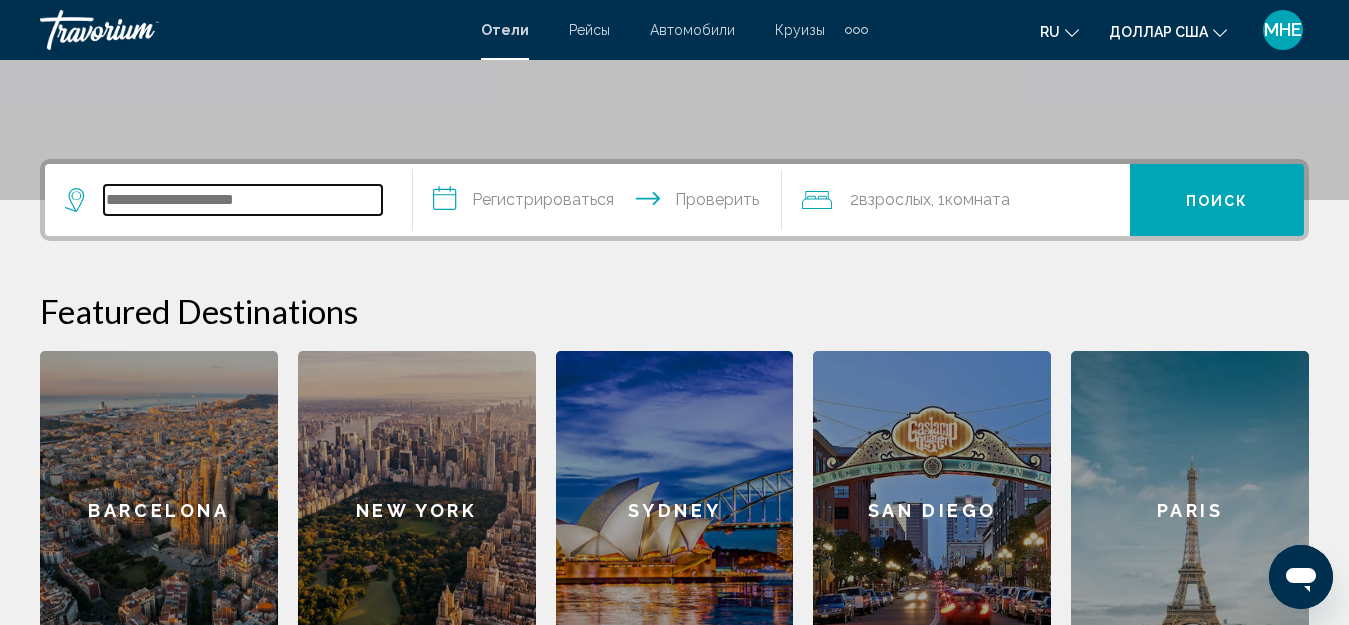 click at bounding box center (243, 200) 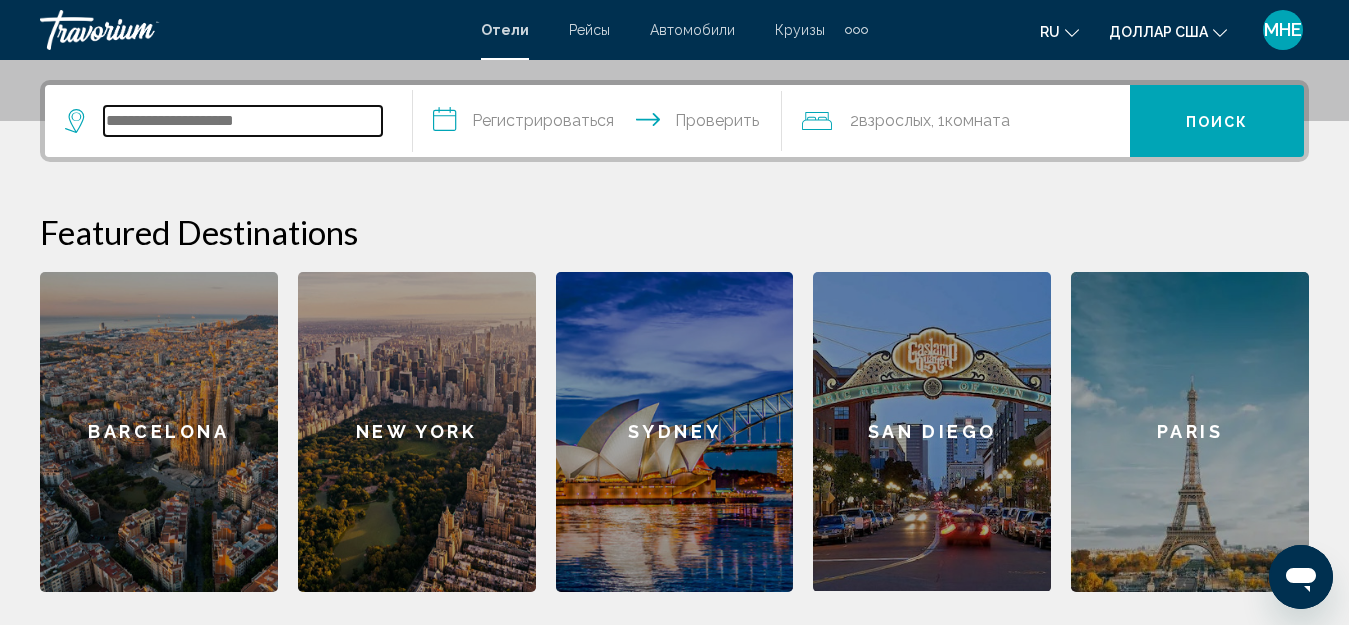 scroll, scrollTop: 494, scrollLeft: 0, axis: vertical 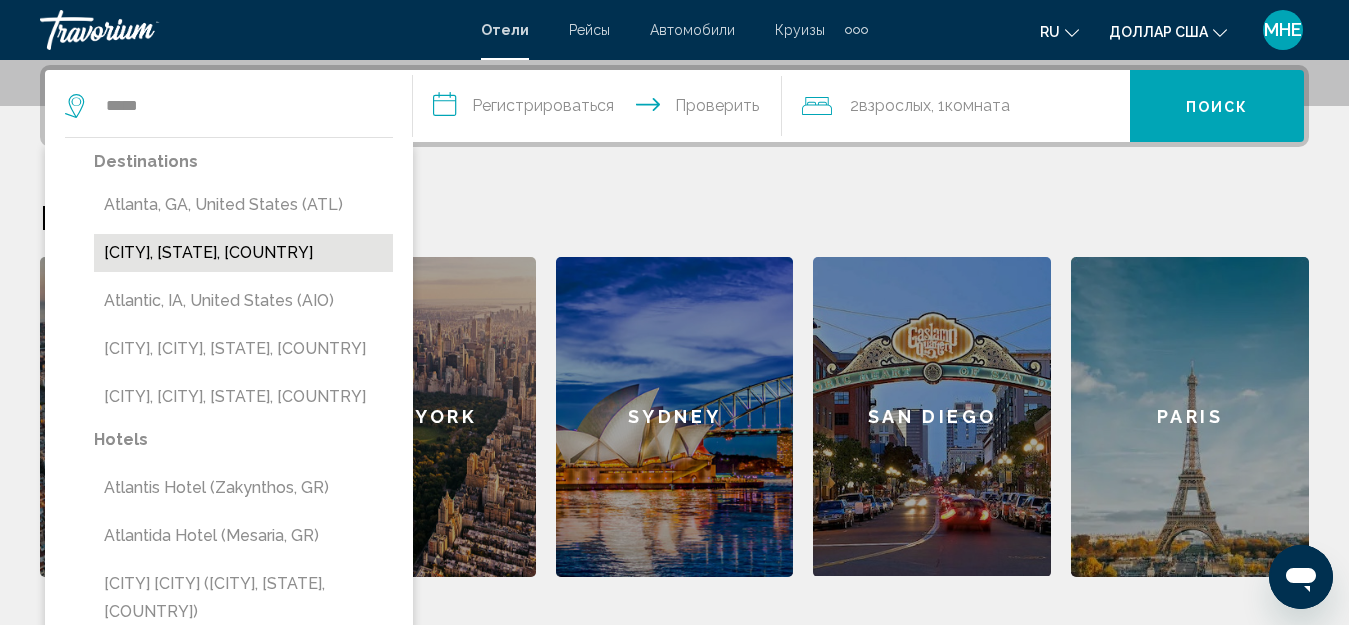click on "Atlantic City, NJ, United States (AIY)" at bounding box center [243, 253] 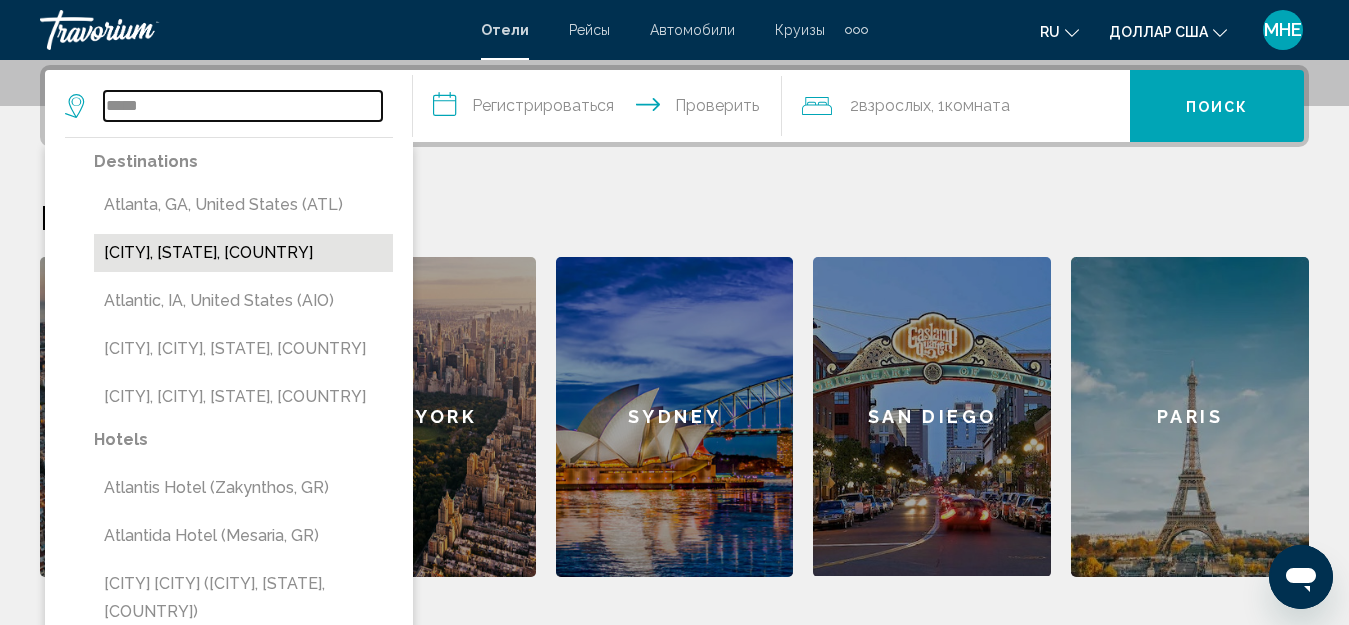 type on "**********" 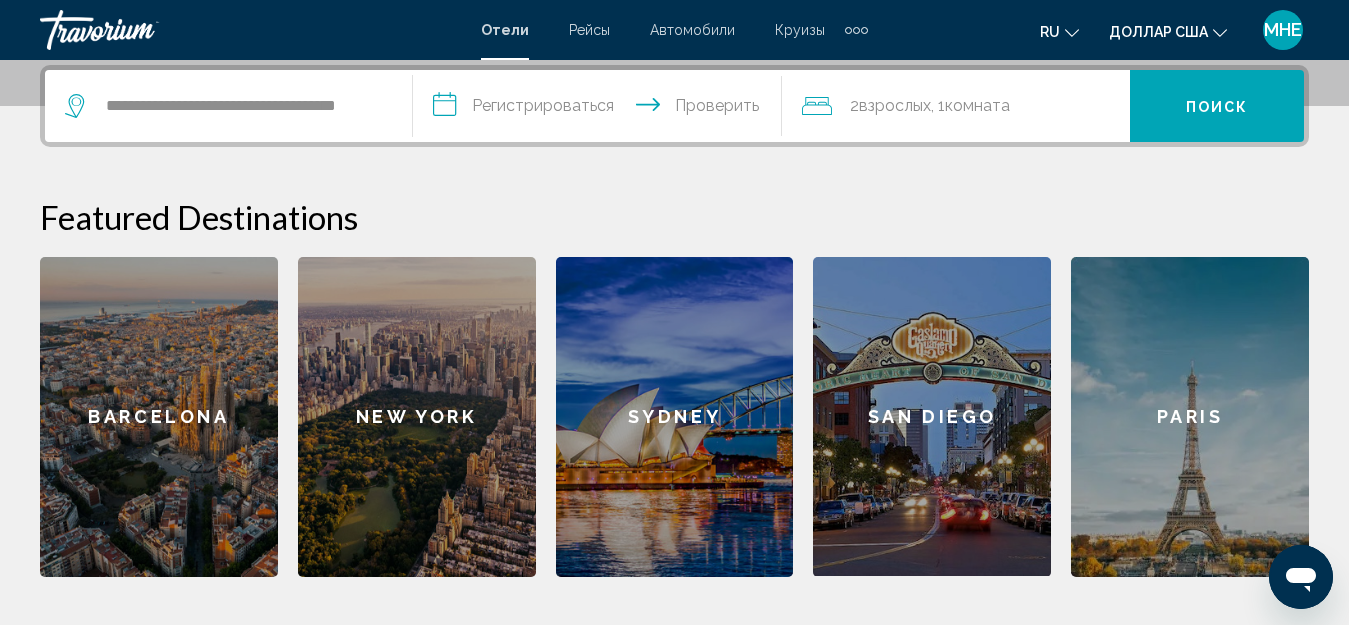 click on "**********" at bounding box center [601, 109] 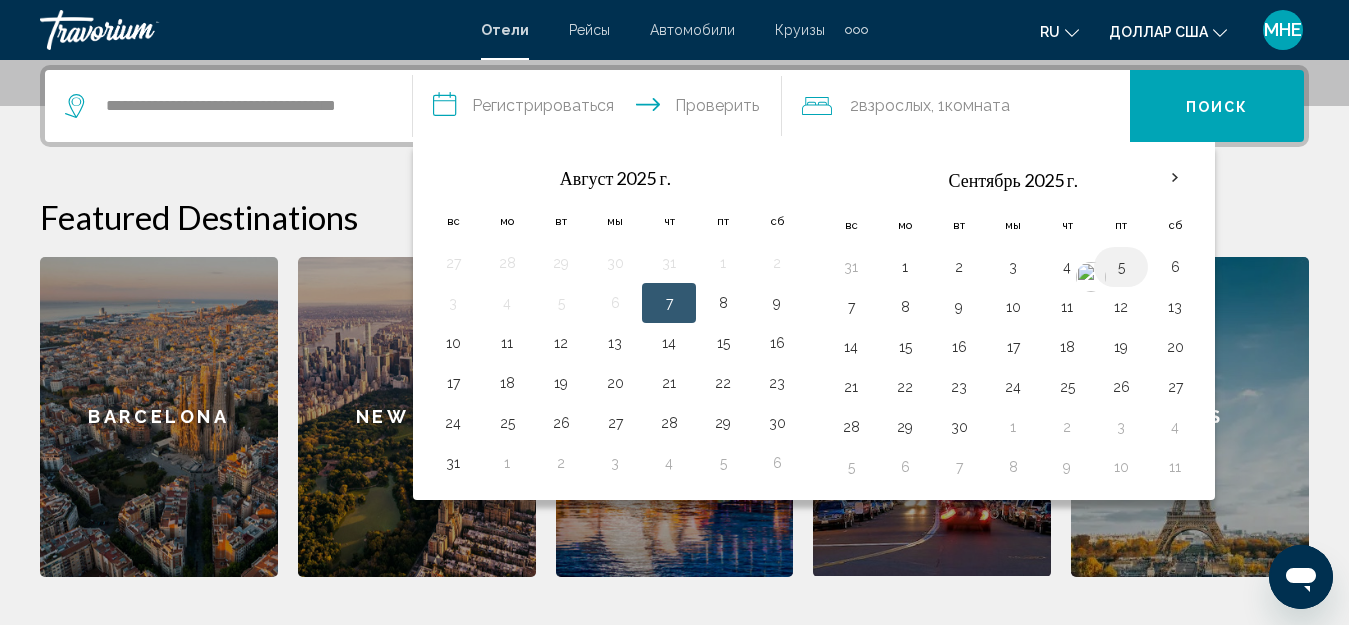 click on "5" at bounding box center (1121, 267) 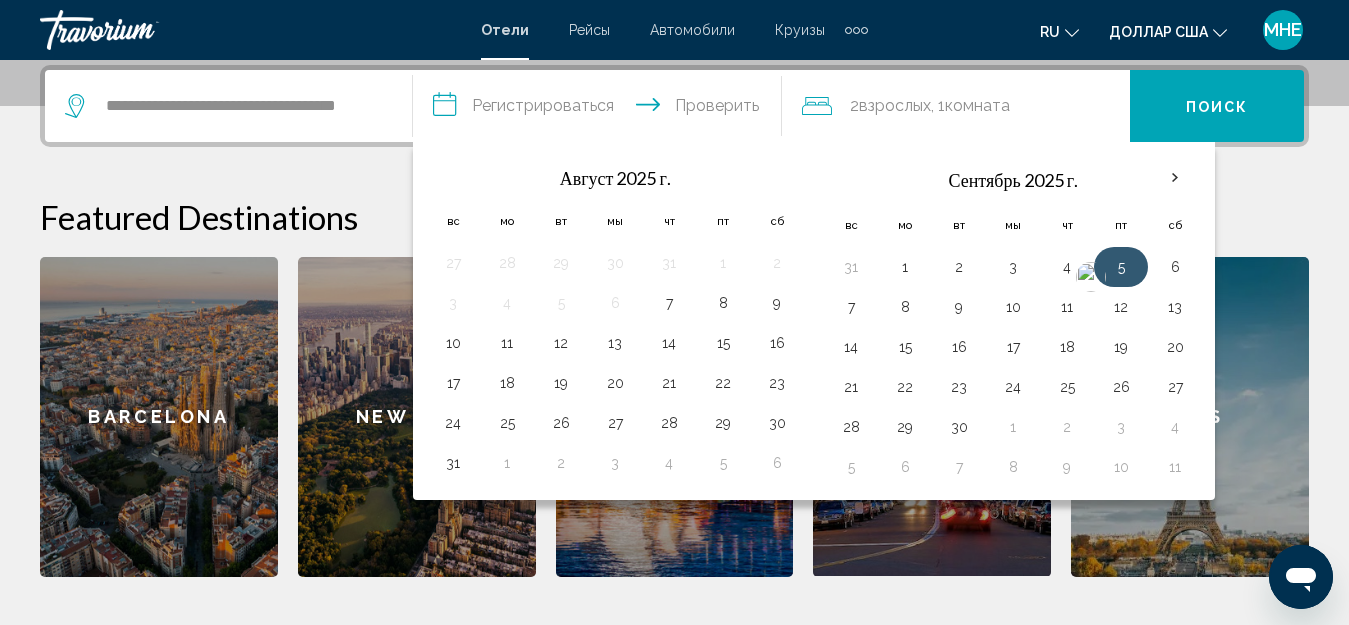 click on "5" at bounding box center [1121, 267] 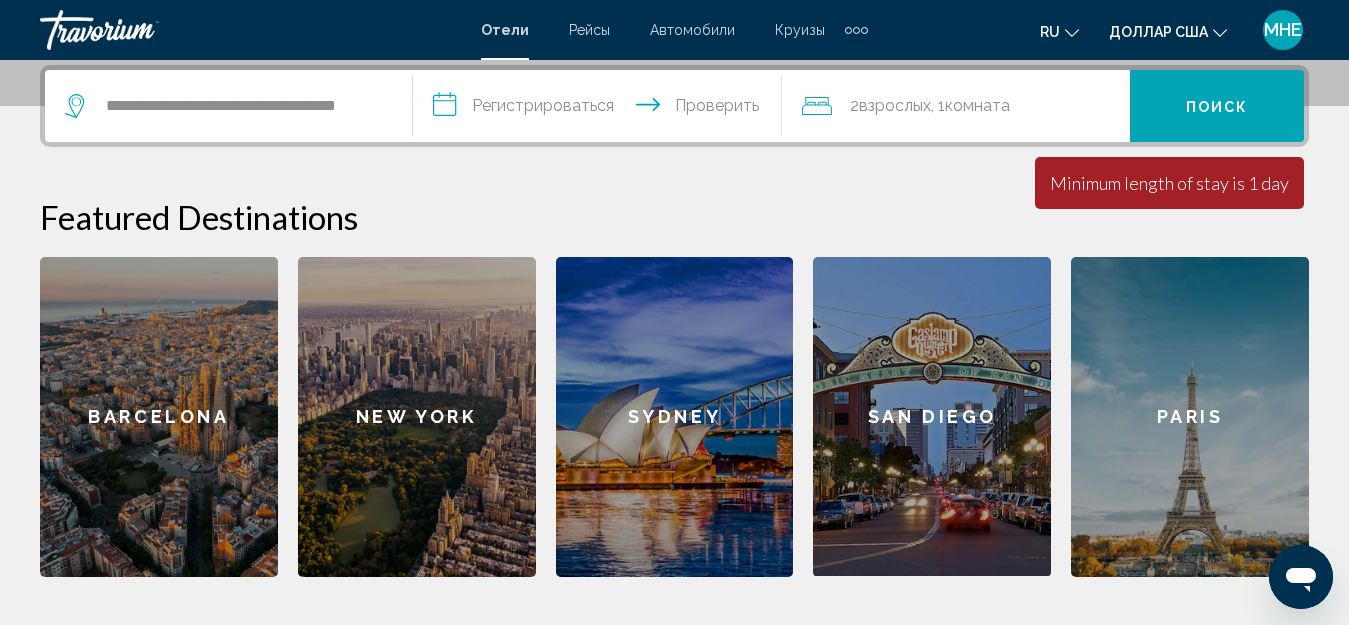 click on "**********" at bounding box center [601, 109] 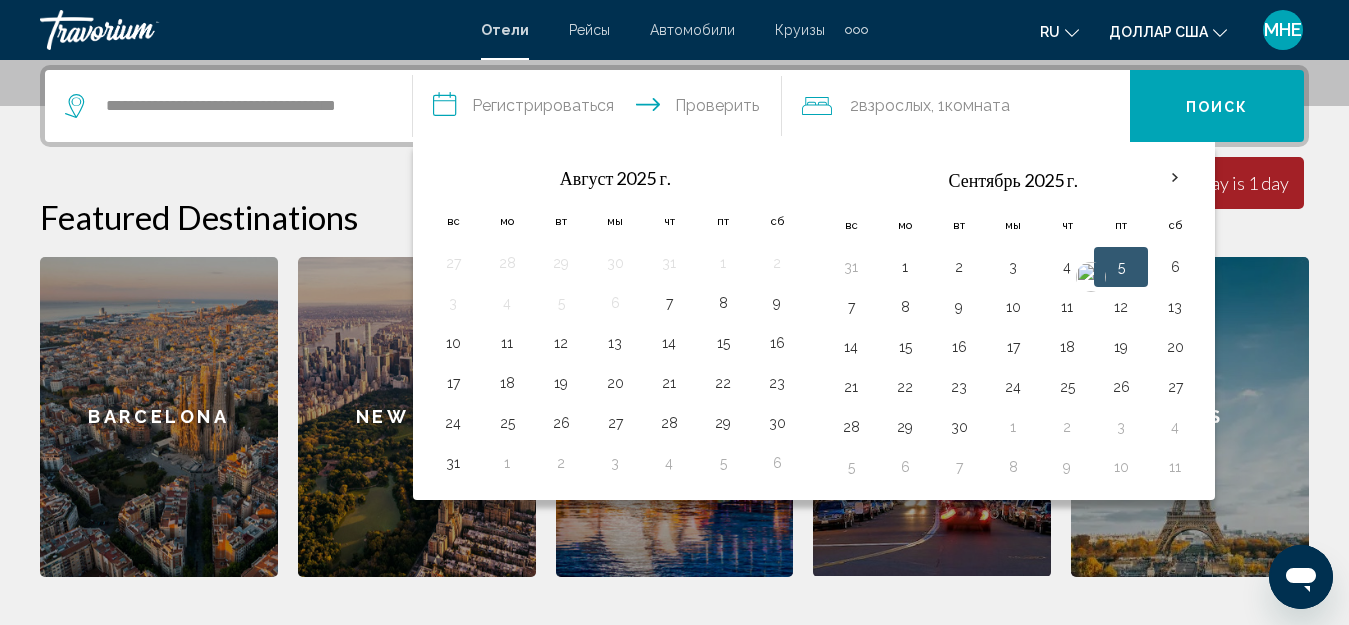 click on "5" at bounding box center (1121, 267) 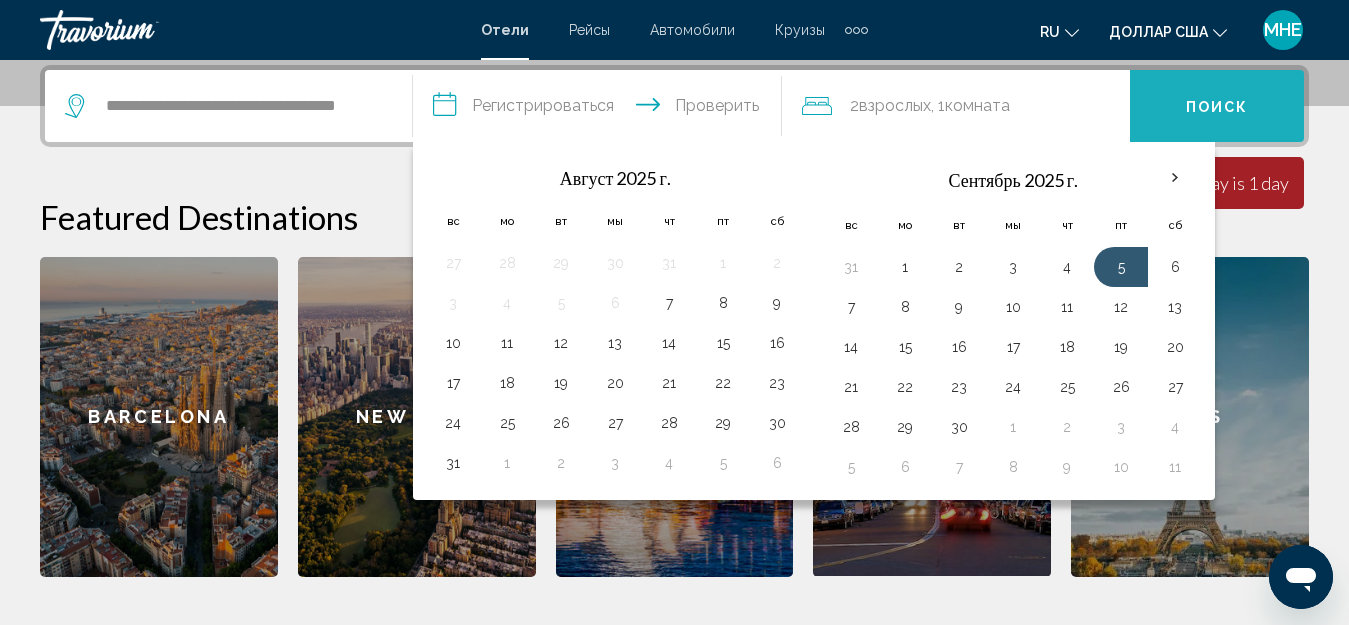 click on "Поиск" at bounding box center (1217, 106) 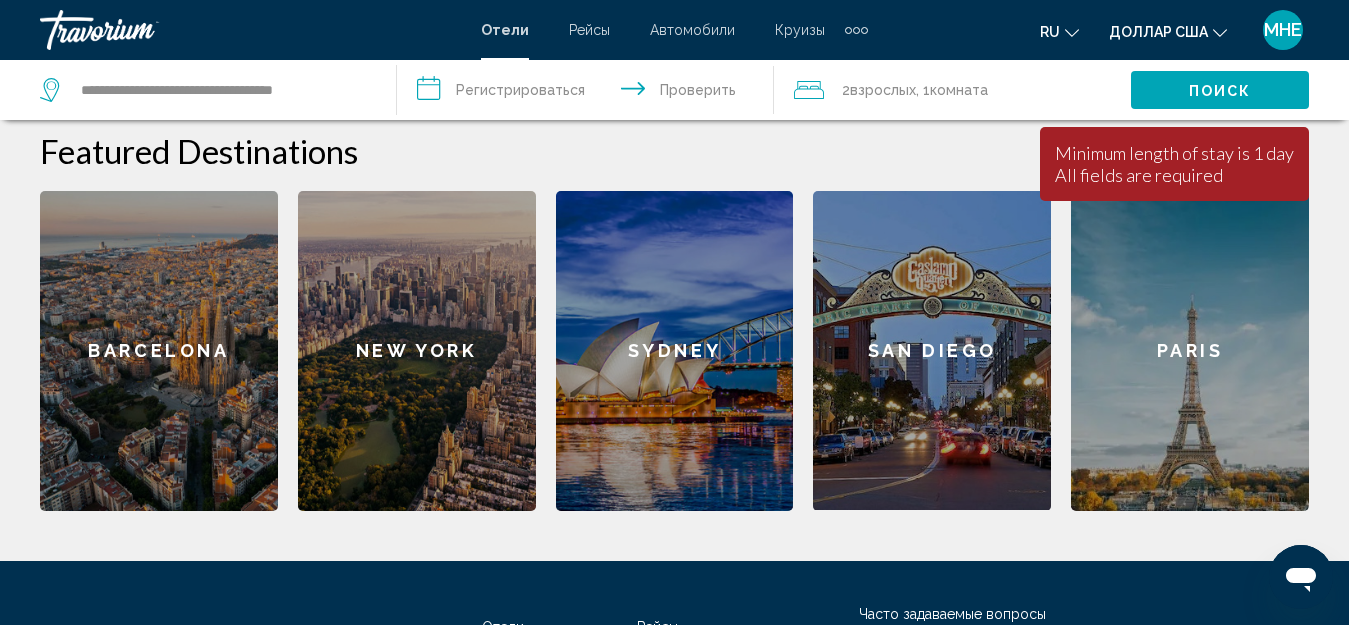 scroll, scrollTop: 594, scrollLeft: 0, axis: vertical 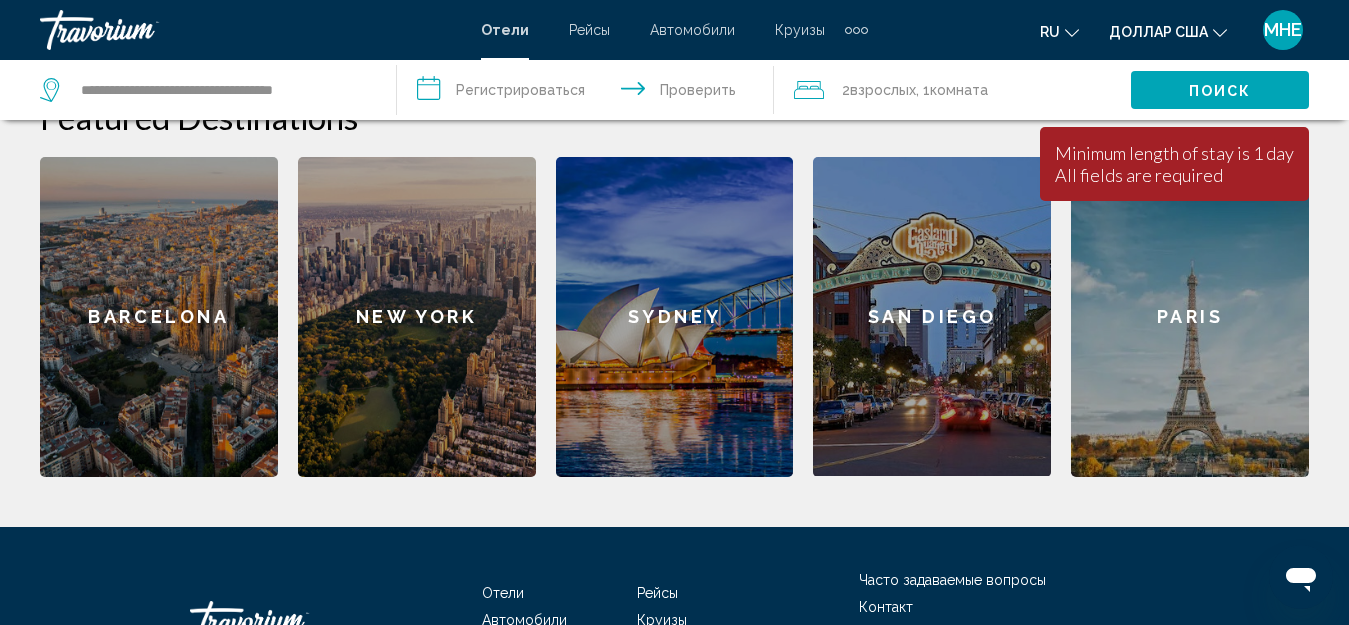 click on "Поиск" at bounding box center [1220, 91] 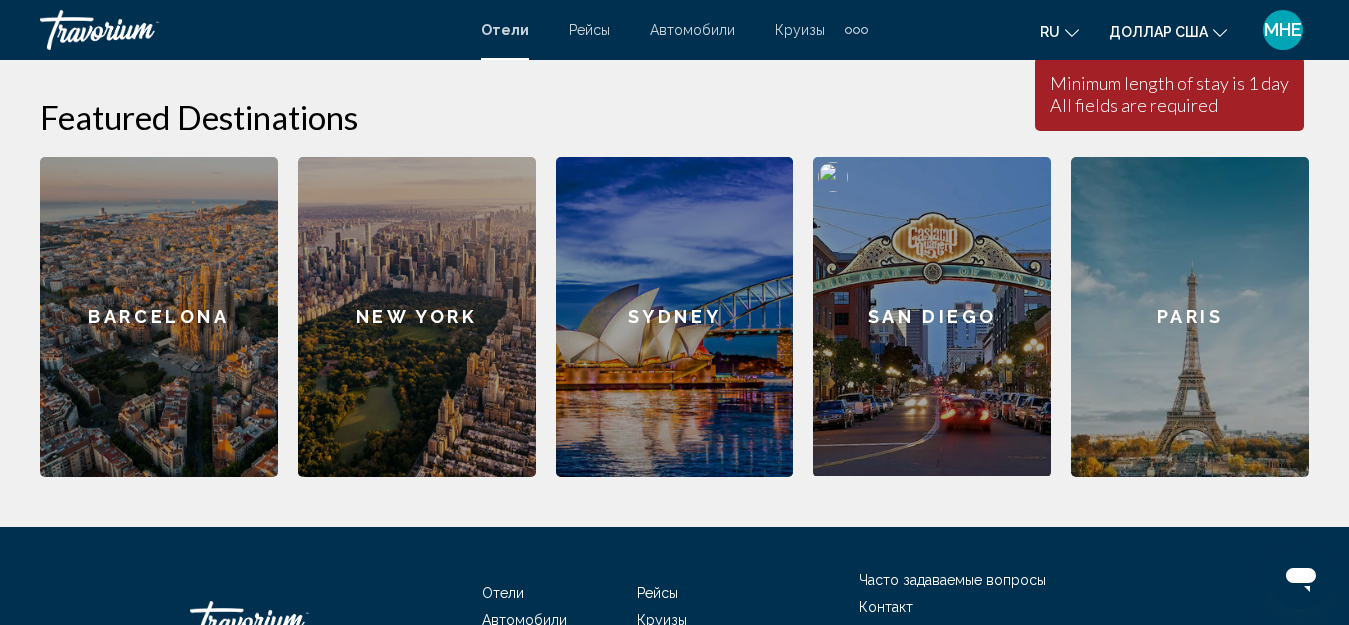 scroll, scrollTop: 494, scrollLeft: 0, axis: vertical 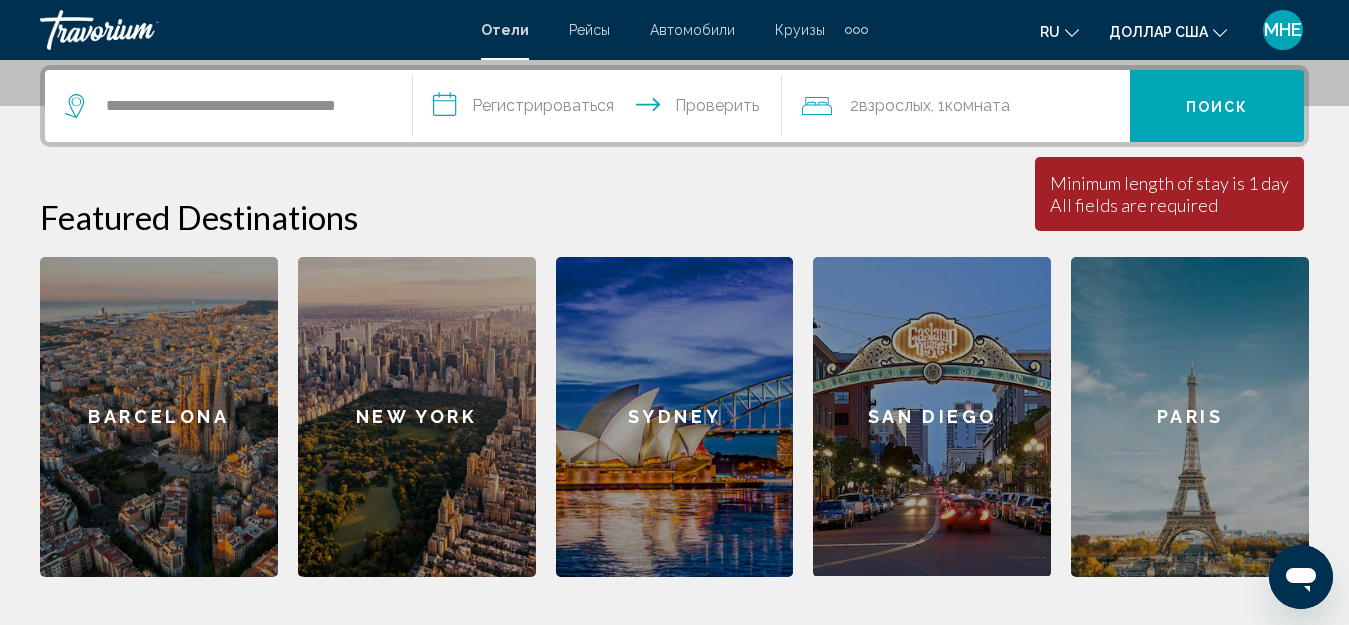 click on "**********" at bounding box center [601, 109] 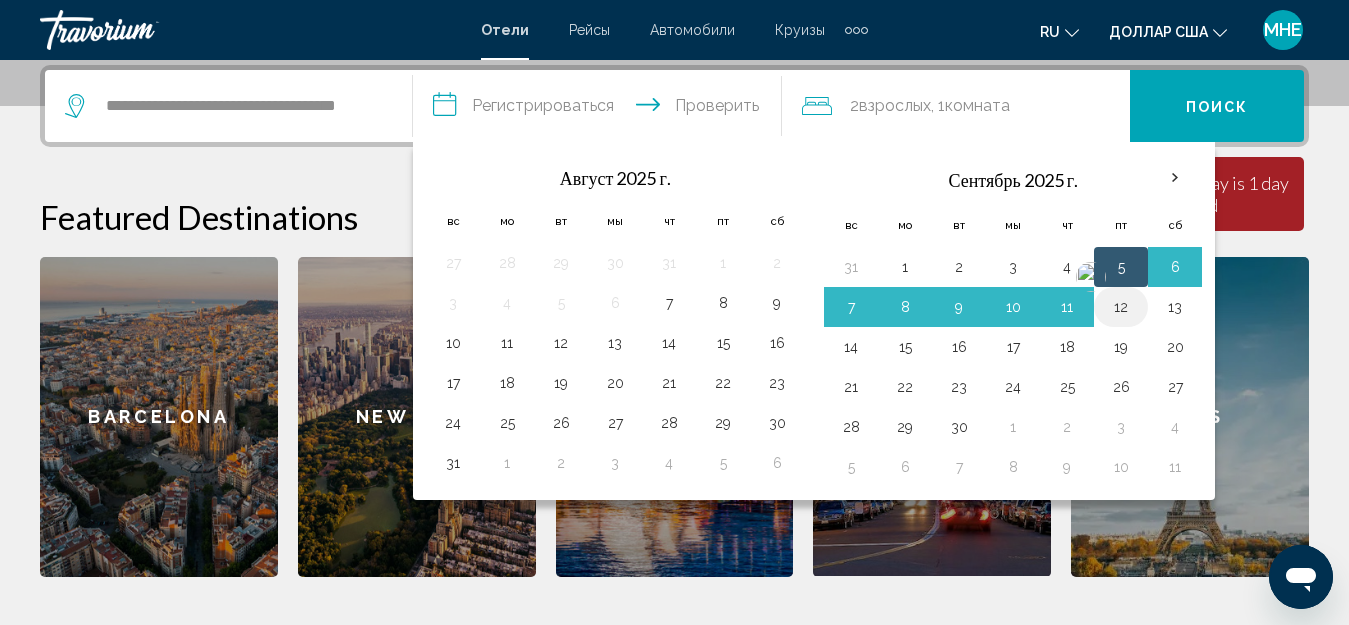 click on "12" at bounding box center (1121, 307) 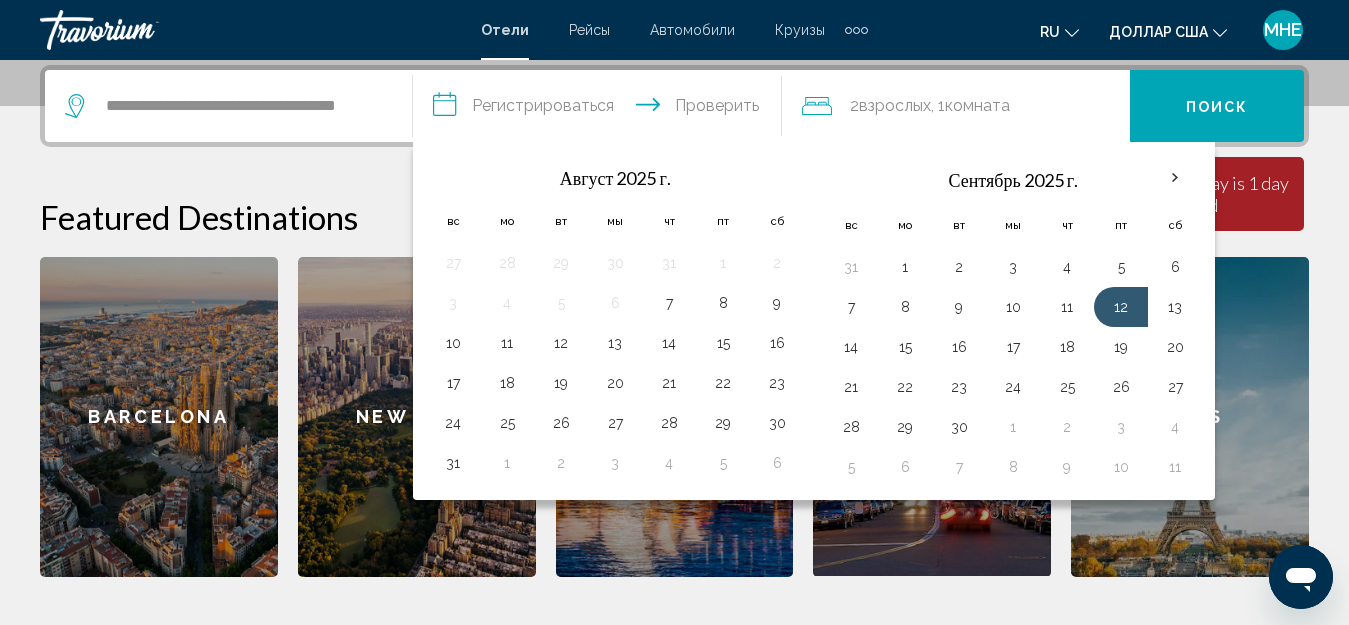 click on "Поиск" at bounding box center (1217, 106) 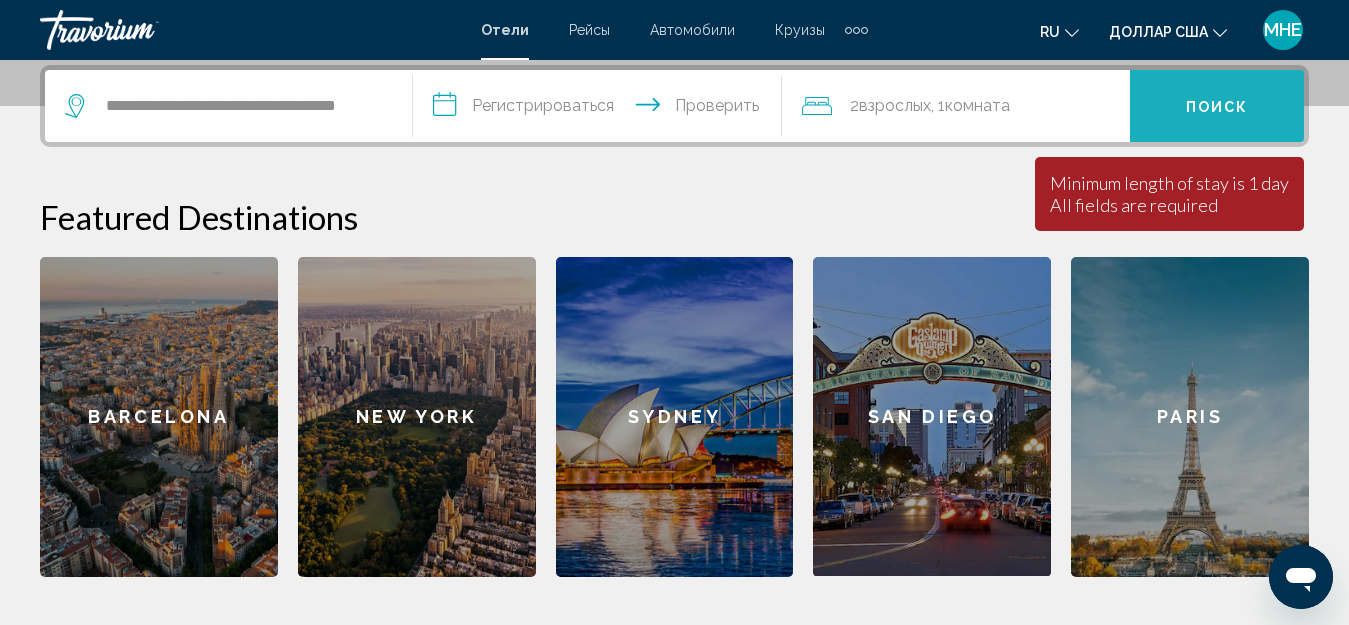 click on "Поиск" at bounding box center [1217, 106] 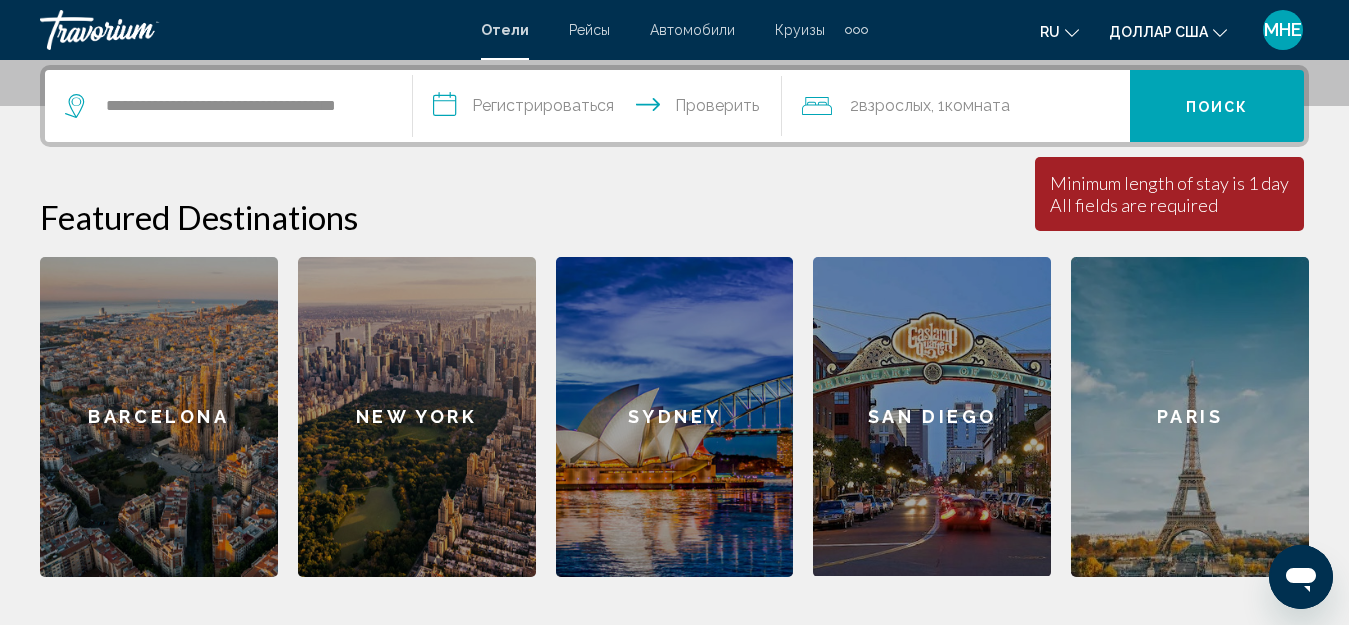 click on "**********" at bounding box center [601, 109] 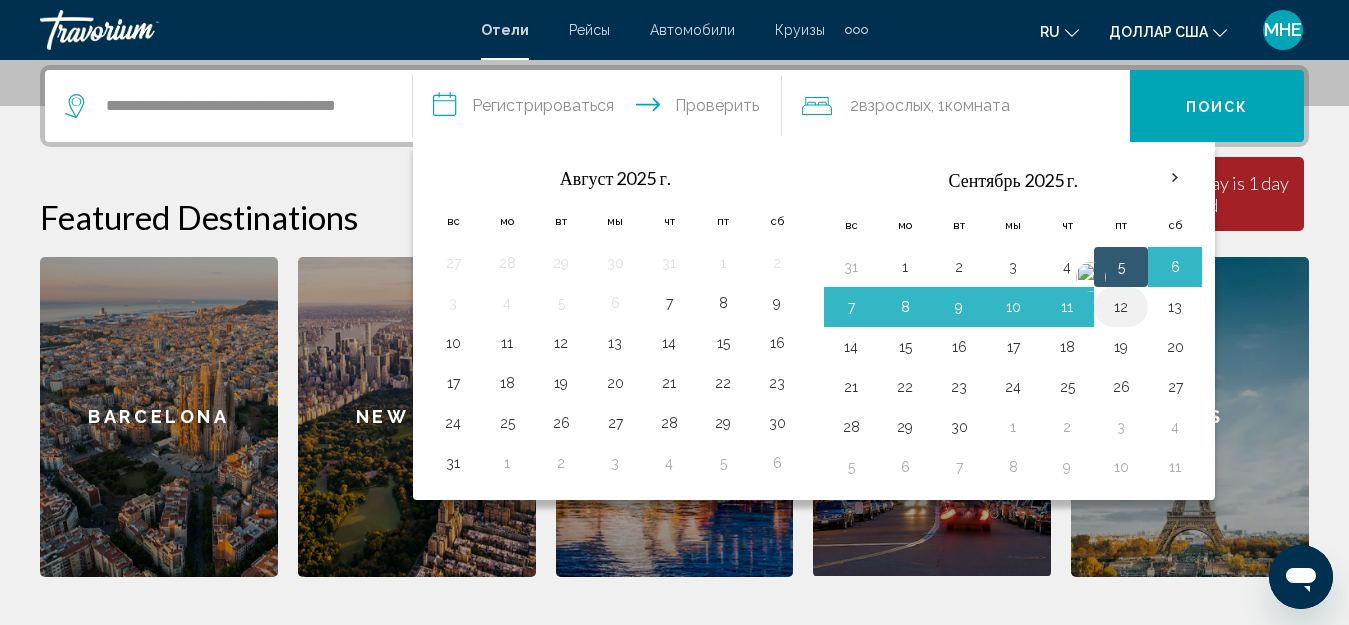 click on "12" at bounding box center (1121, 307) 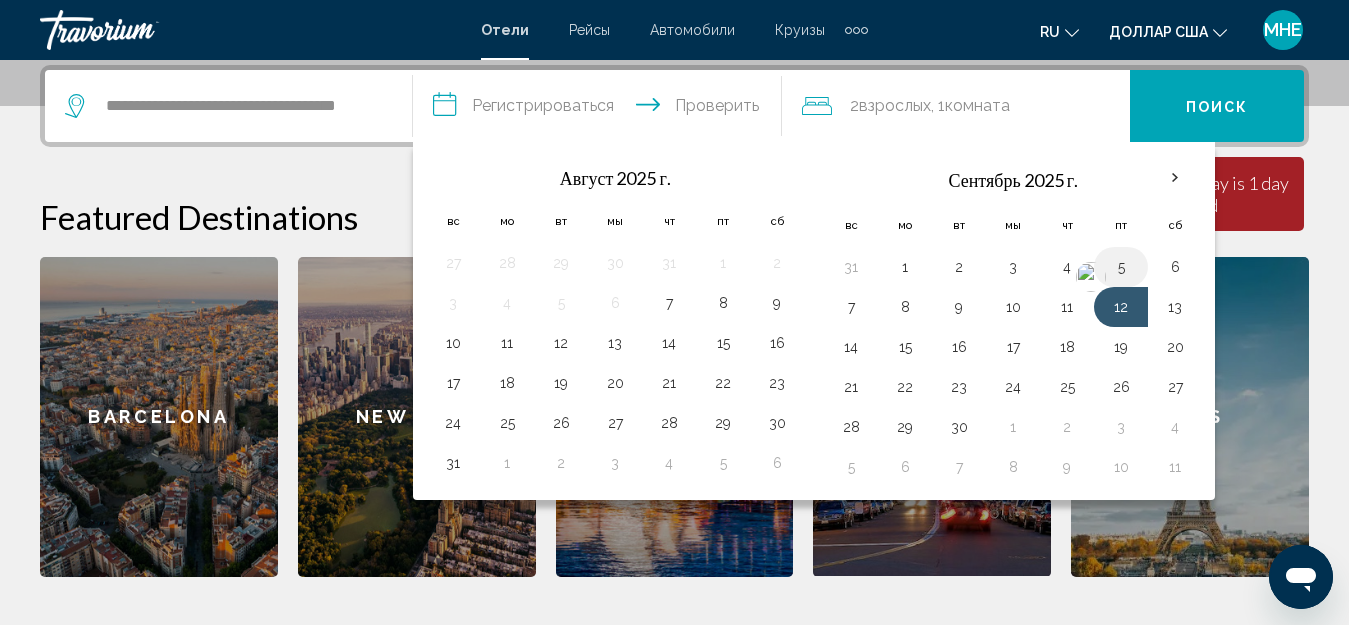 click on "5" at bounding box center (1121, 267) 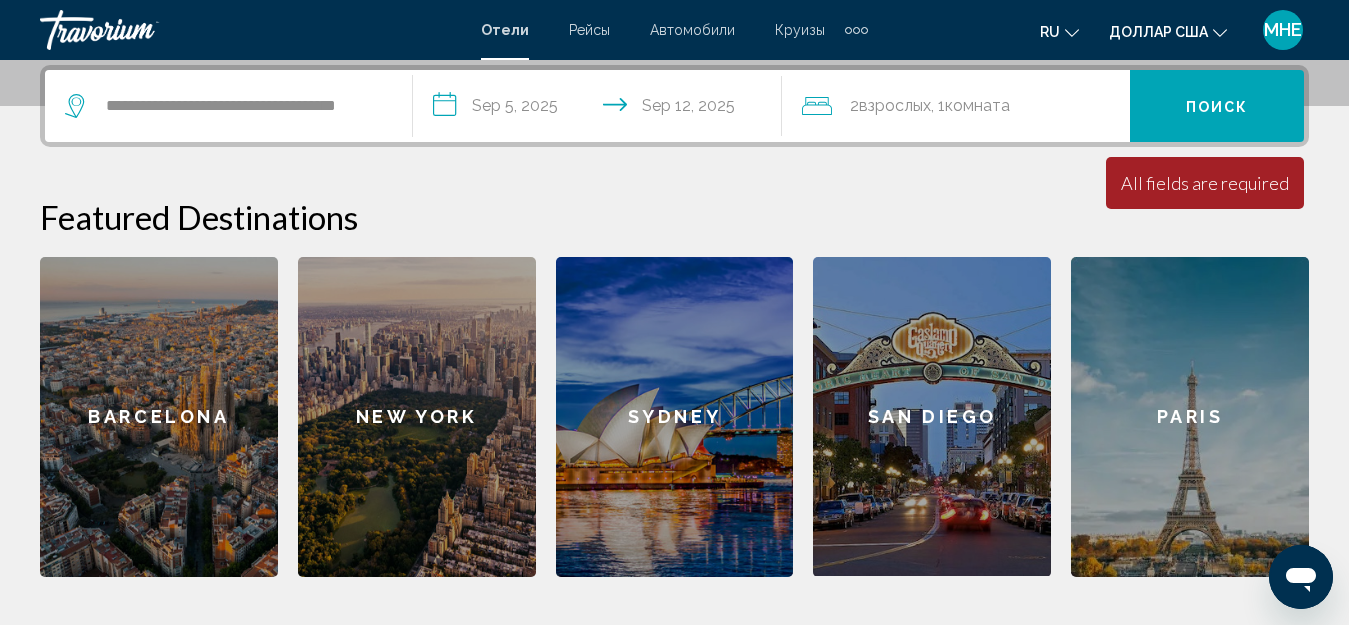 click on "Поиск" at bounding box center (1217, 107) 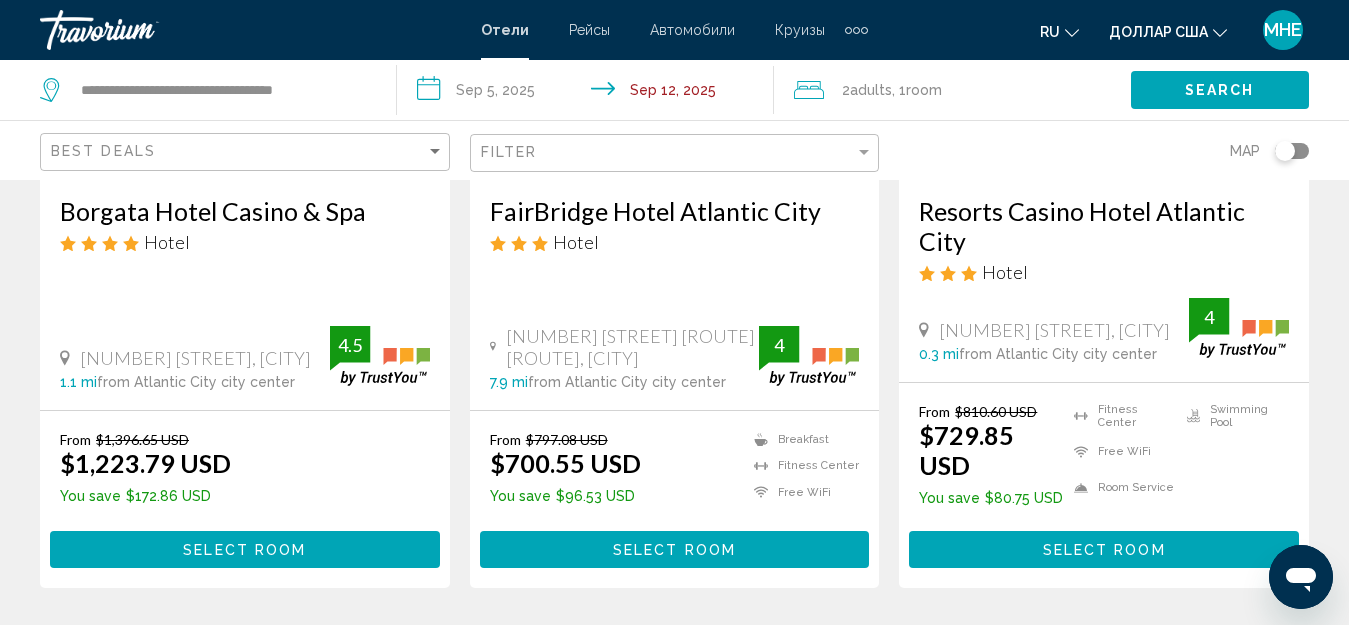 scroll, scrollTop: 2800, scrollLeft: 0, axis: vertical 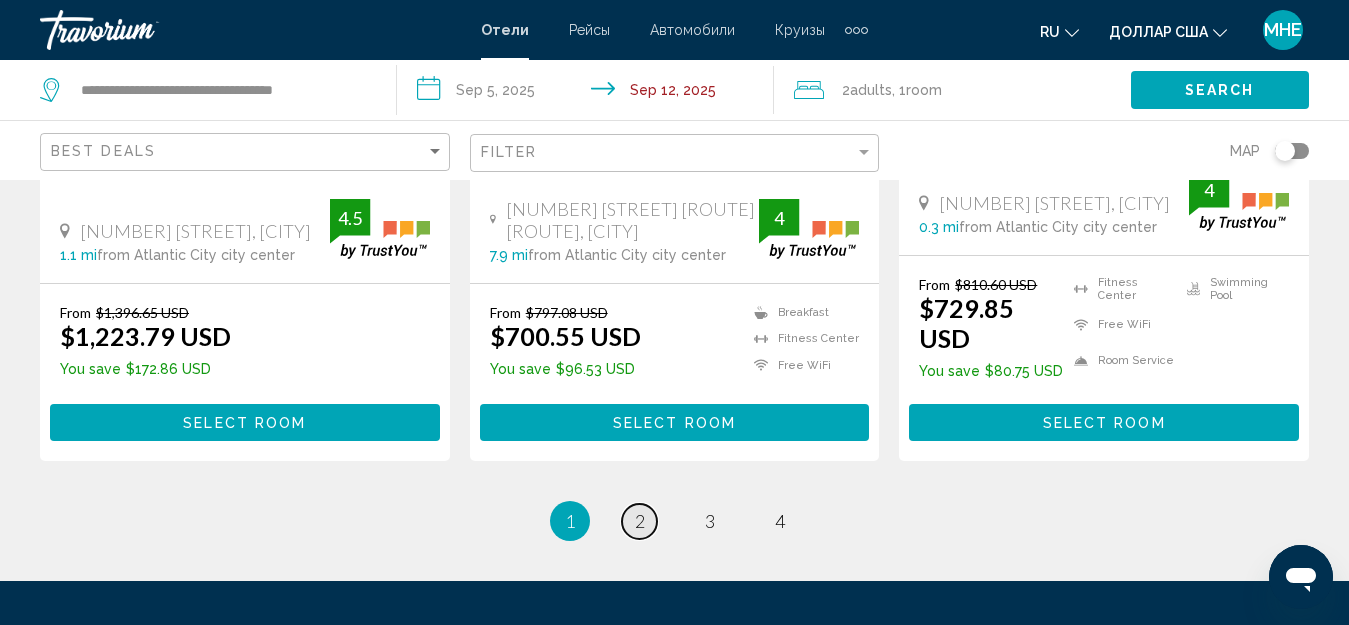click on "2" at bounding box center (640, 521) 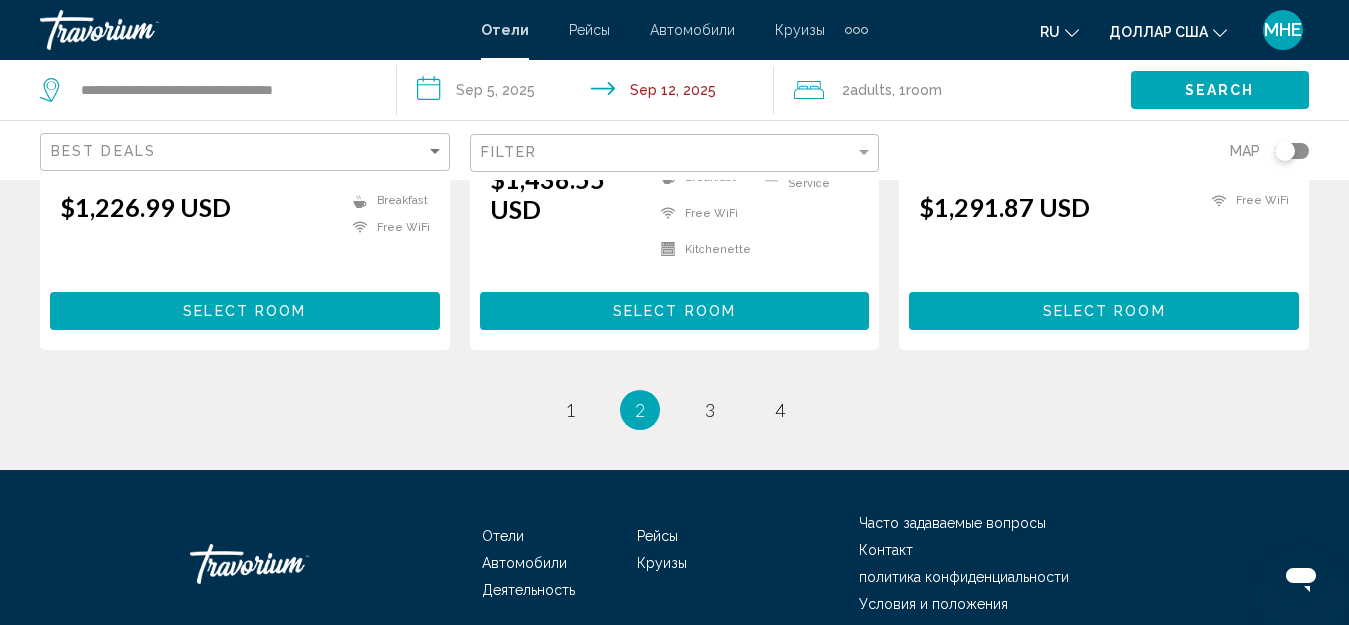scroll, scrollTop: 2999, scrollLeft: 0, axis: vertical 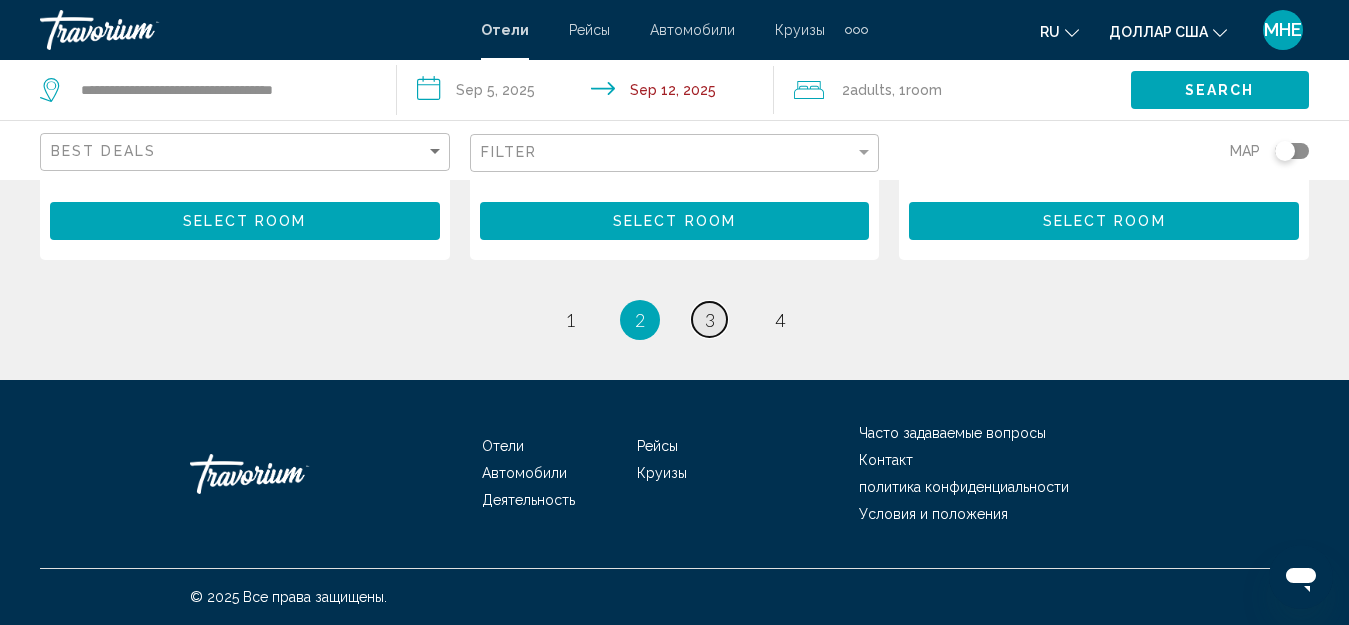 click on "page  3" at bounding box center (709, 319) 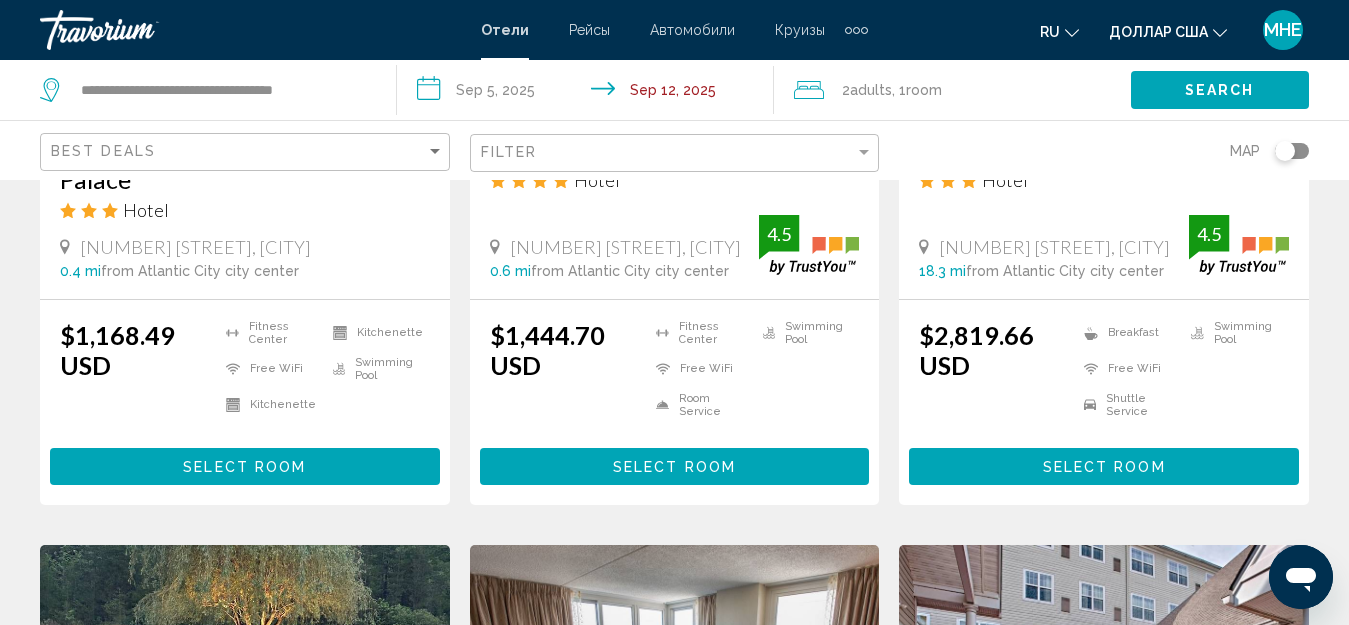 scroll, scrollTop: 1100, scrollLeft: 0, axis: vertical 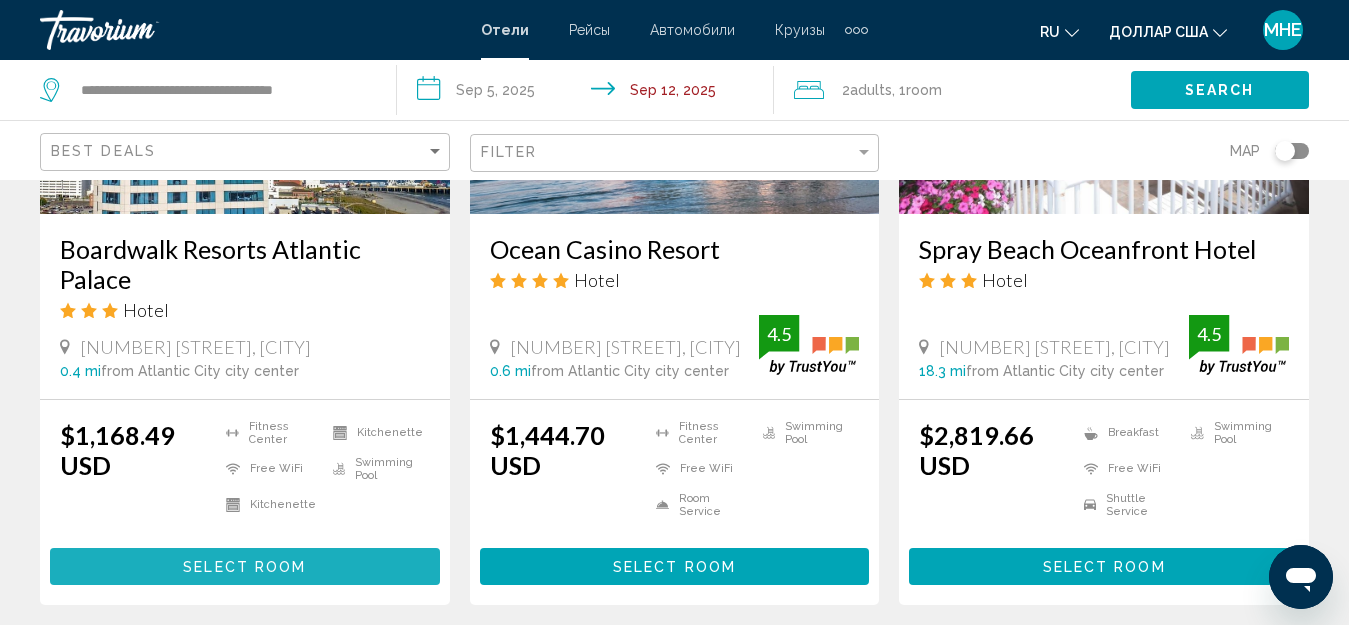 click on "Select Room" at bounding box center [245, 566] 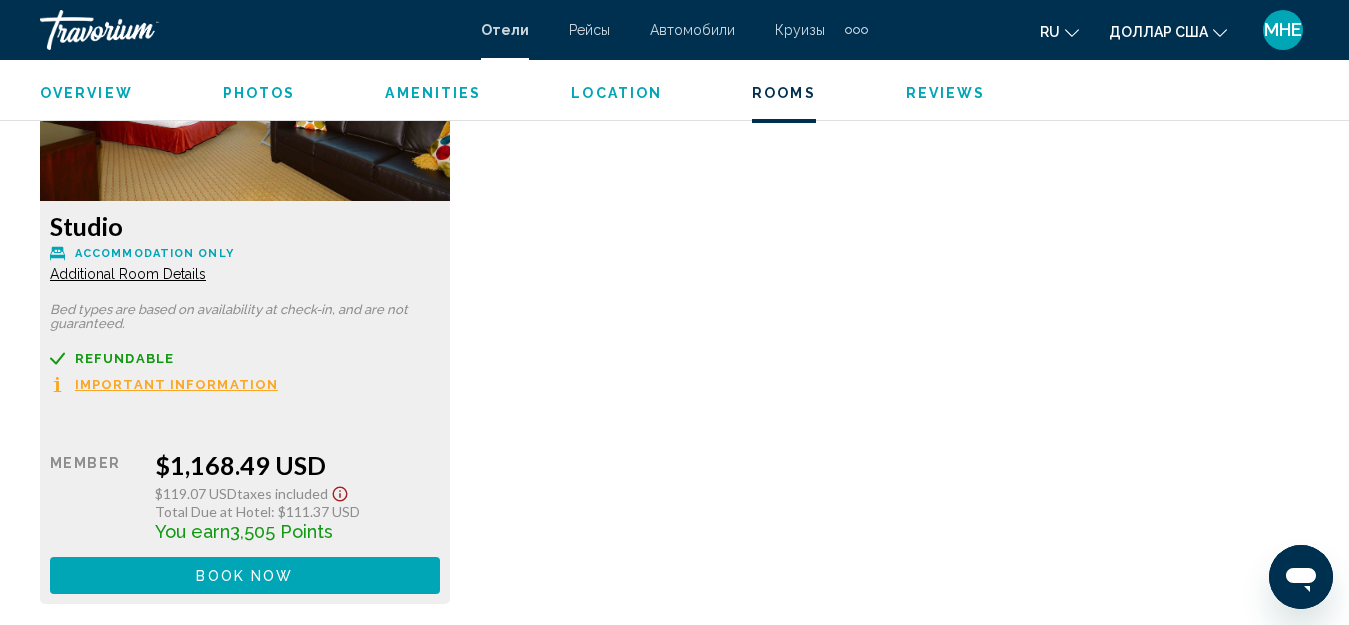 scroll, scrollTop: 3122, scrollLeft: 0, axis: vertical 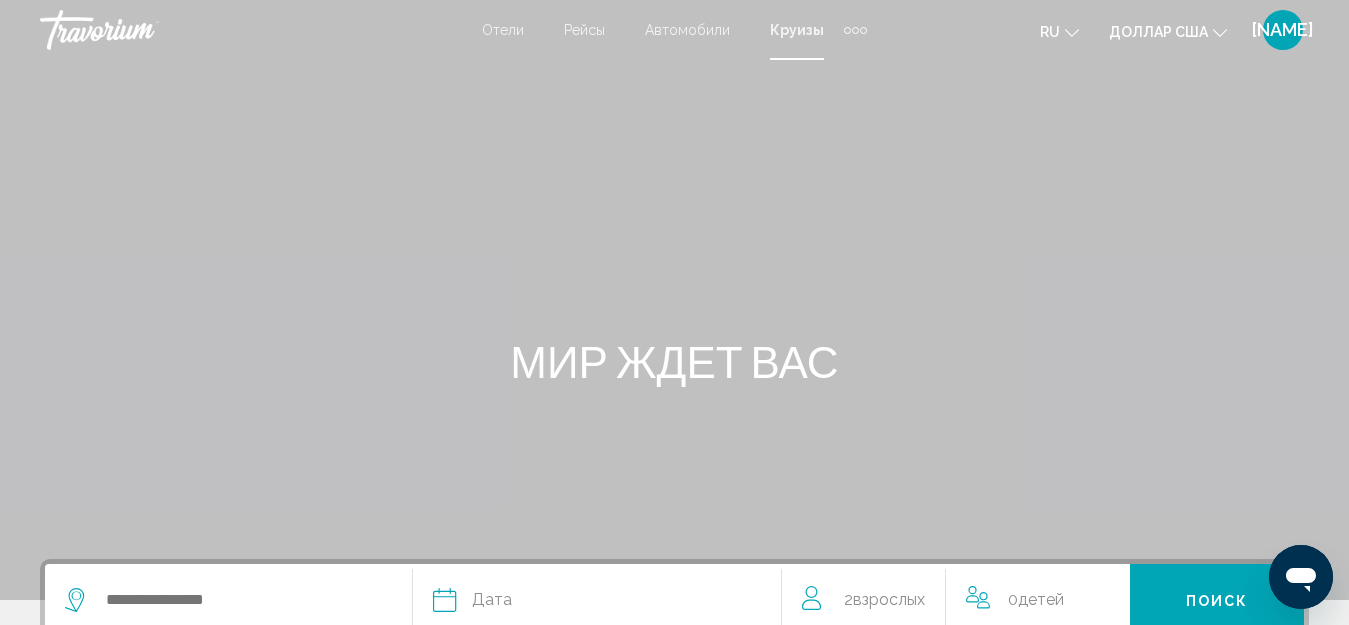 click on "Рейсы" at bounding box center (584, 30) 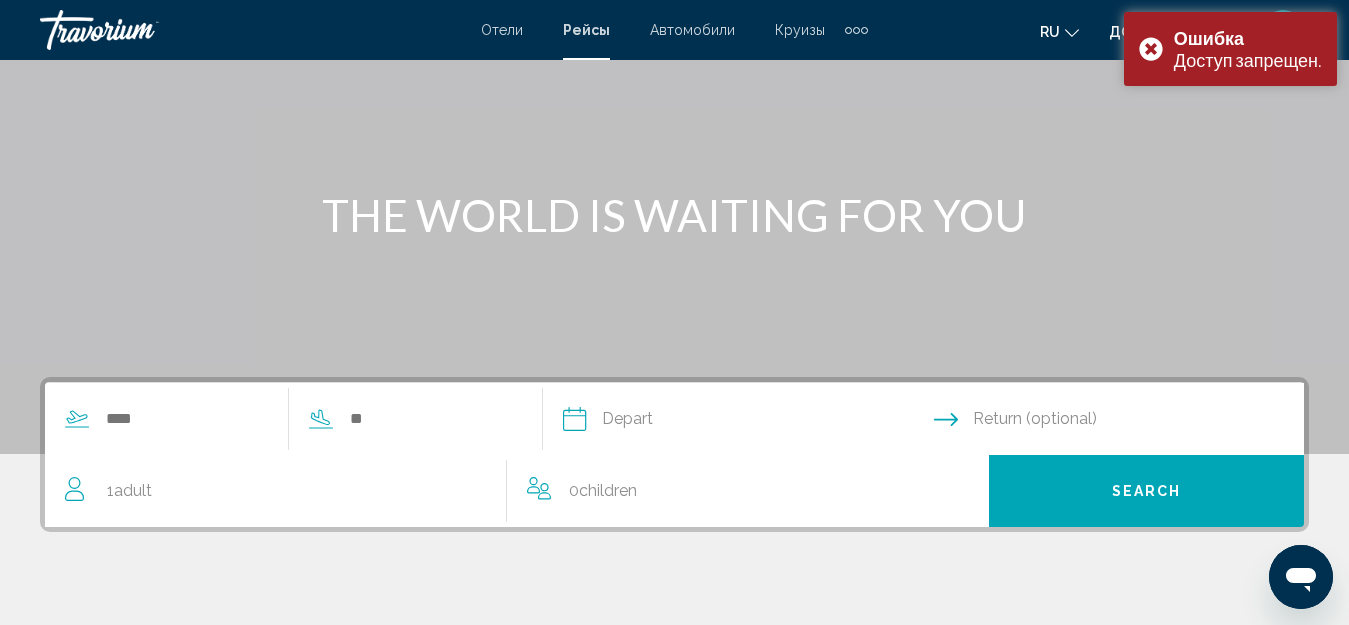 scroll, scrollTop: 98, scrollLeft: 0, axis: vertical 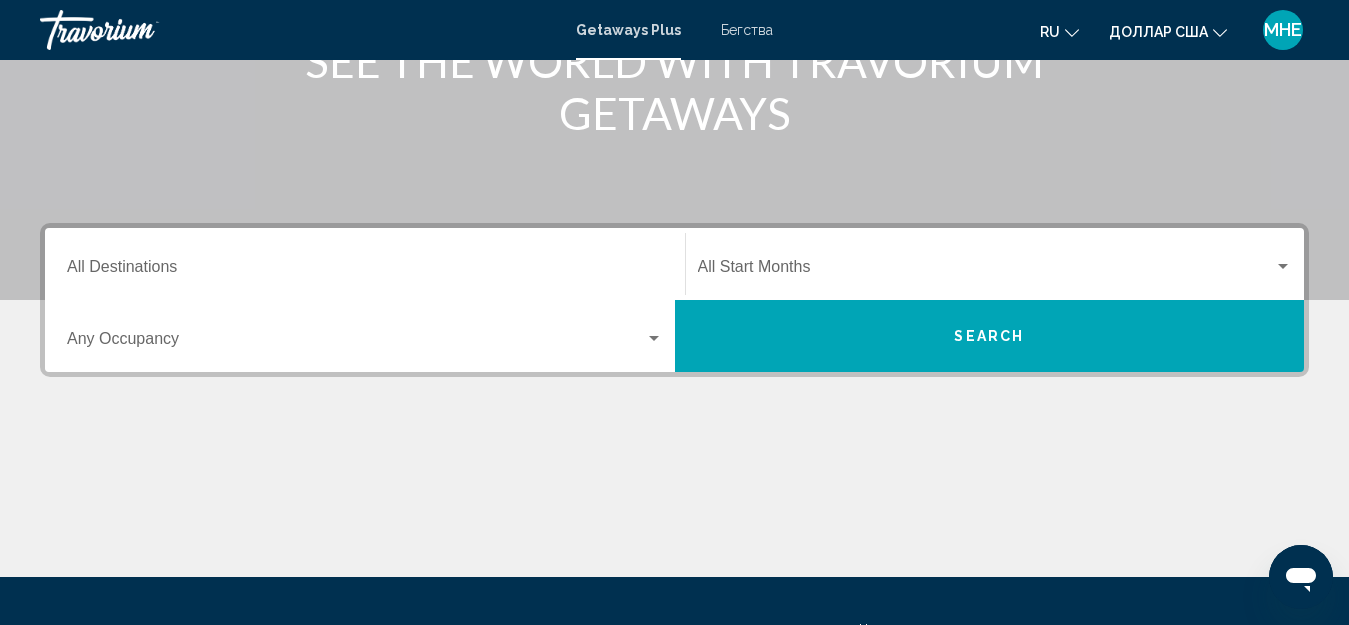 click at bounding box center (654, 339) 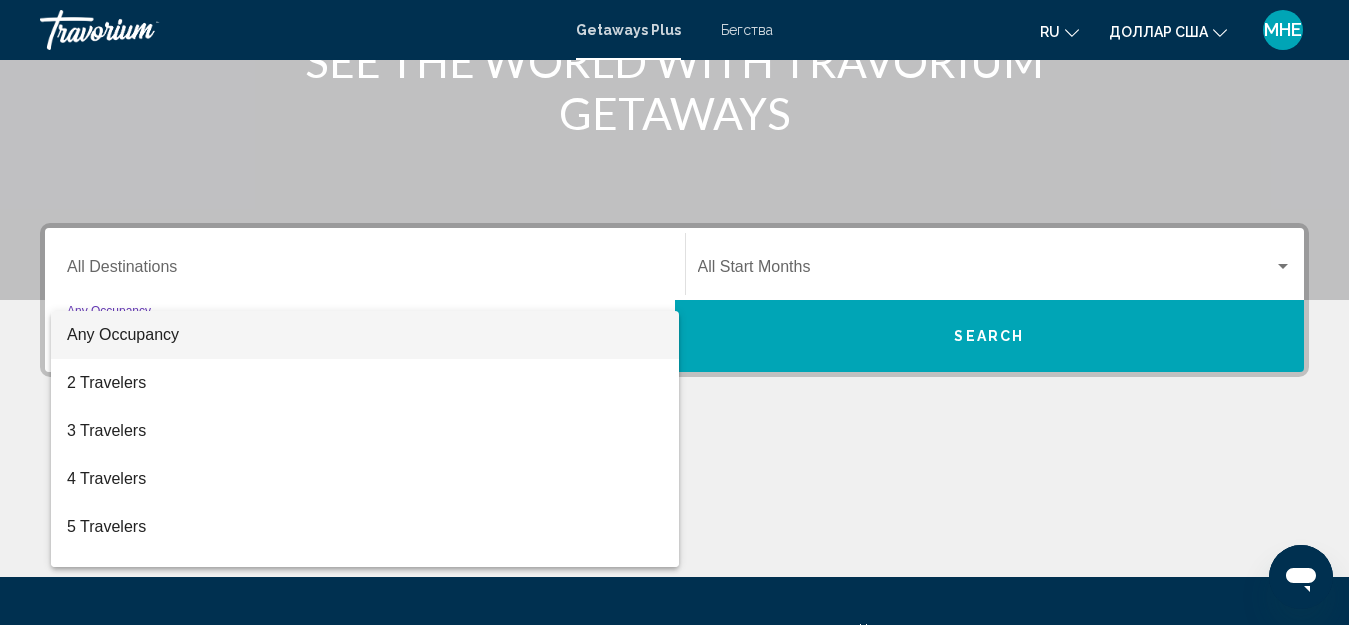 scroll, scrollTop: 458, scrollLeft: 0, axis: vertical 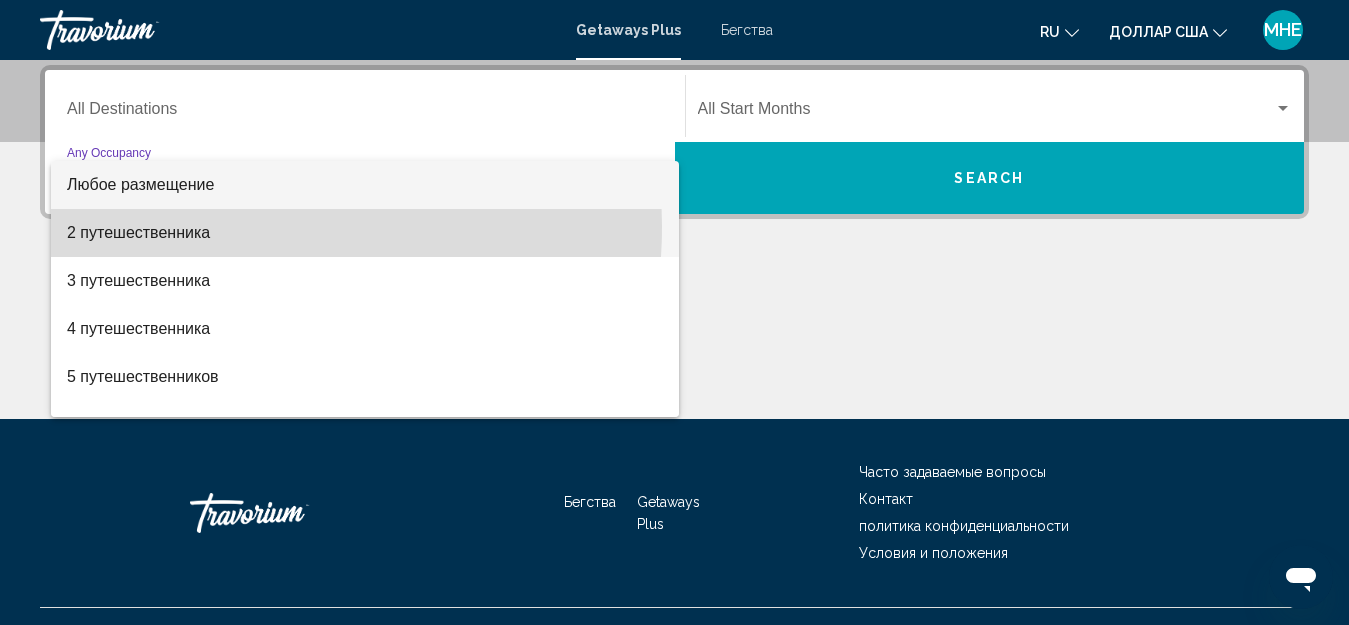 click on "2 путешественника" at bounding box center [138, 232] 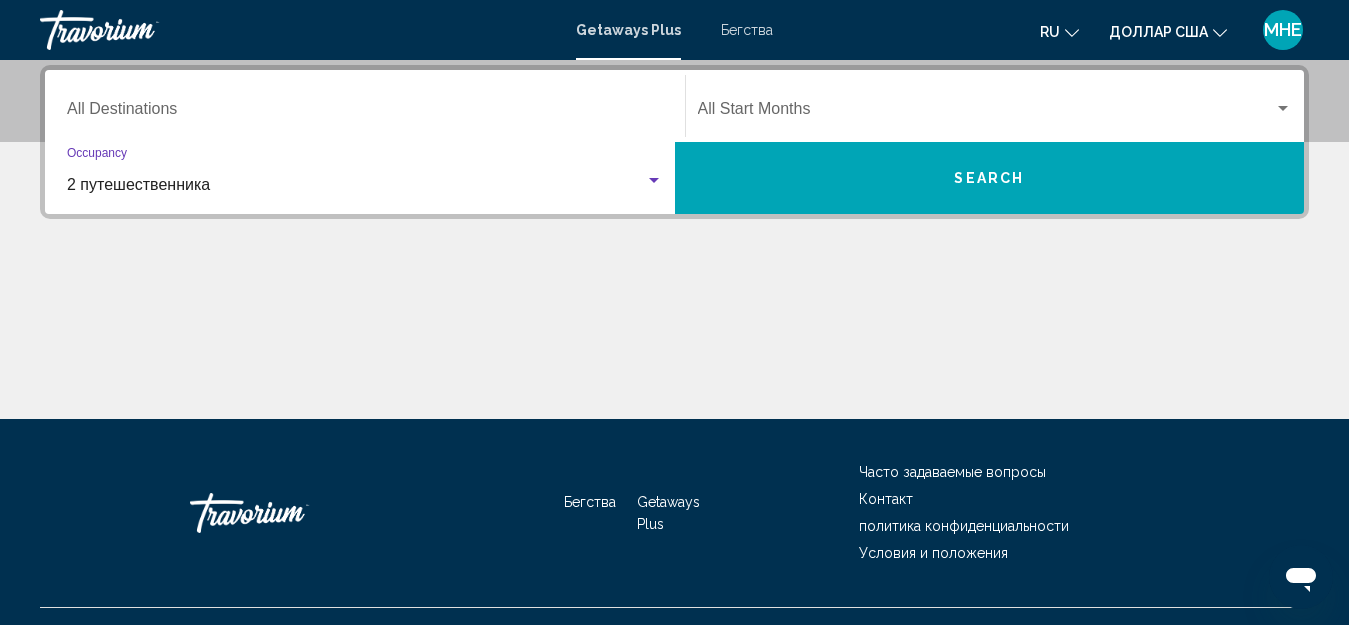 click on "Destination All Destinations" at bounding box center (365, 113) 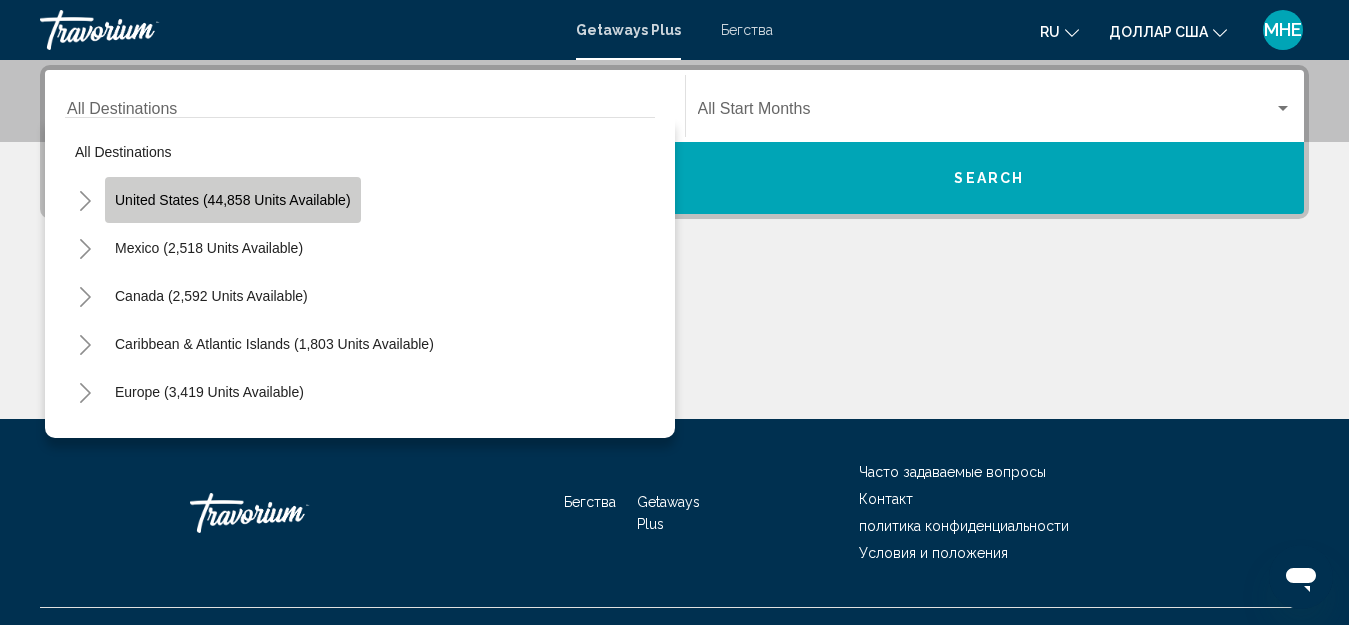 click on "United States (44,858 units available)" 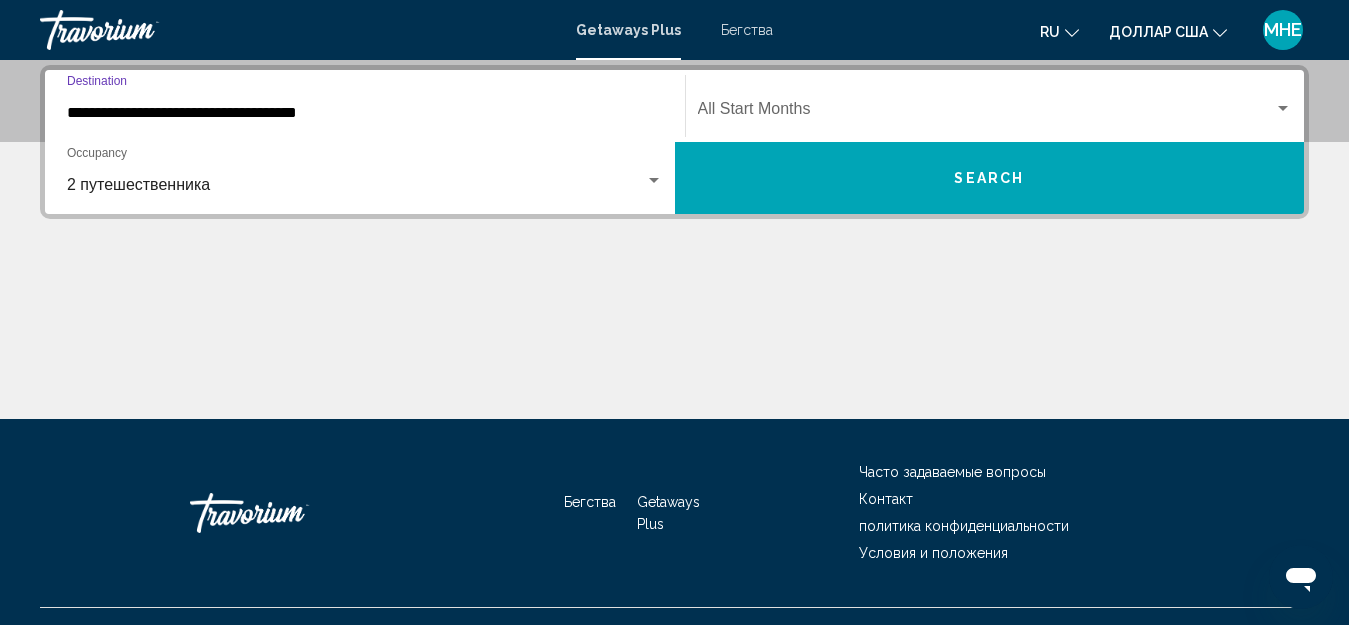 click at bounding box center [986, 113] 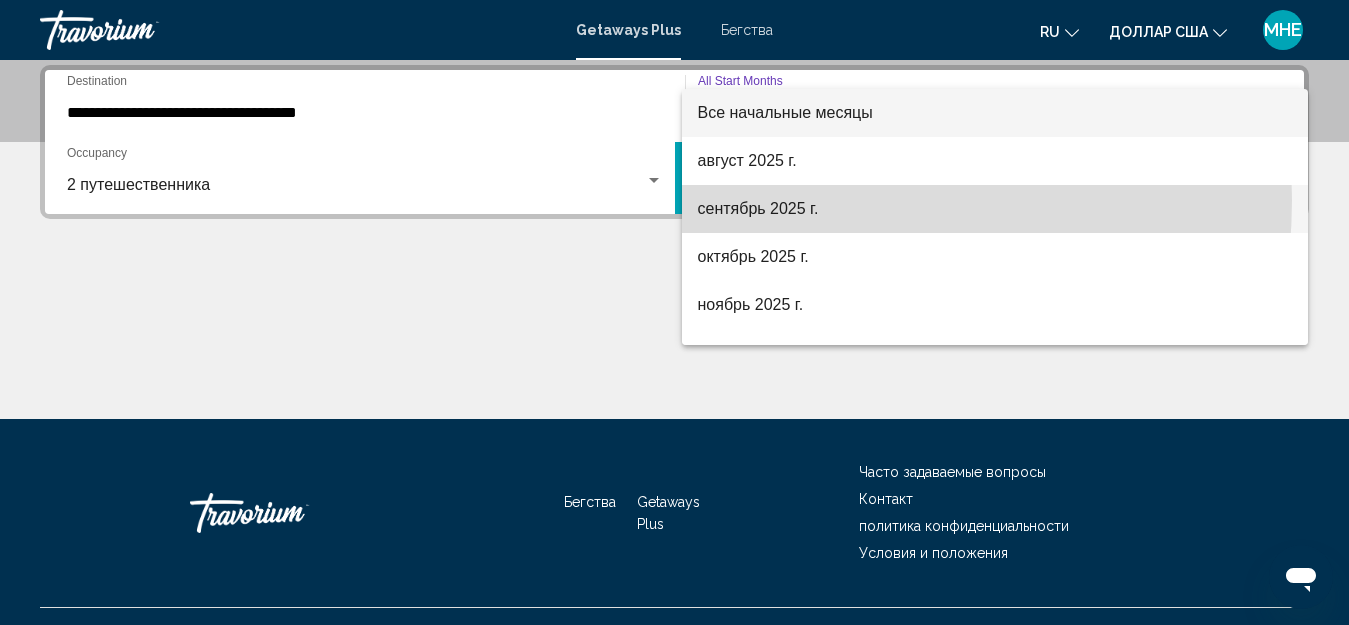 click on "сентябрь 2025 г." at bounding box center (758, 208) 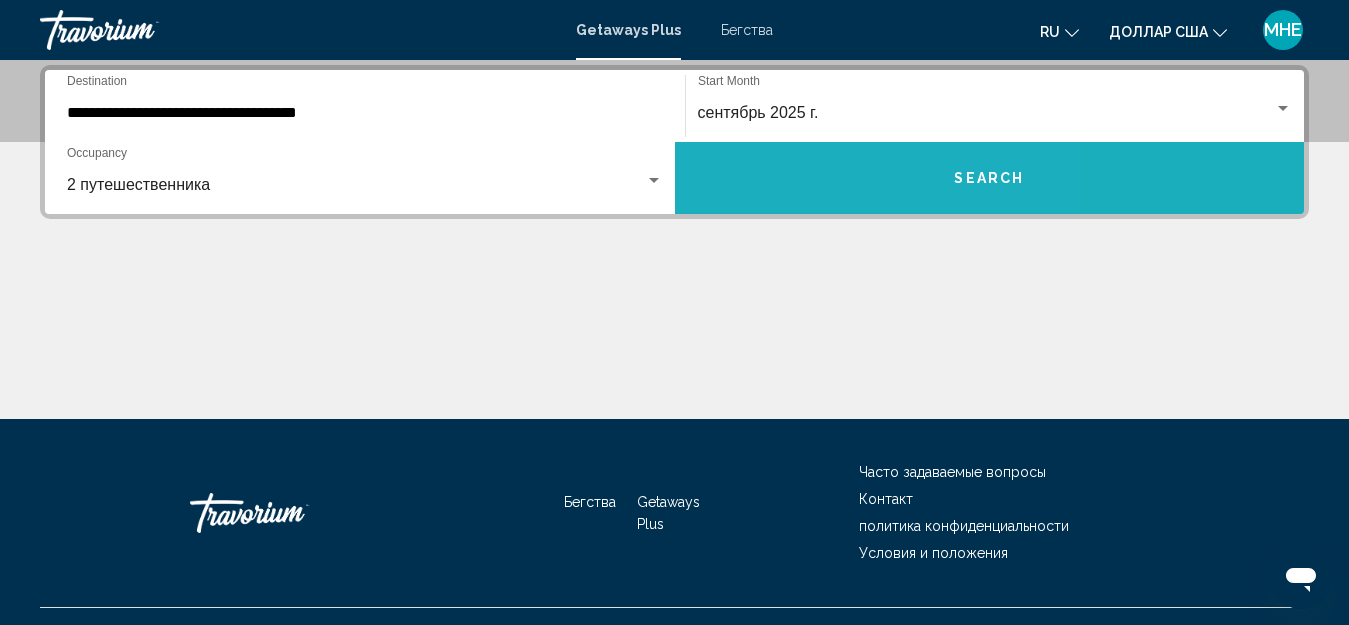 click on "Search" at bounding box center (990, 178) 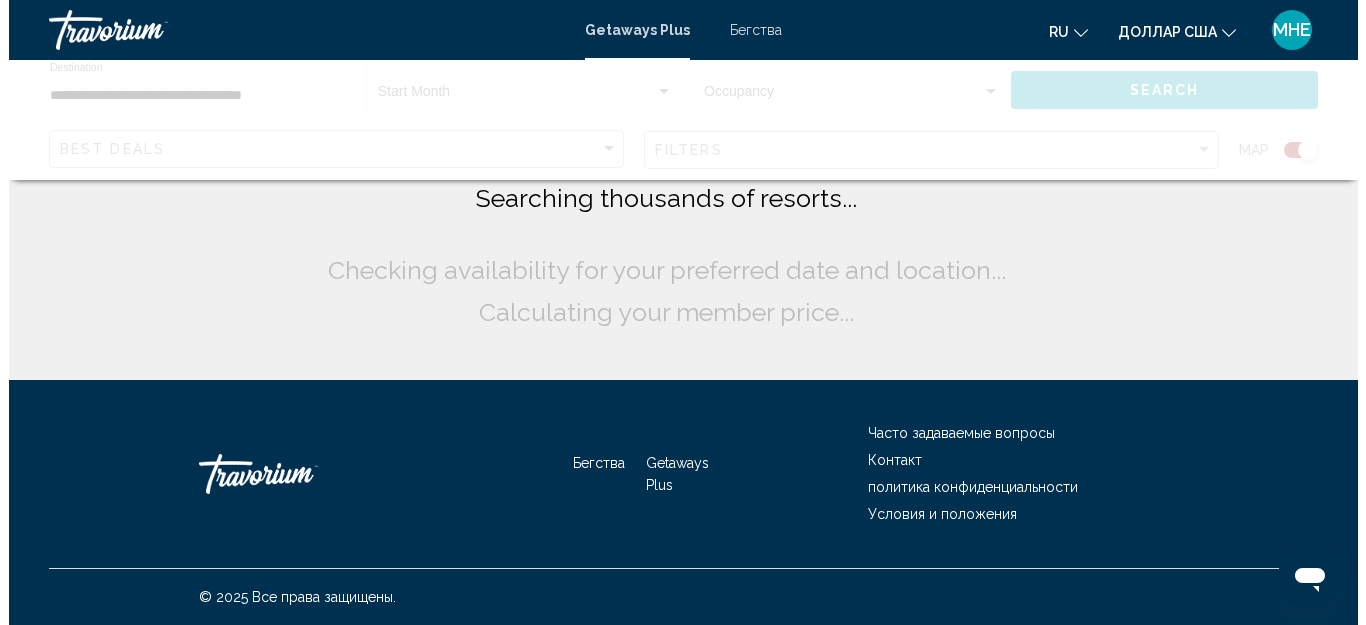 scroll, scrollTop: 0, scrollLeft: 0, axis: both 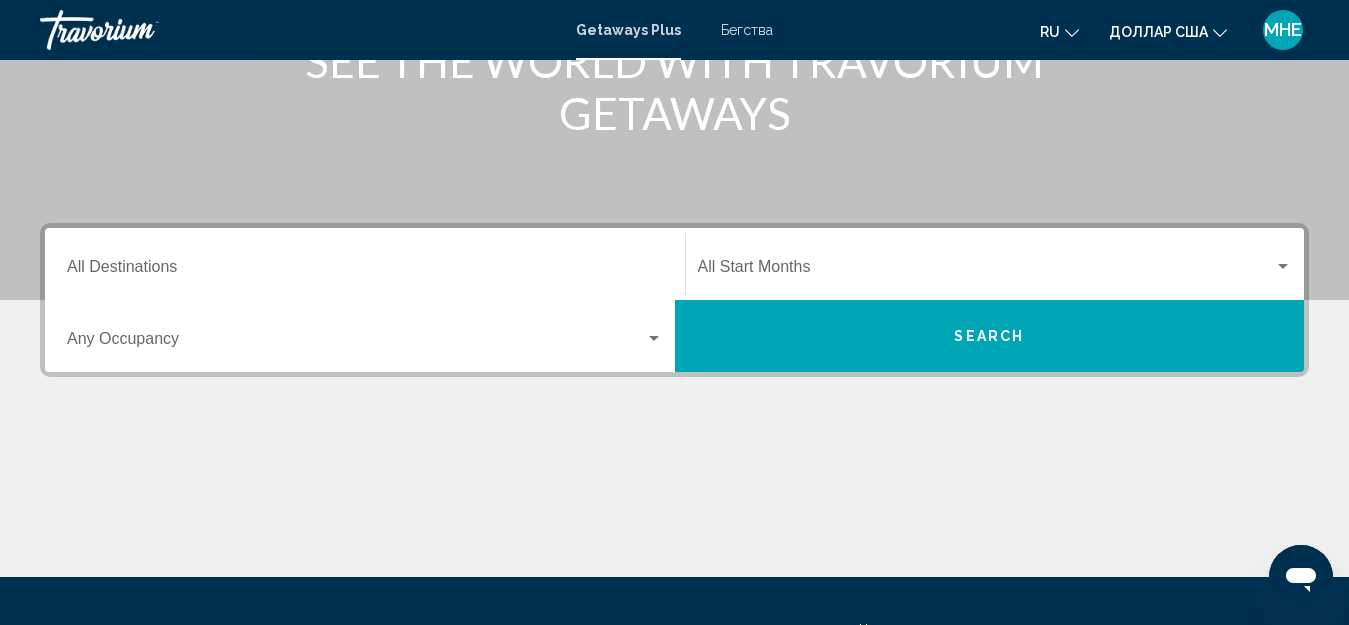 click on "Occupancy Any Occupancy" at bounding box center (365, 336) 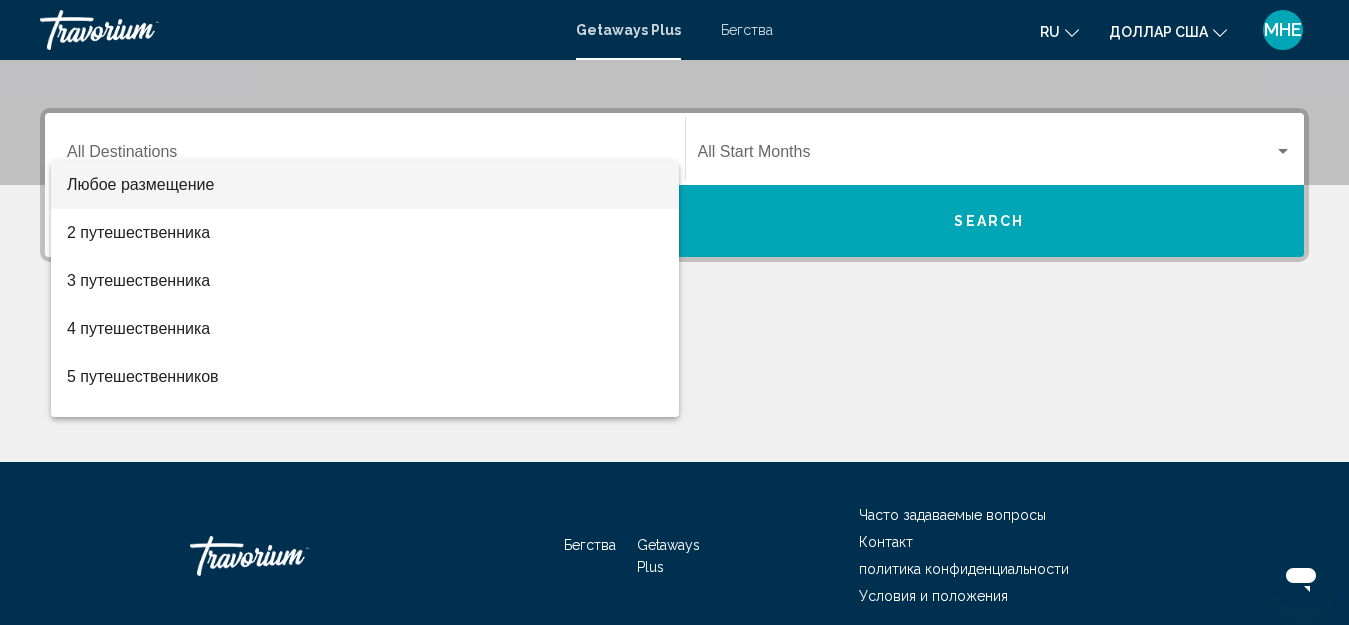 scroll, scrollTop: 458, scrollLeft: 0, axis: vertical 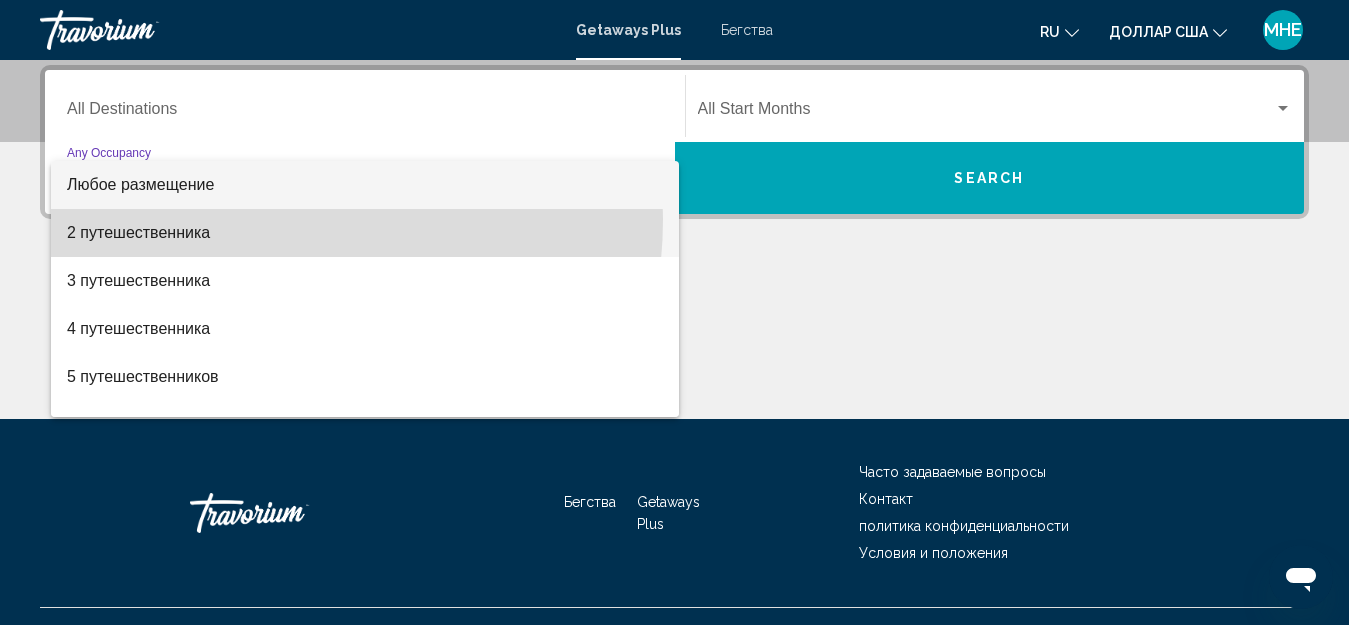 click on "2 путешественника" at bounding box center [365, 233] 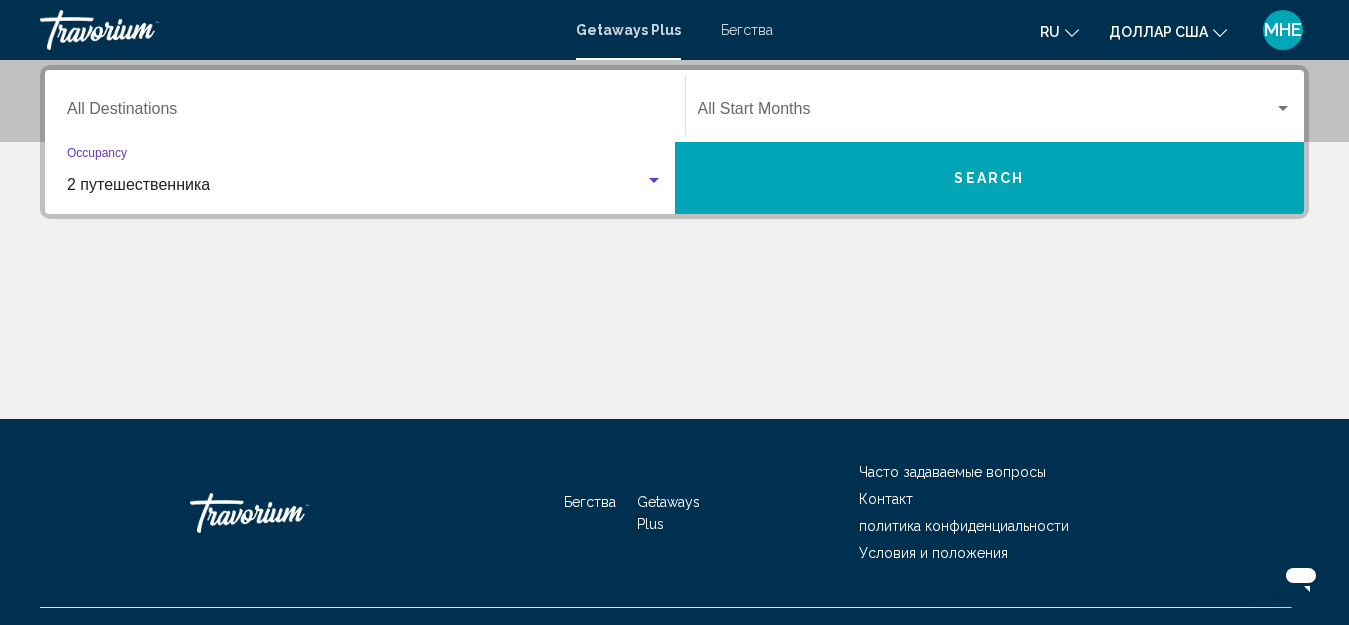 click on "Destination All Destinations" at bounding box center (365, 113) 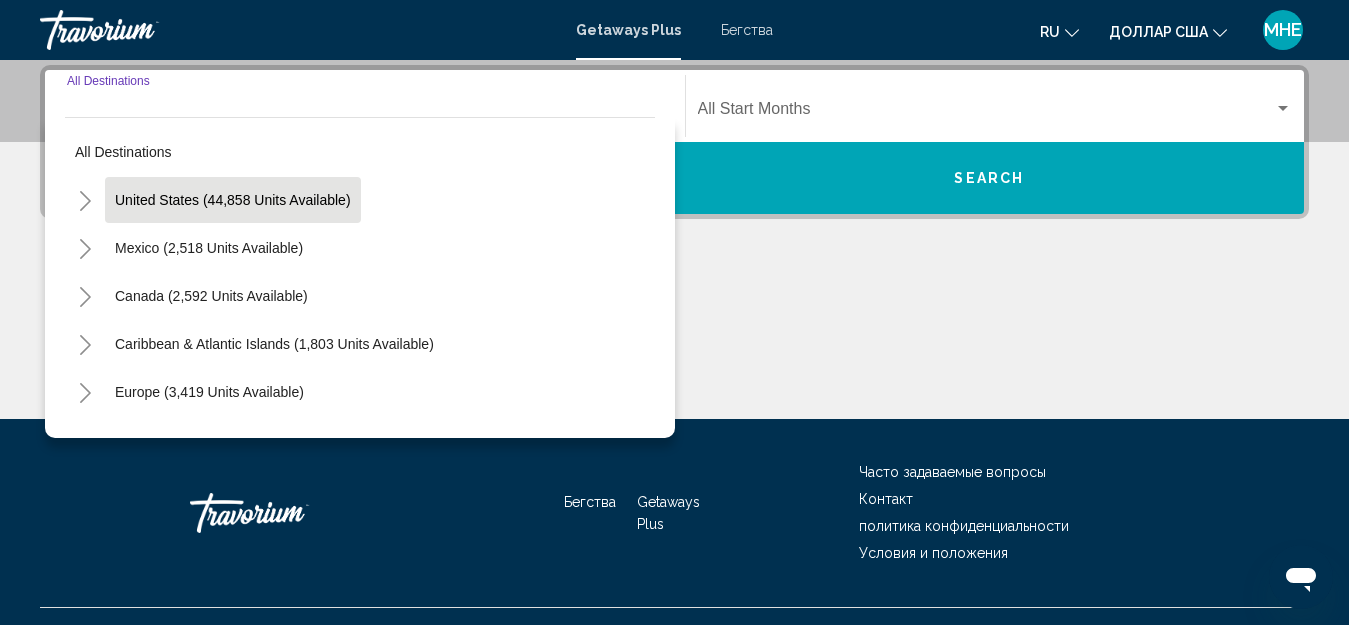 click on "United States (44,858 units available)" at bounding box center (209, 248) 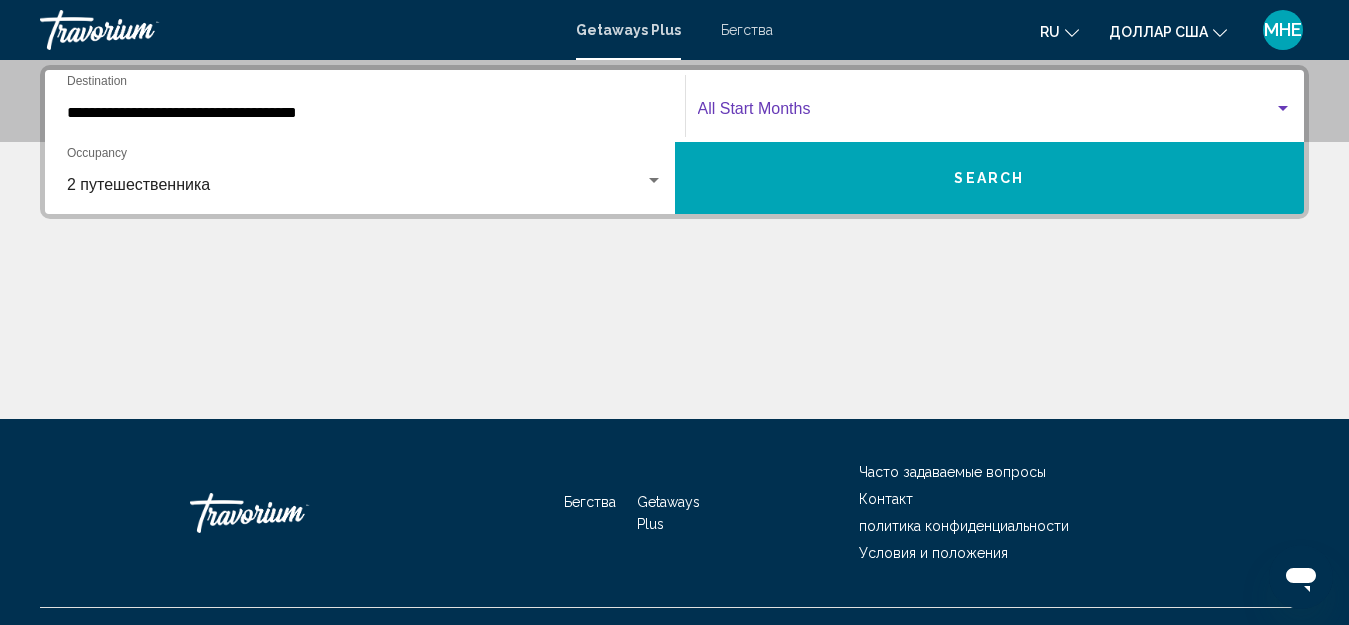 click at bounding box center [986, 113] 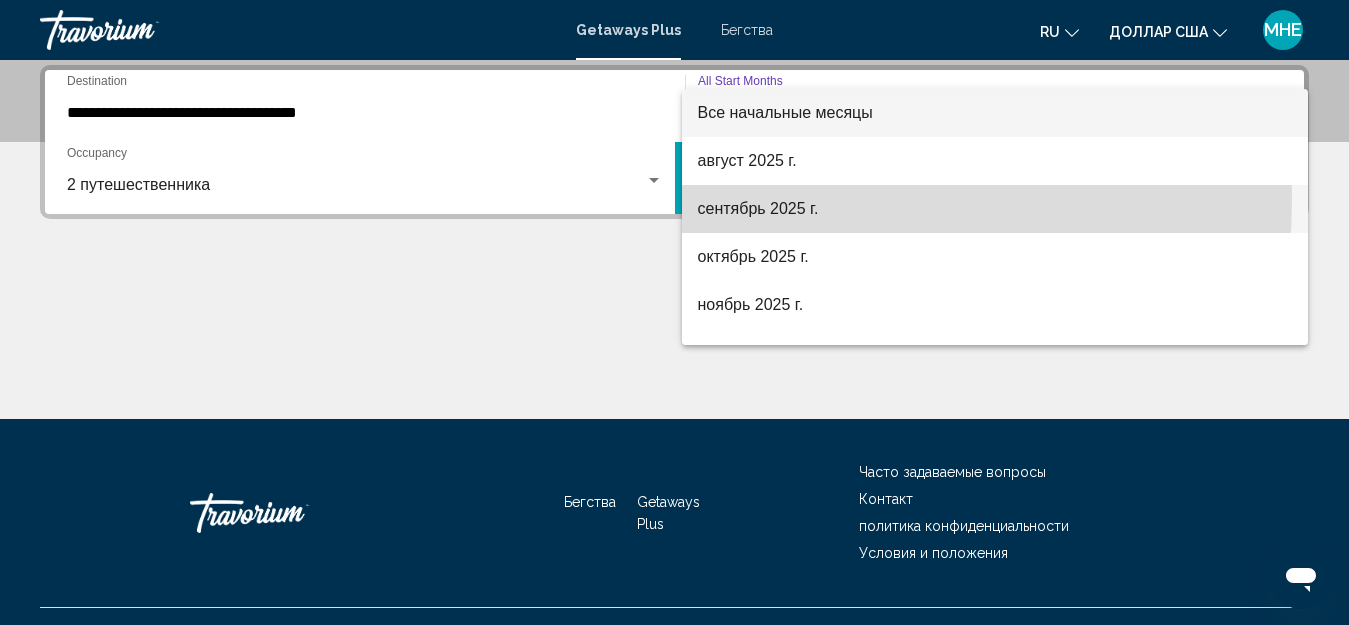 click on "сентябрь 2025 г." at bounding box center [758, 208] 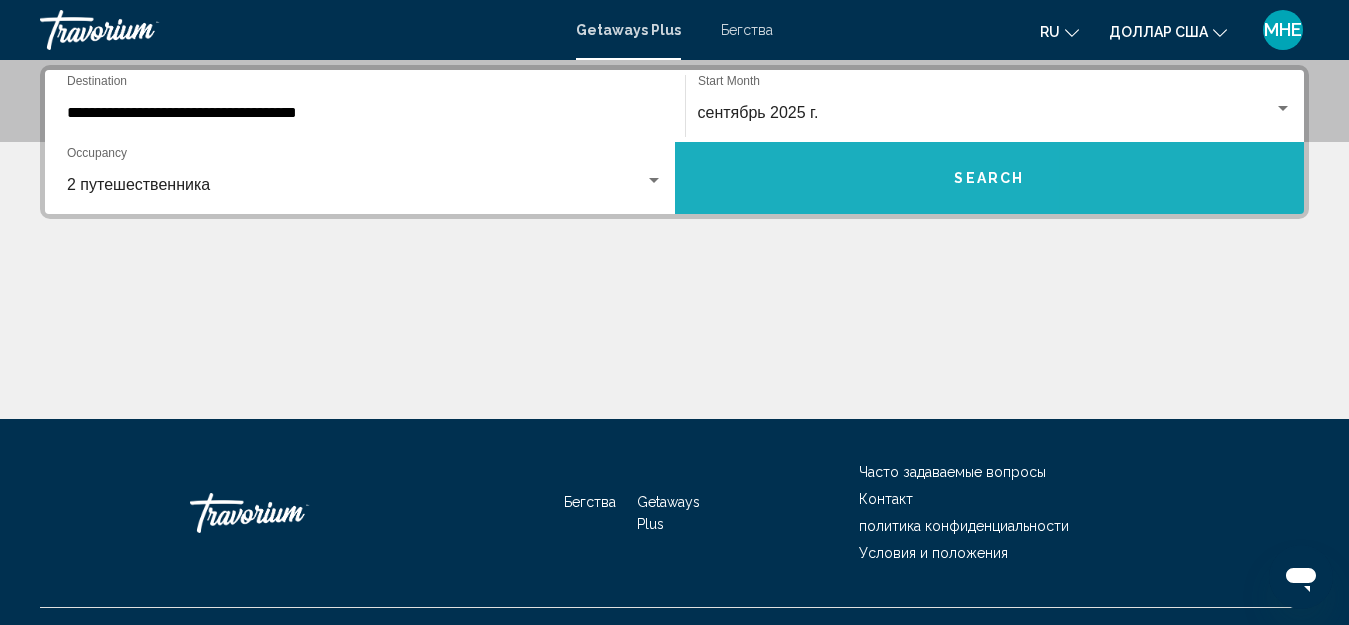 click on "Search" at bounding box center [990, 178] 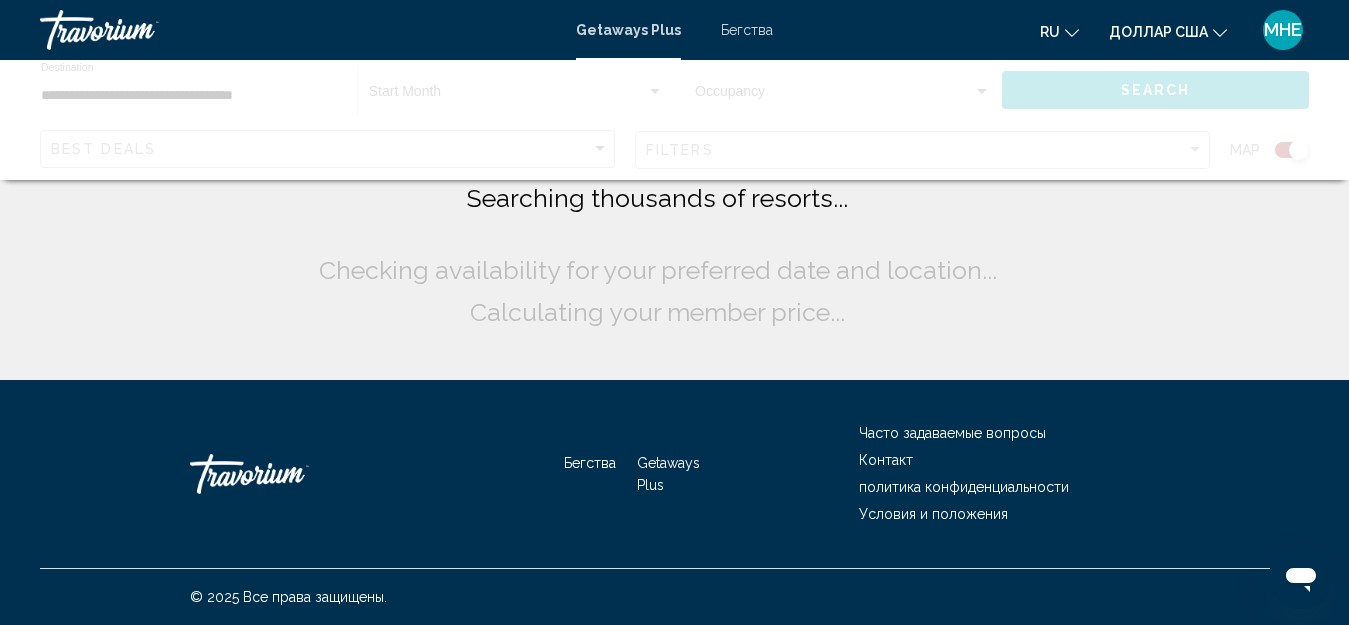 scroll, scrollTop: 0, scrollLeft: 0, axis: both 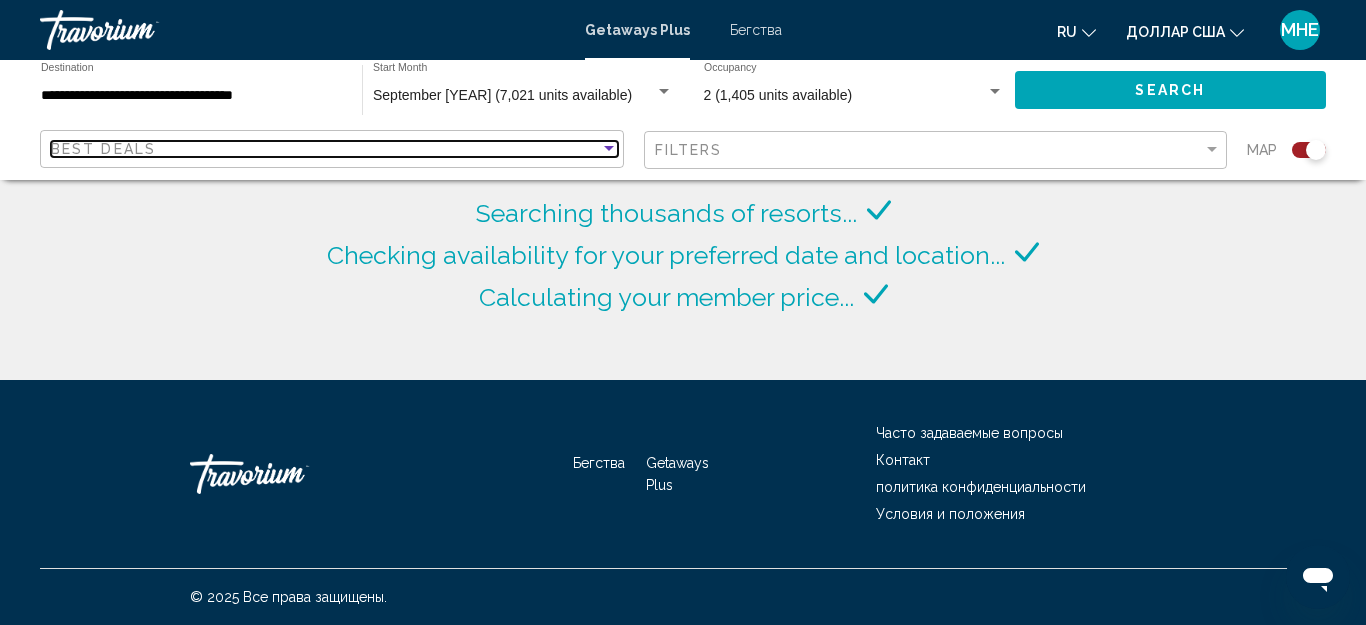 click at bounding box center [609, 148] 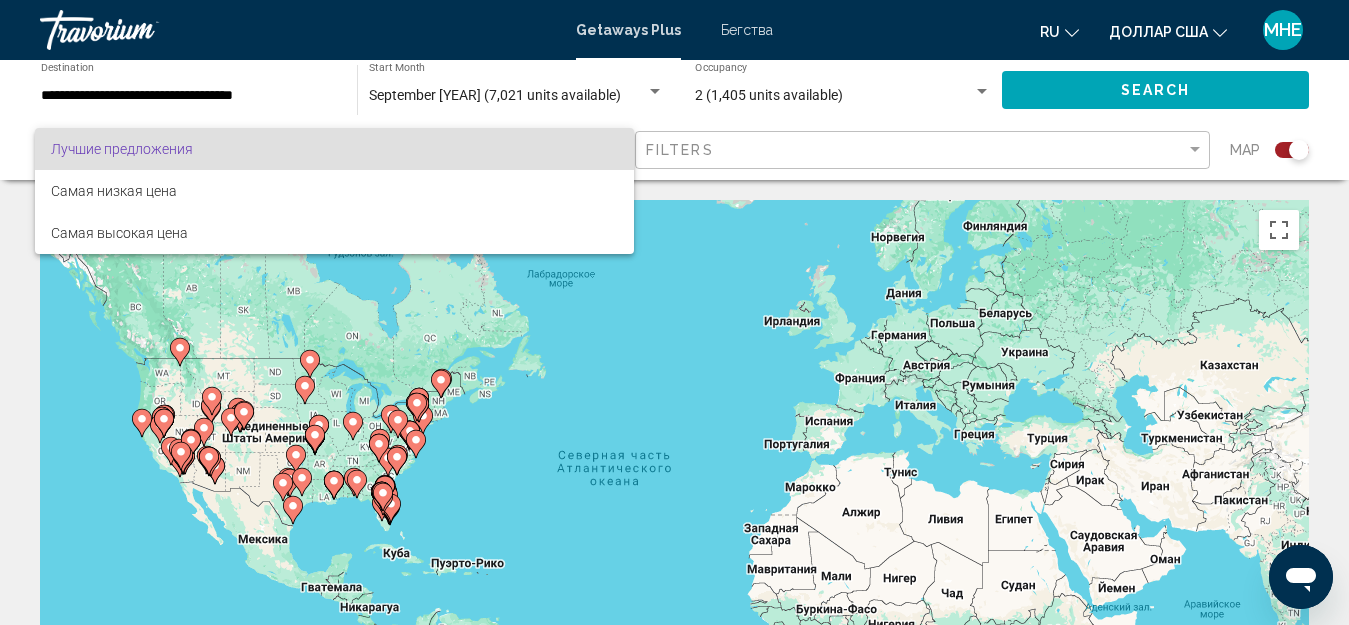 click at bounding box center [674, 312] 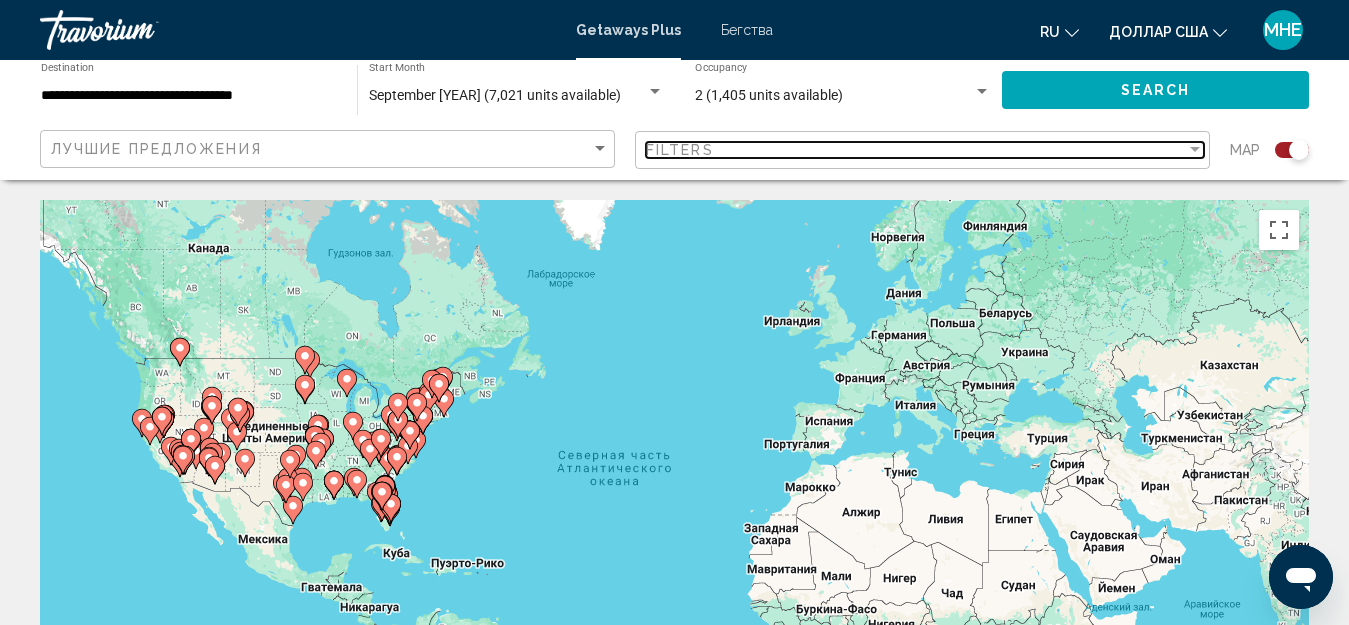 click at bounding box center (1195, 149) 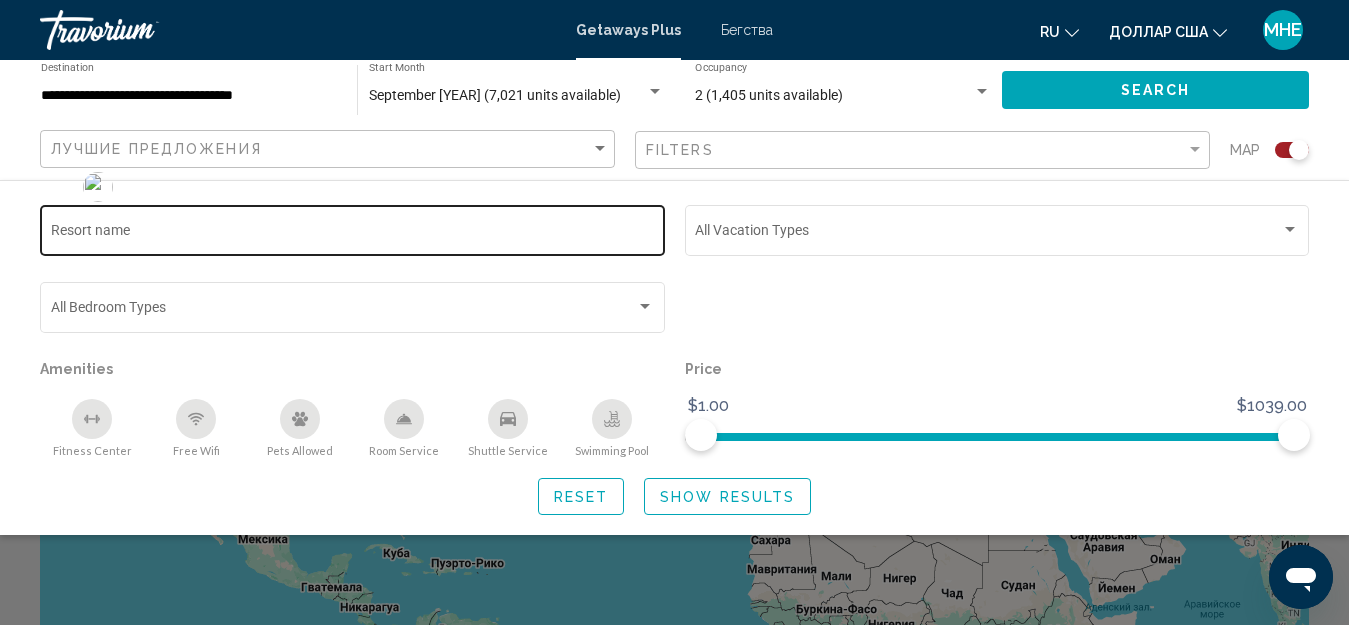 click on "Resort name" 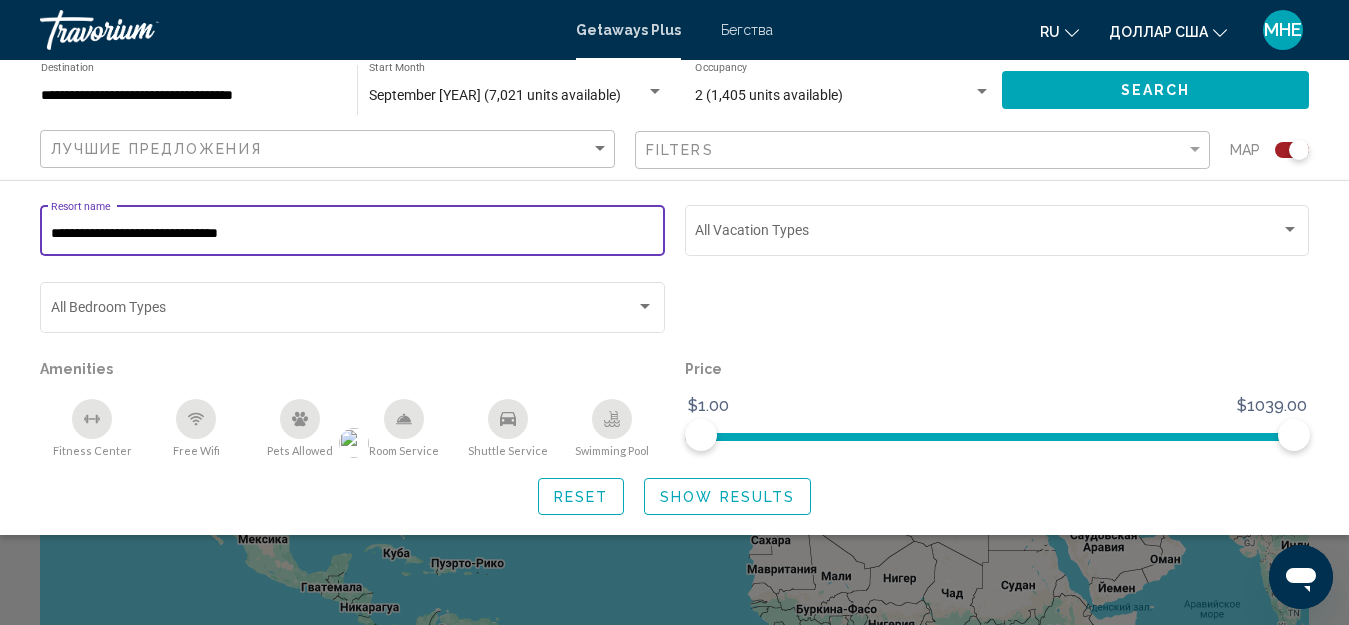 type on "**********" 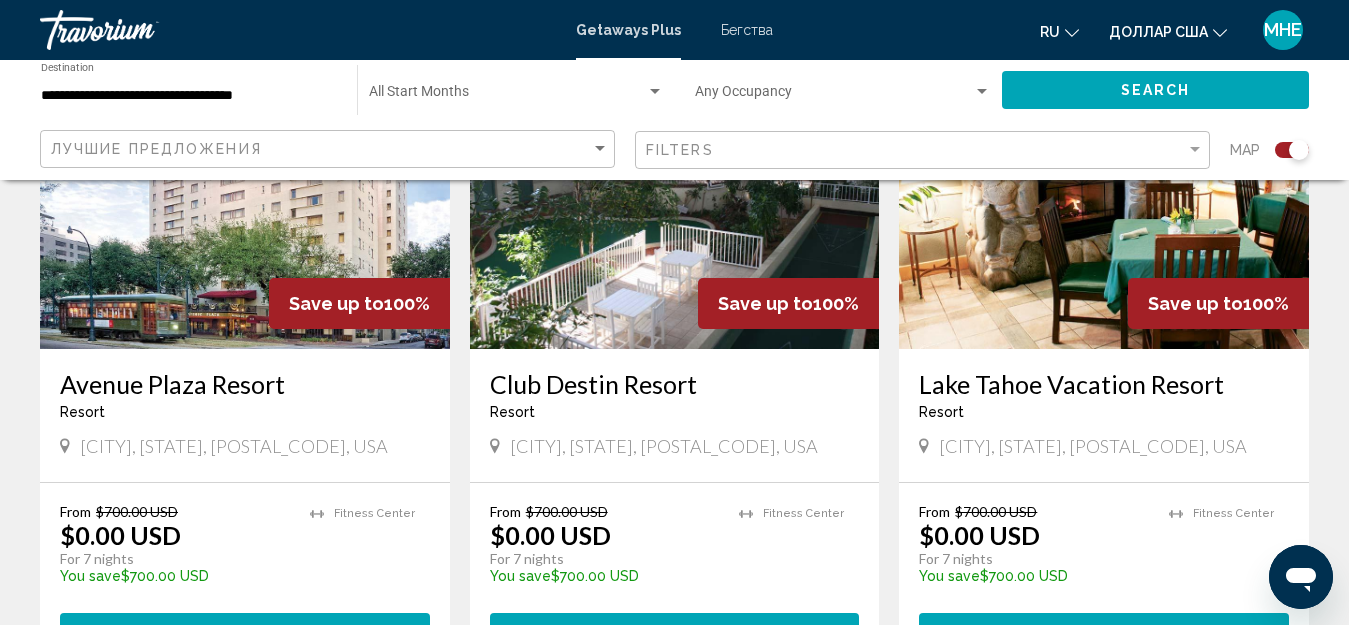 scroll, scrollTop: 900, scrollLeft: 0, axis: vertical 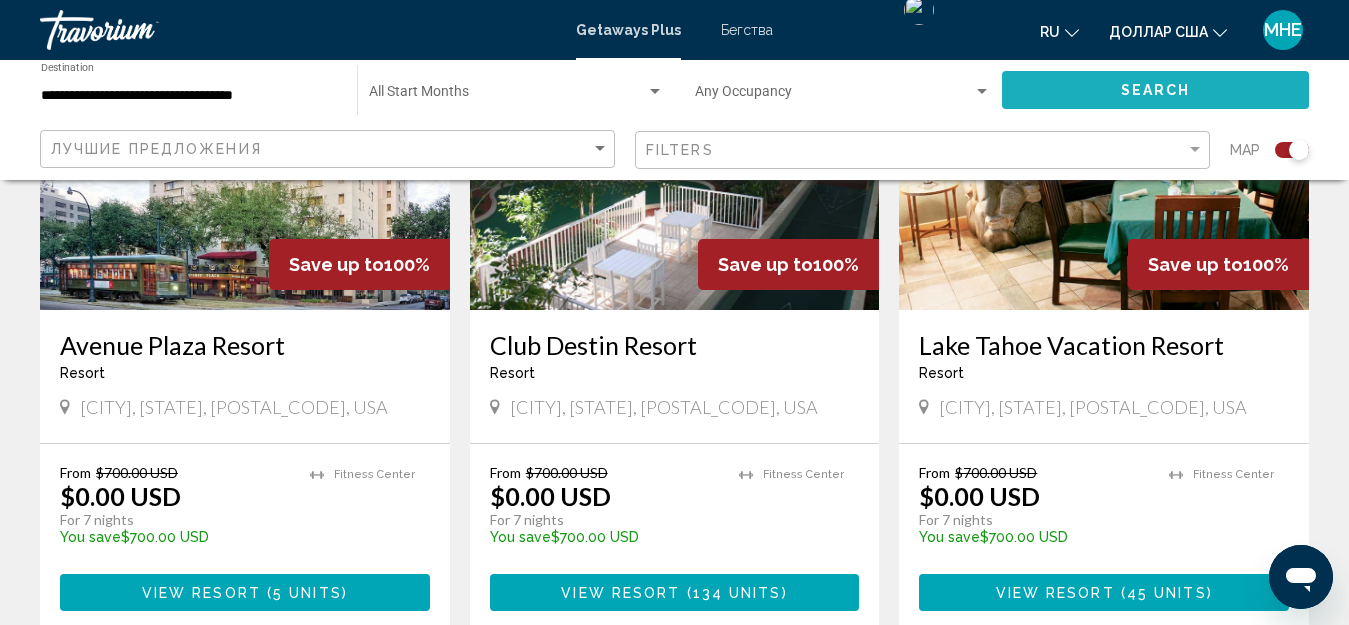 click on "Search" 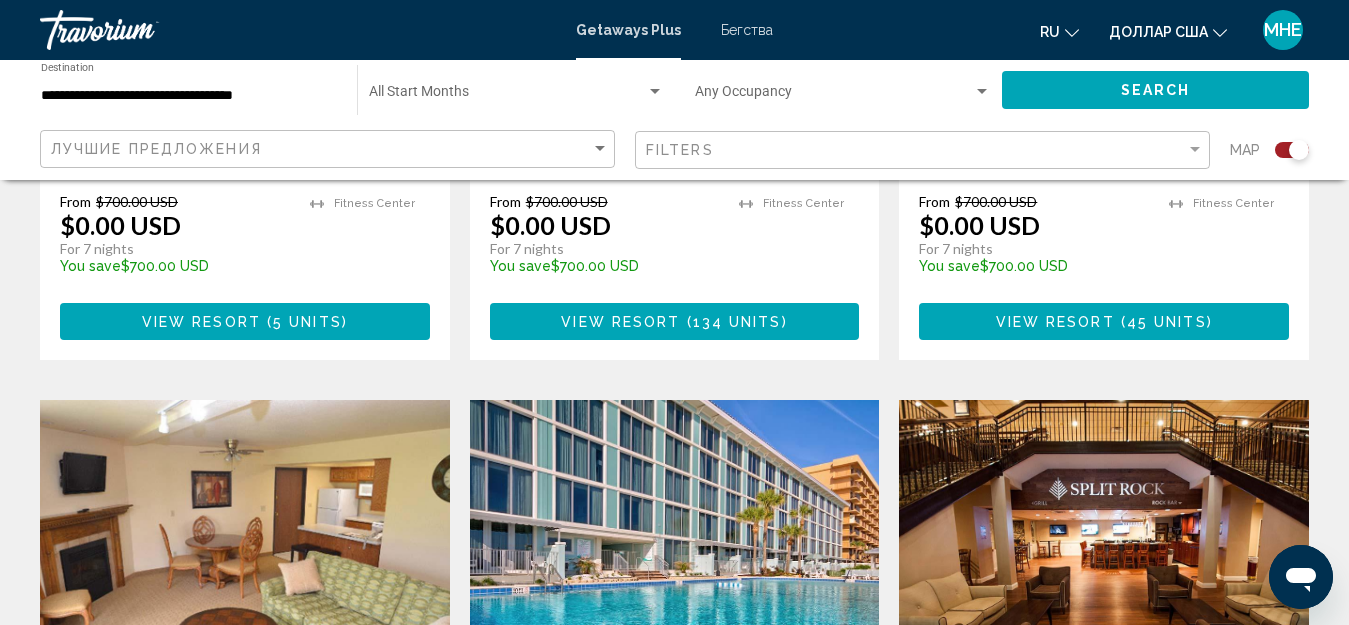 scroll, scrollTop: 1200, scrollLeft: 0, axis: vertical 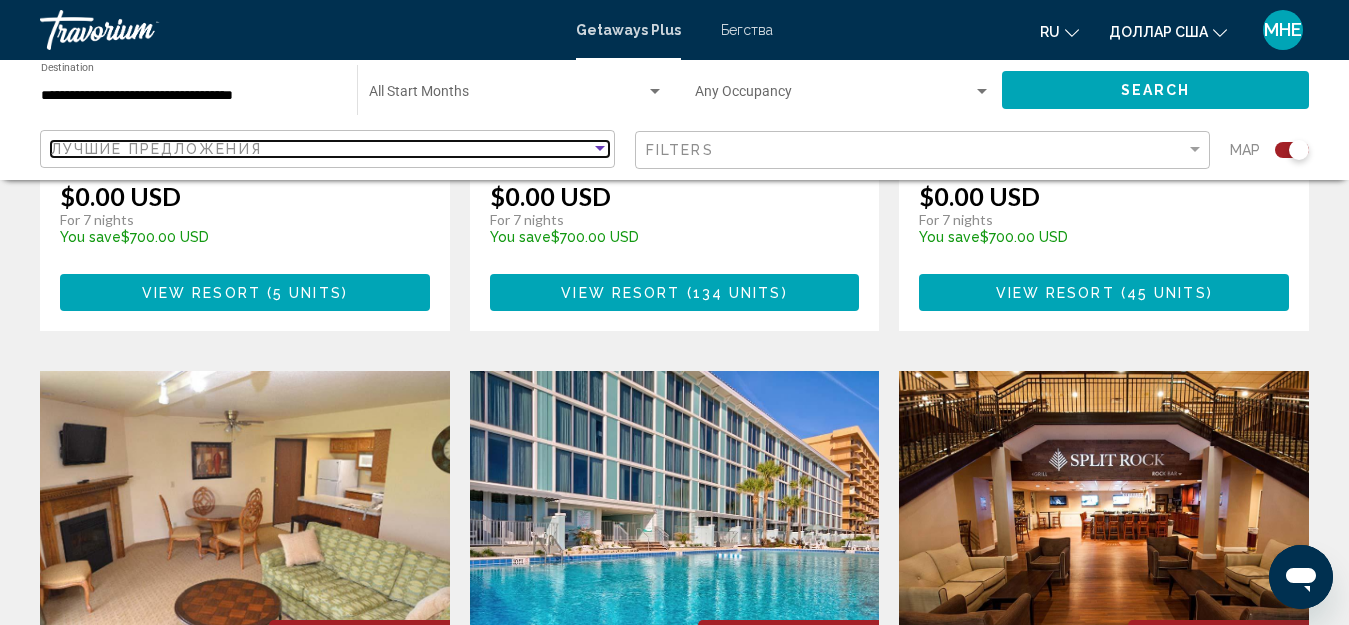 click at bounding box center [600, 149] 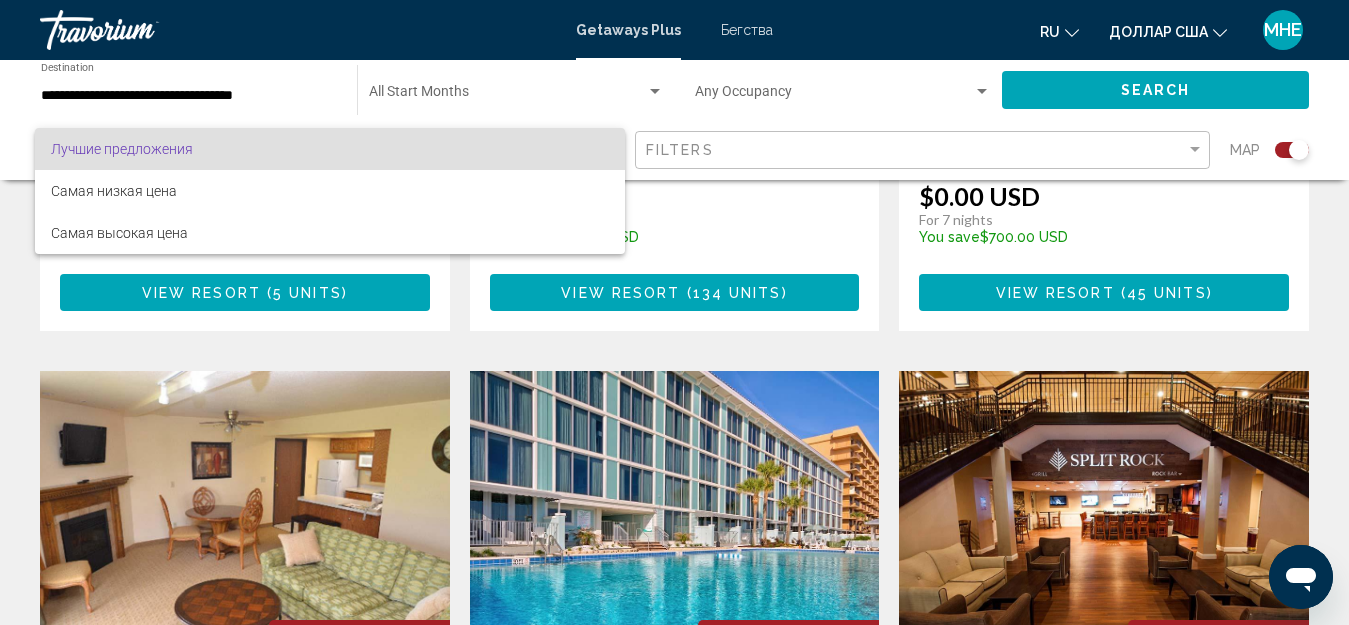 click at bounding box center [674, 312] 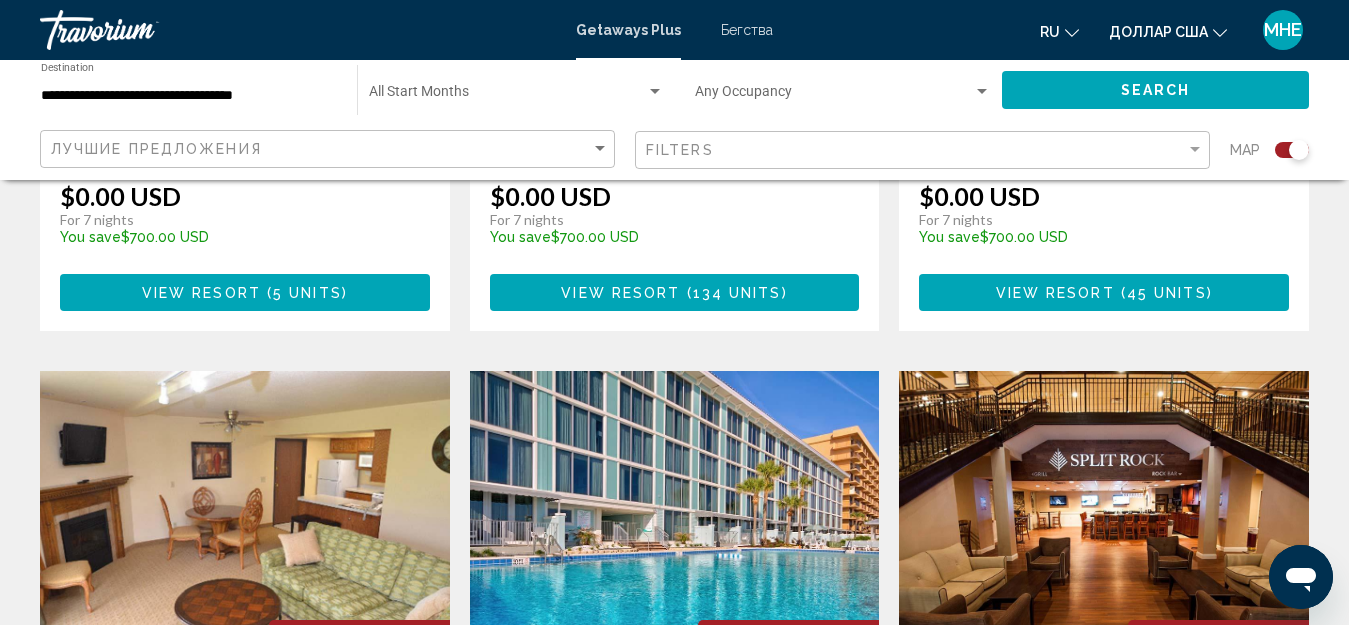 click on "Filters" 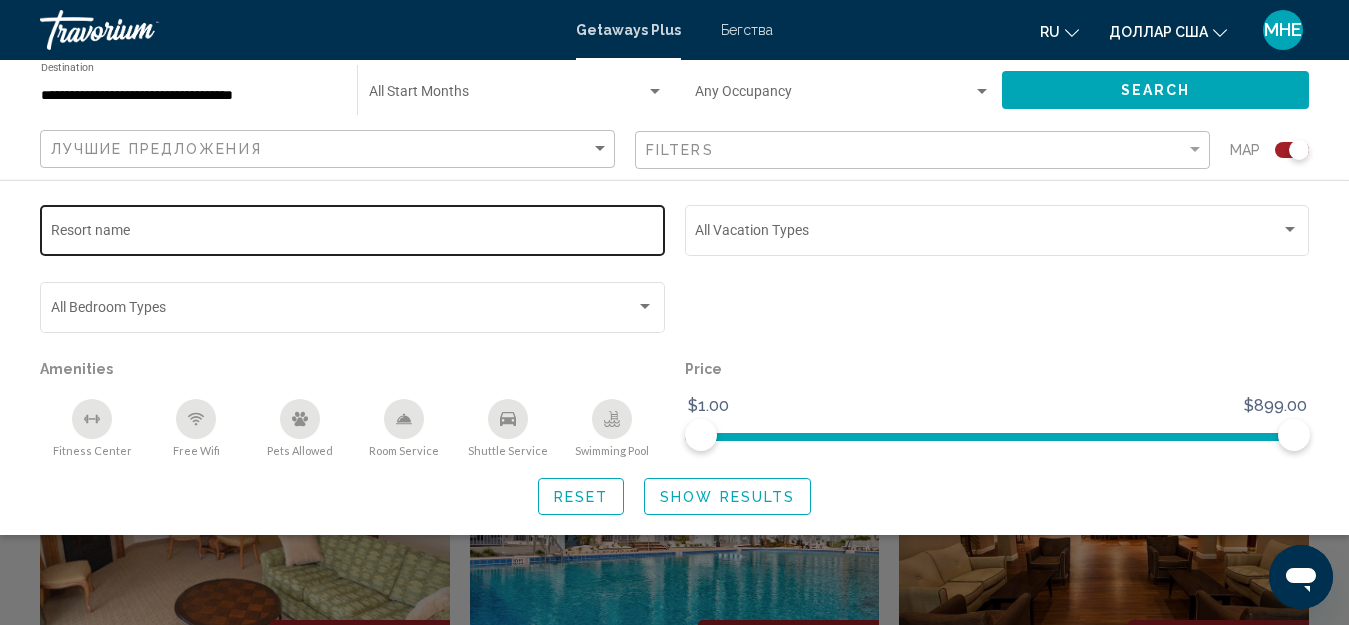 click on "Resort name" at bounding box center (353, 234) 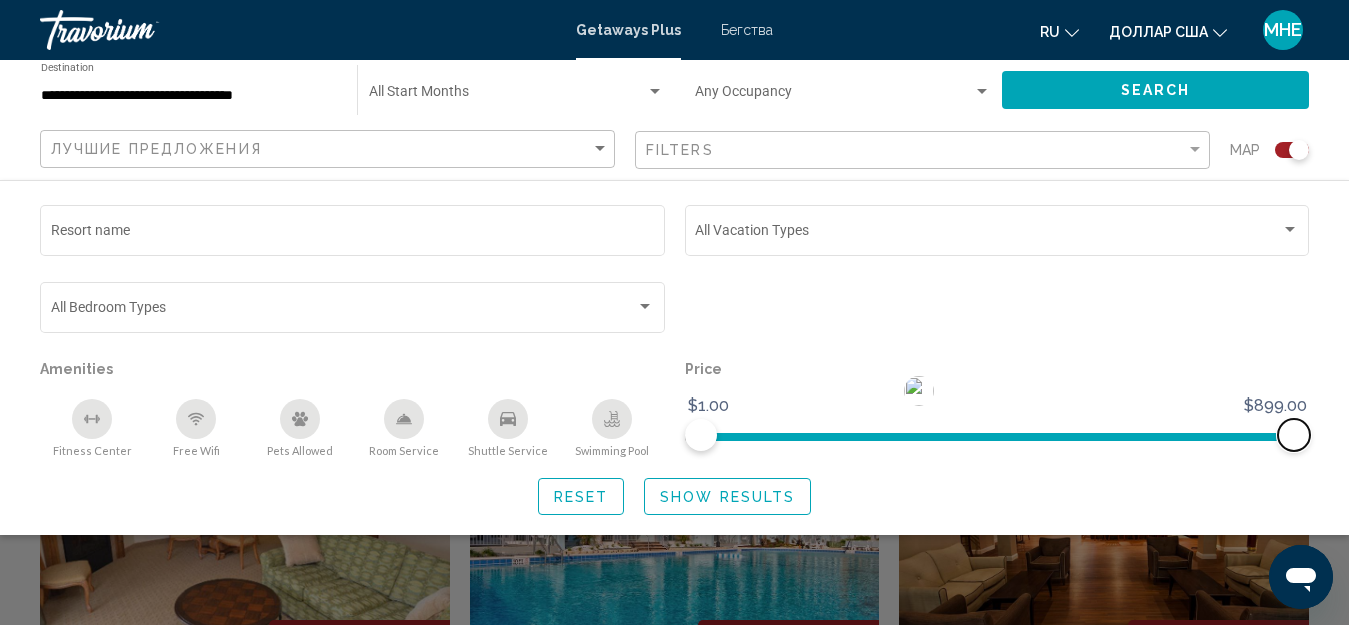 drag, startPoint x: 1293, startPoint y: 430, endPoint x: 1308, endPoint y: 430, distance: 15 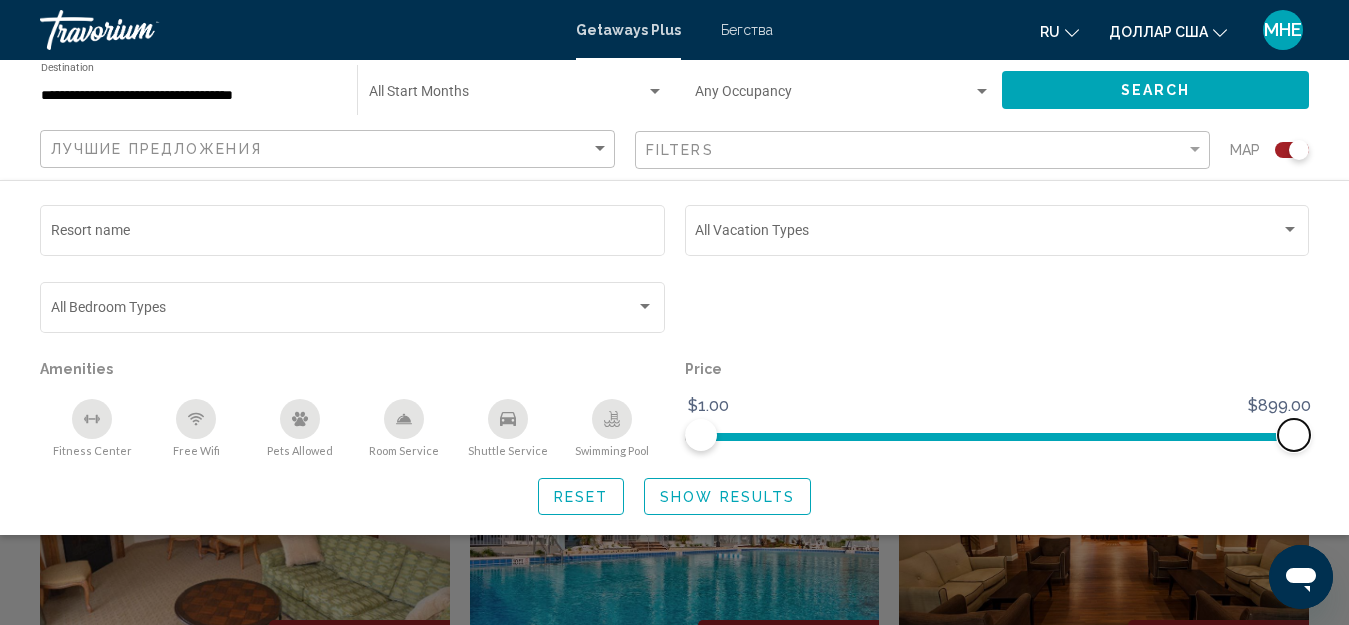 drag, startPoint x: 1299, startPoint y: 434, endPoint x: 1365, endPoint y: 431, distance: 66.068146 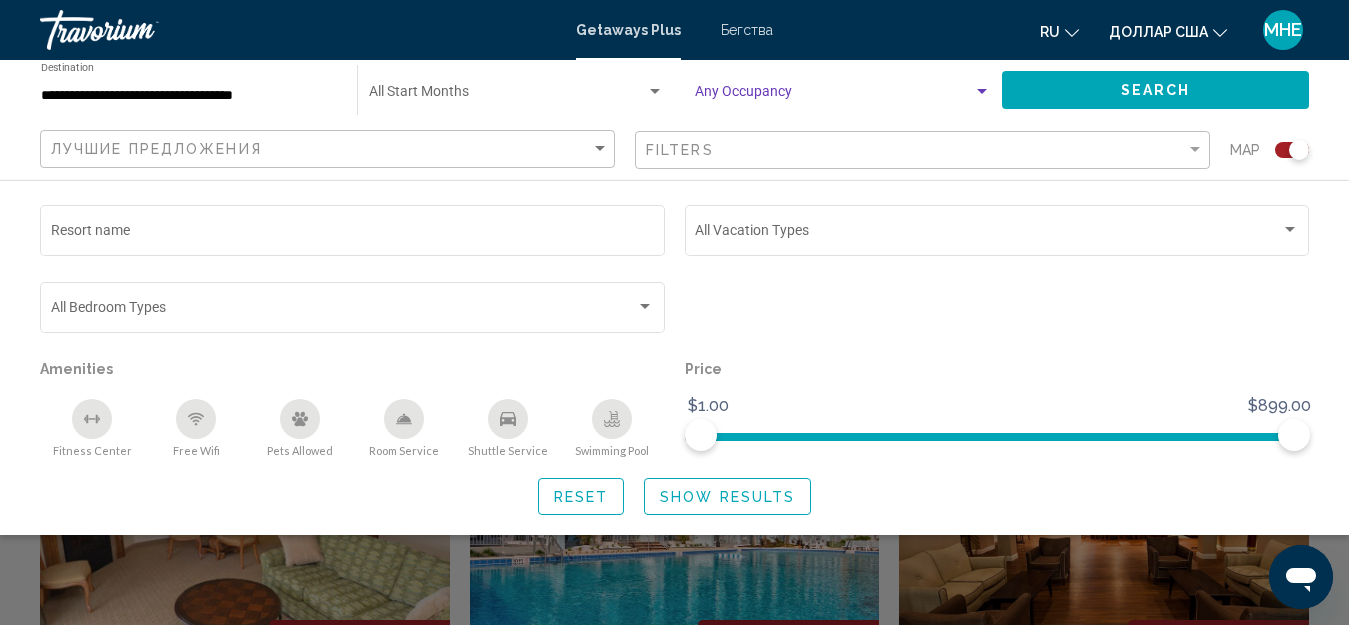 click at bounding box center [982, 92] 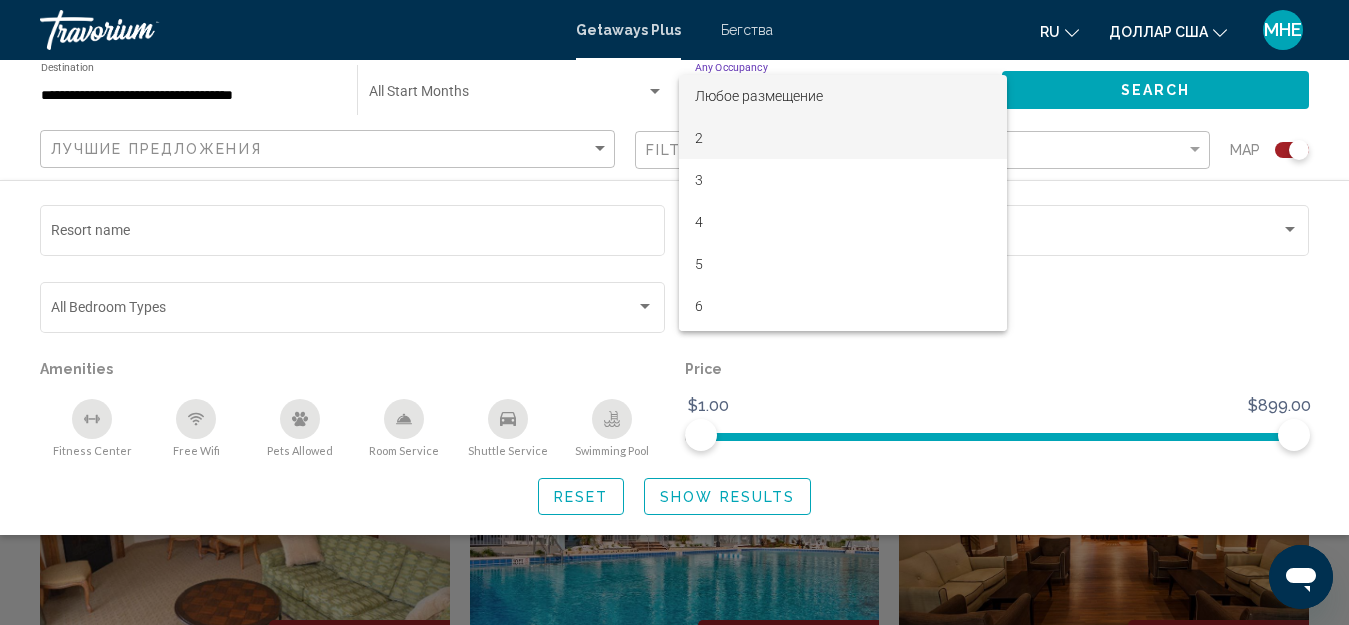 click on "2" at bounding box center [843, 138] 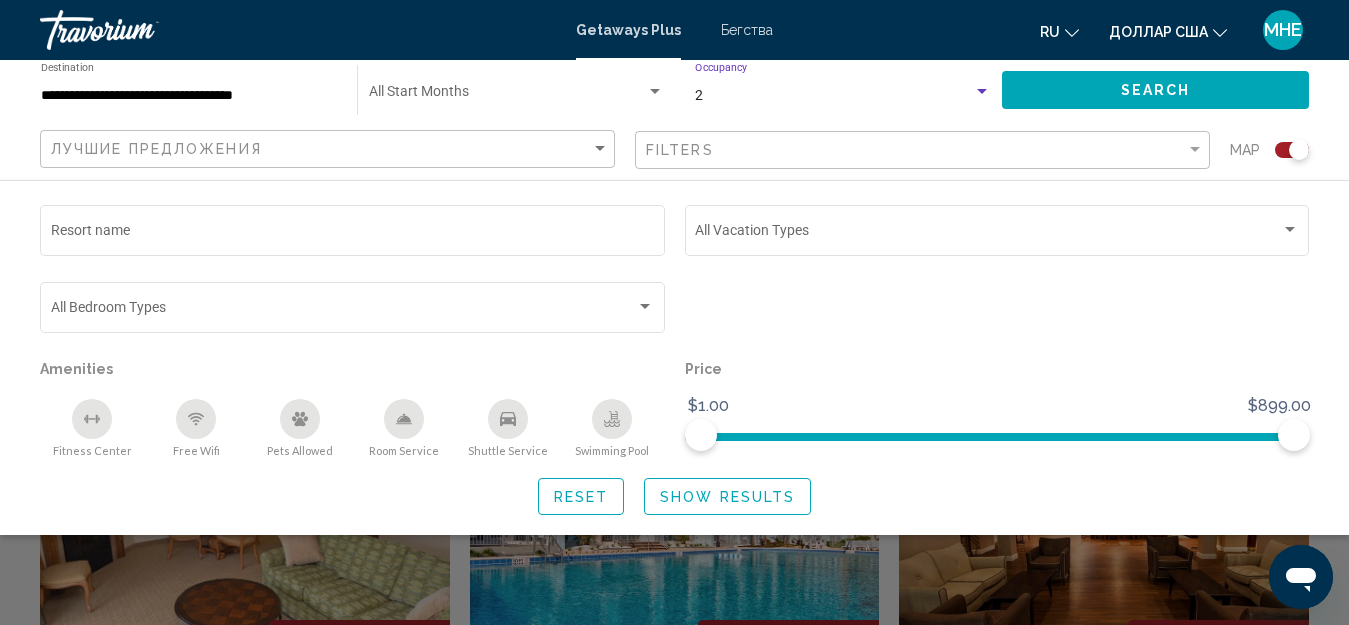 click on "Search" 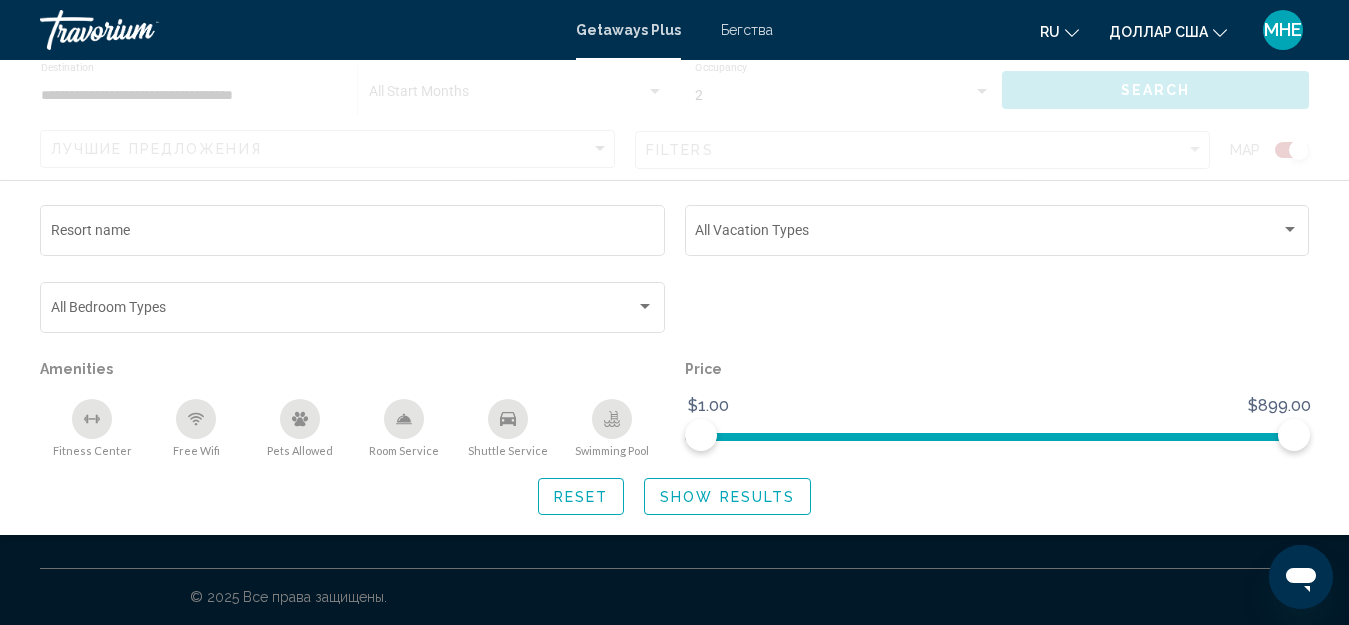 scroll, scrollTop: 0, scrollLeft: 0, axis: both 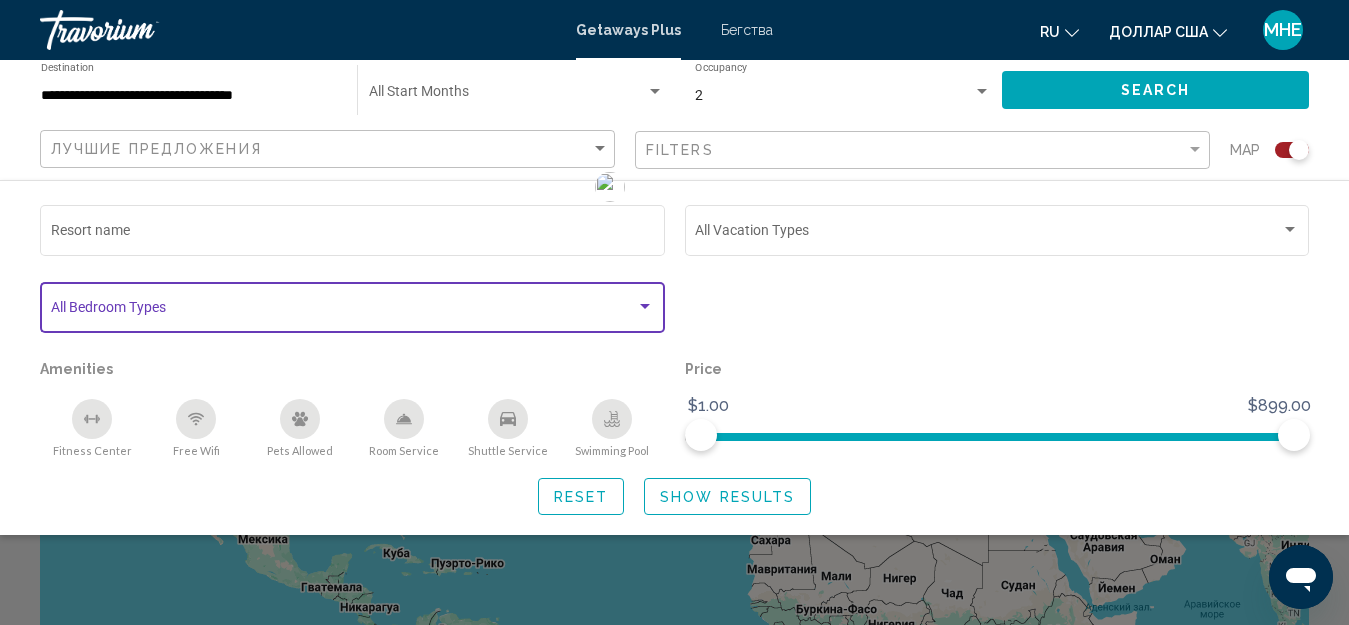 click at bounding box center (645, 307) 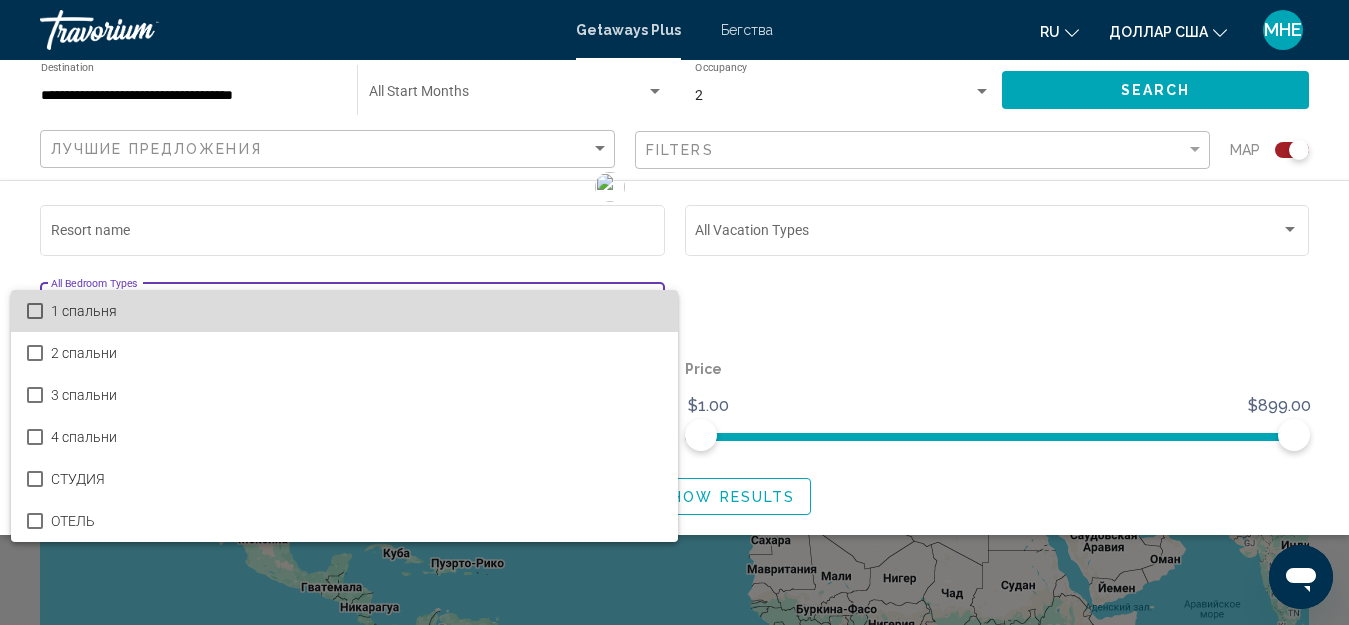 click on "1 спальня" at bounding box center (357, 311) 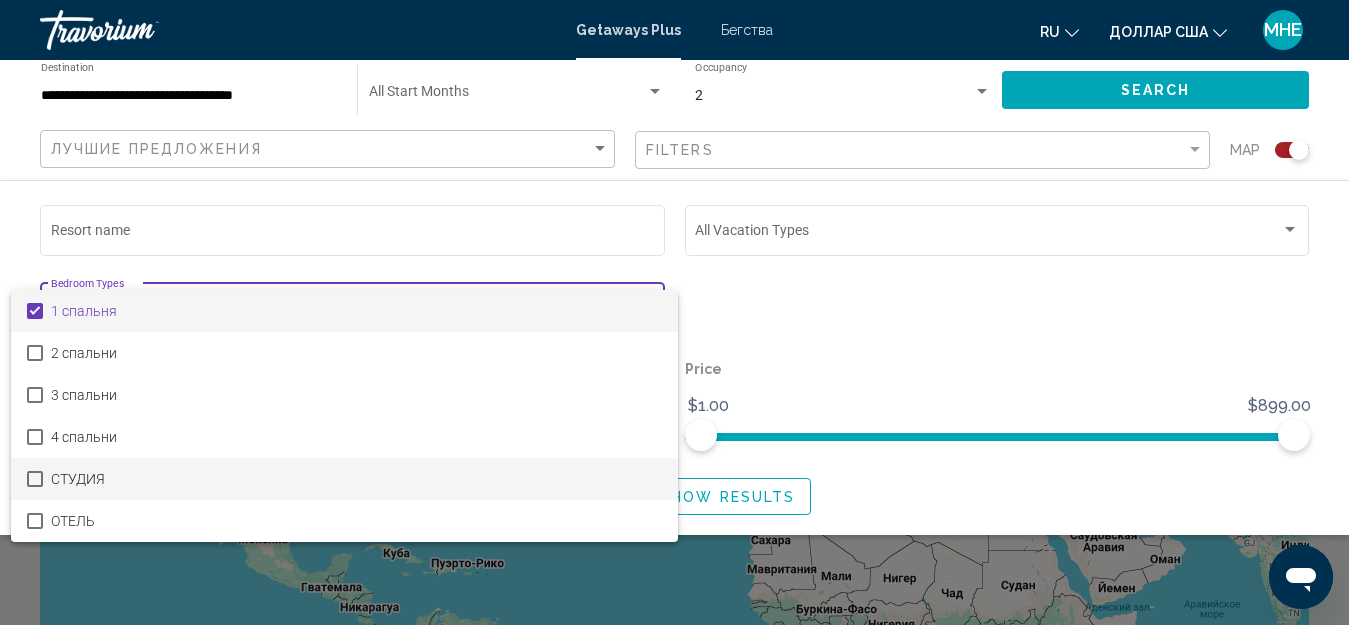 click at bounding box center (35, 479) 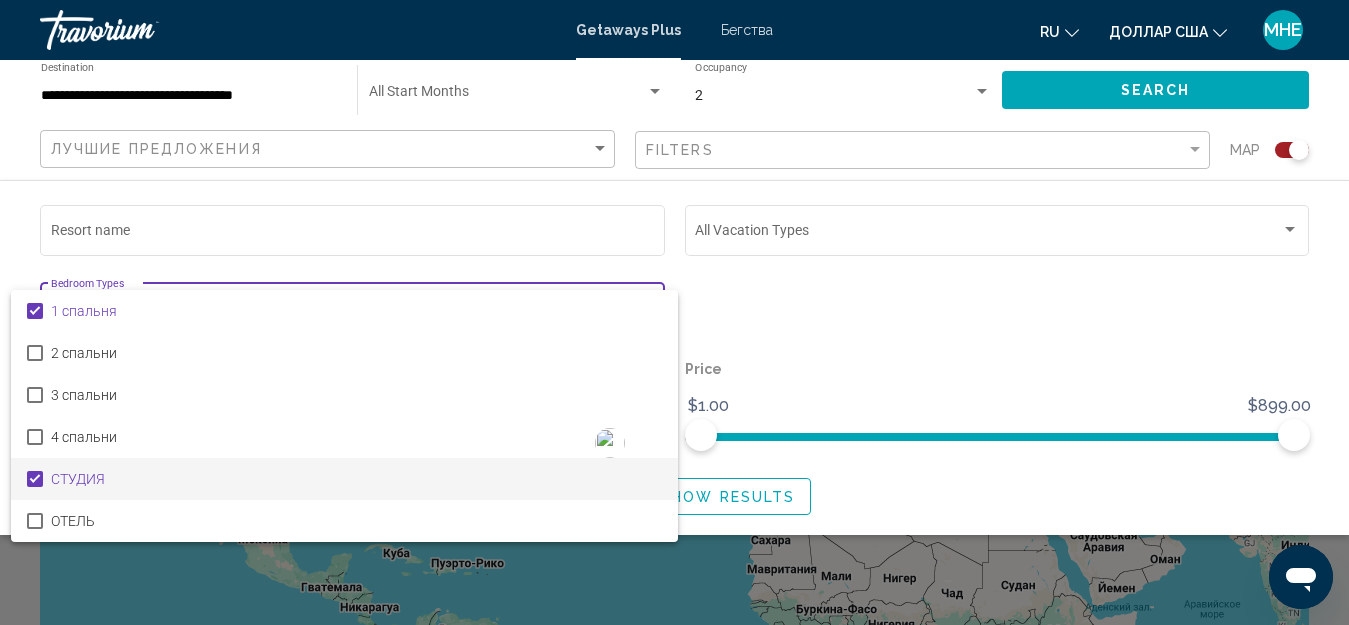 click at bounding box center [674, 312] 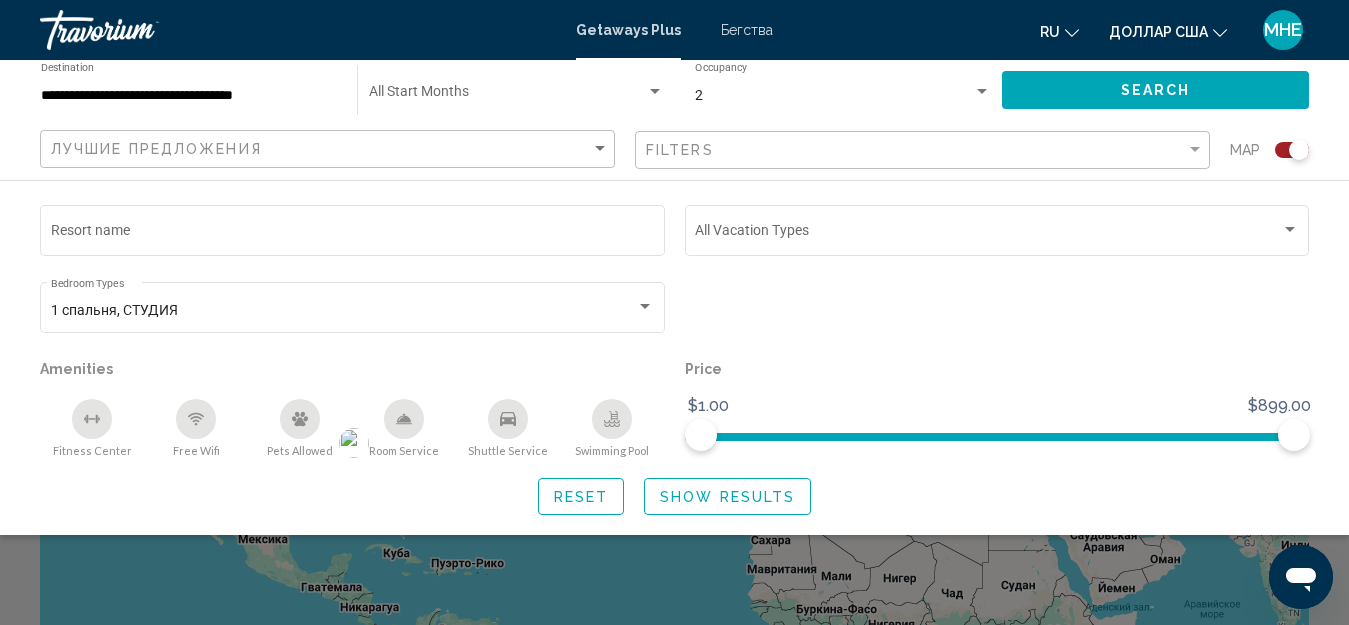 click on "Reset" 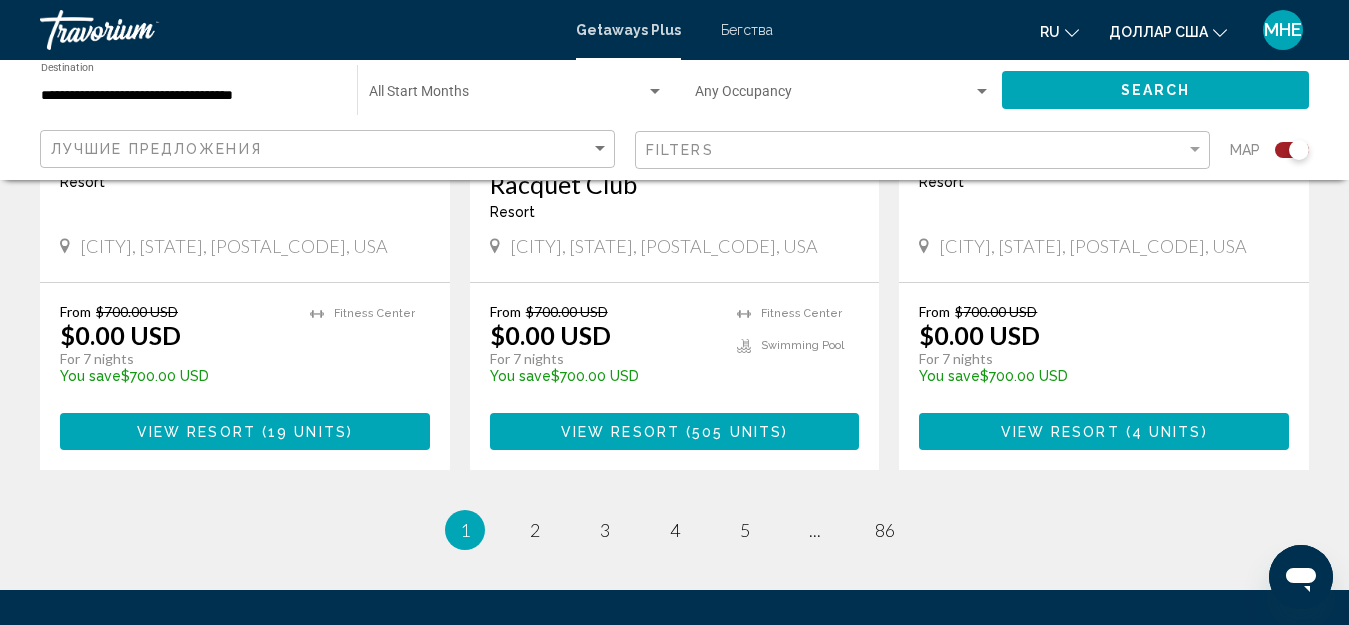scroll, scrollTop: 3100, scrollLeft: 0, axis: vertical 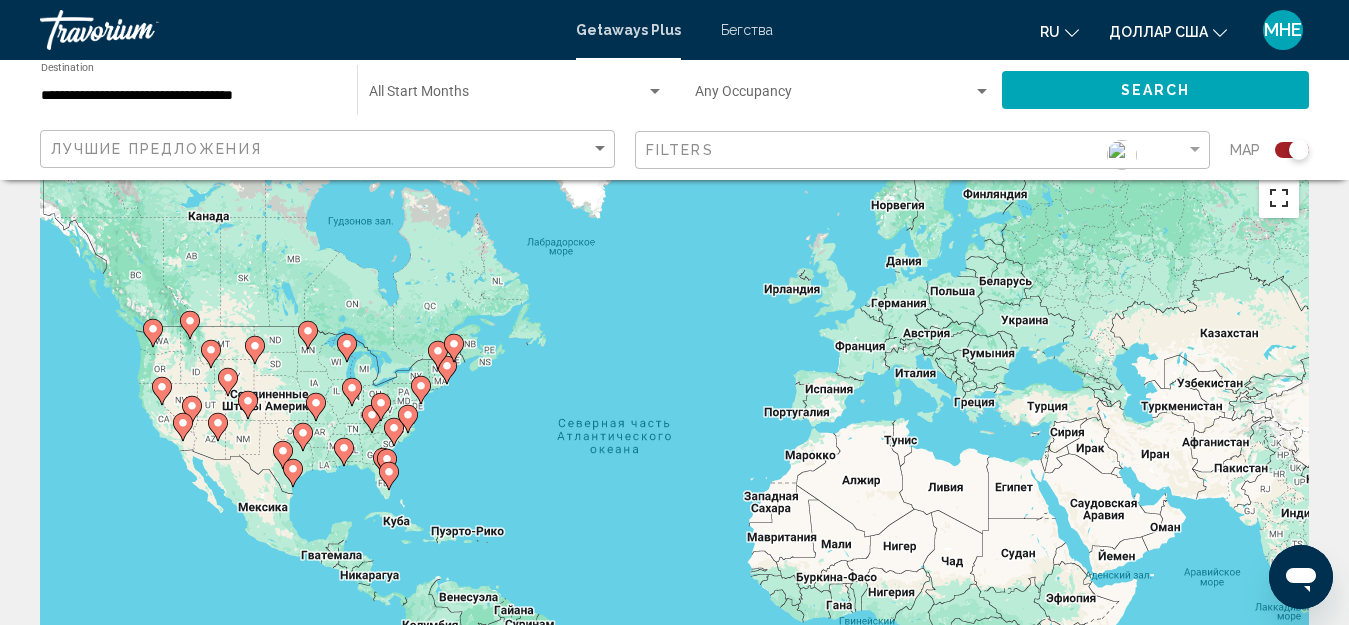 click at bounding box center [1279, 198] 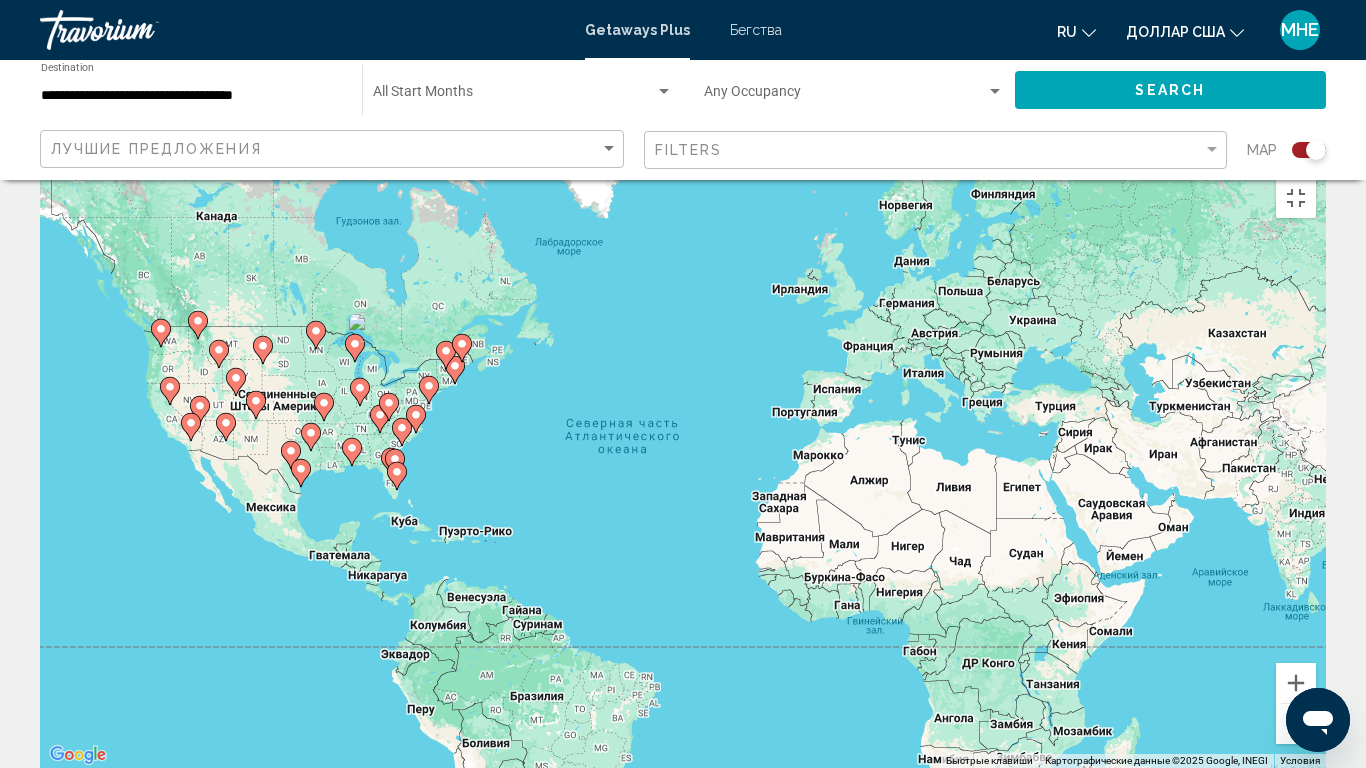 click 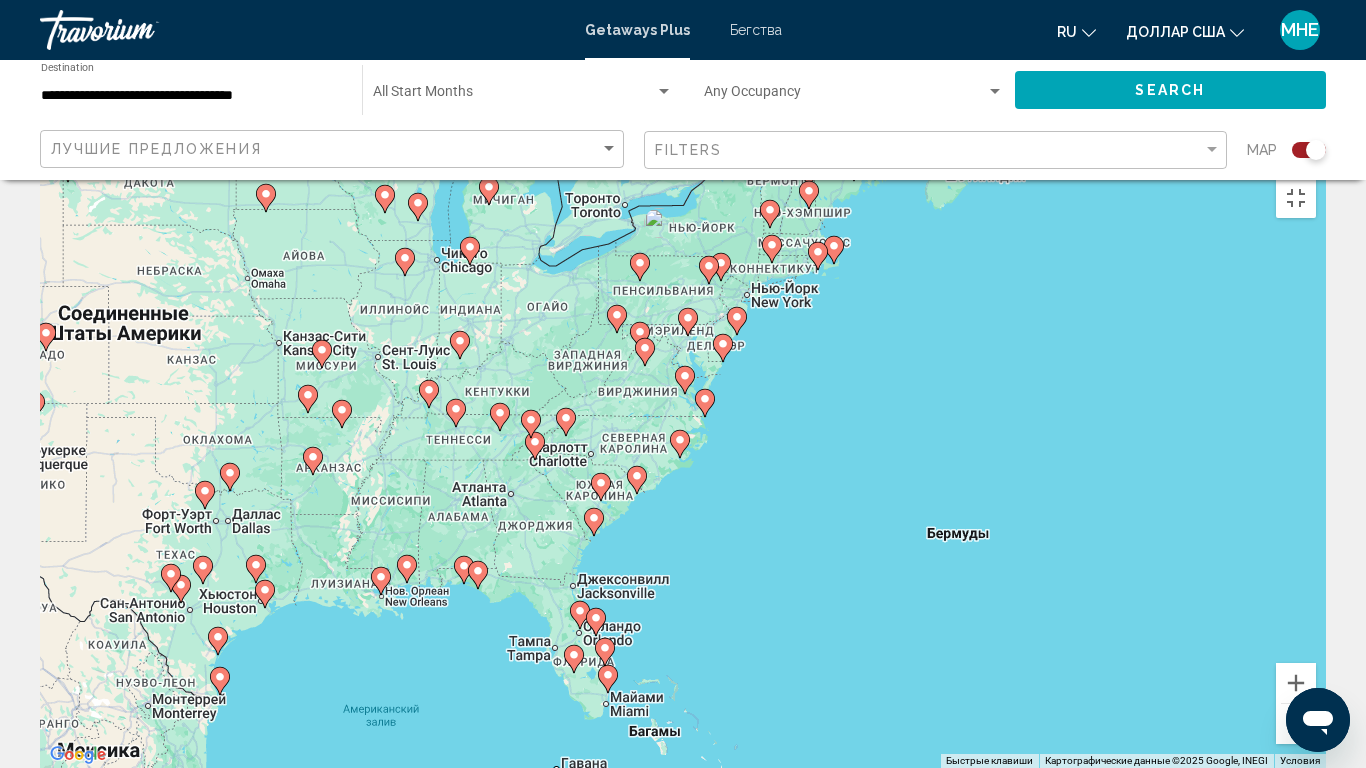 click 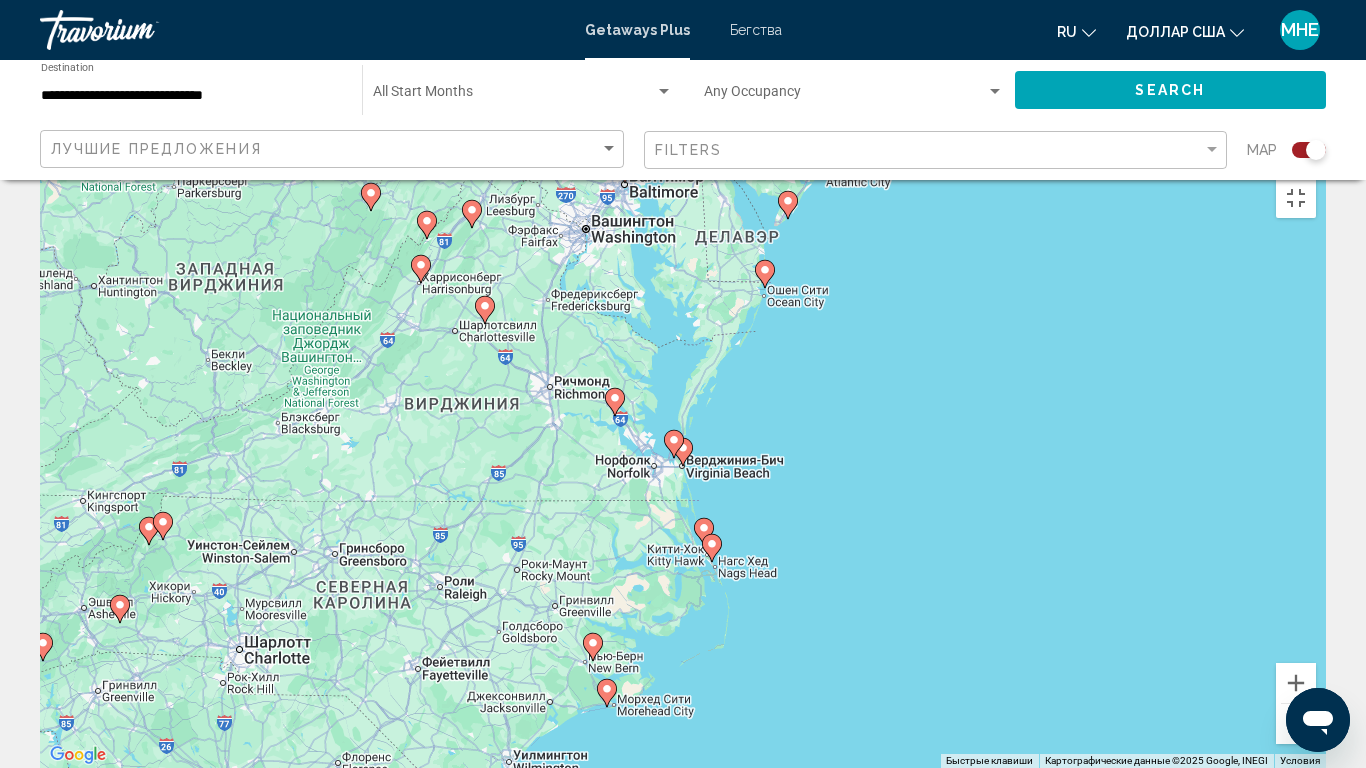 click 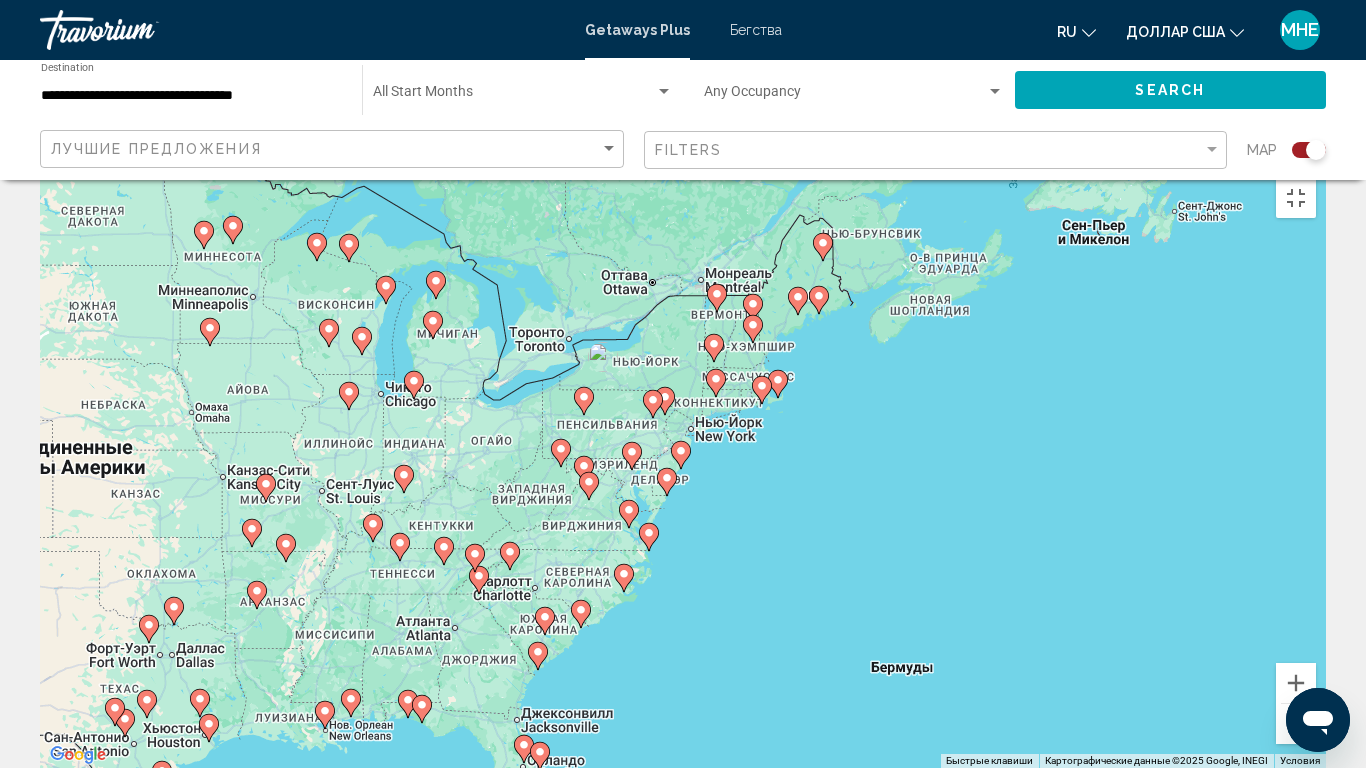 click 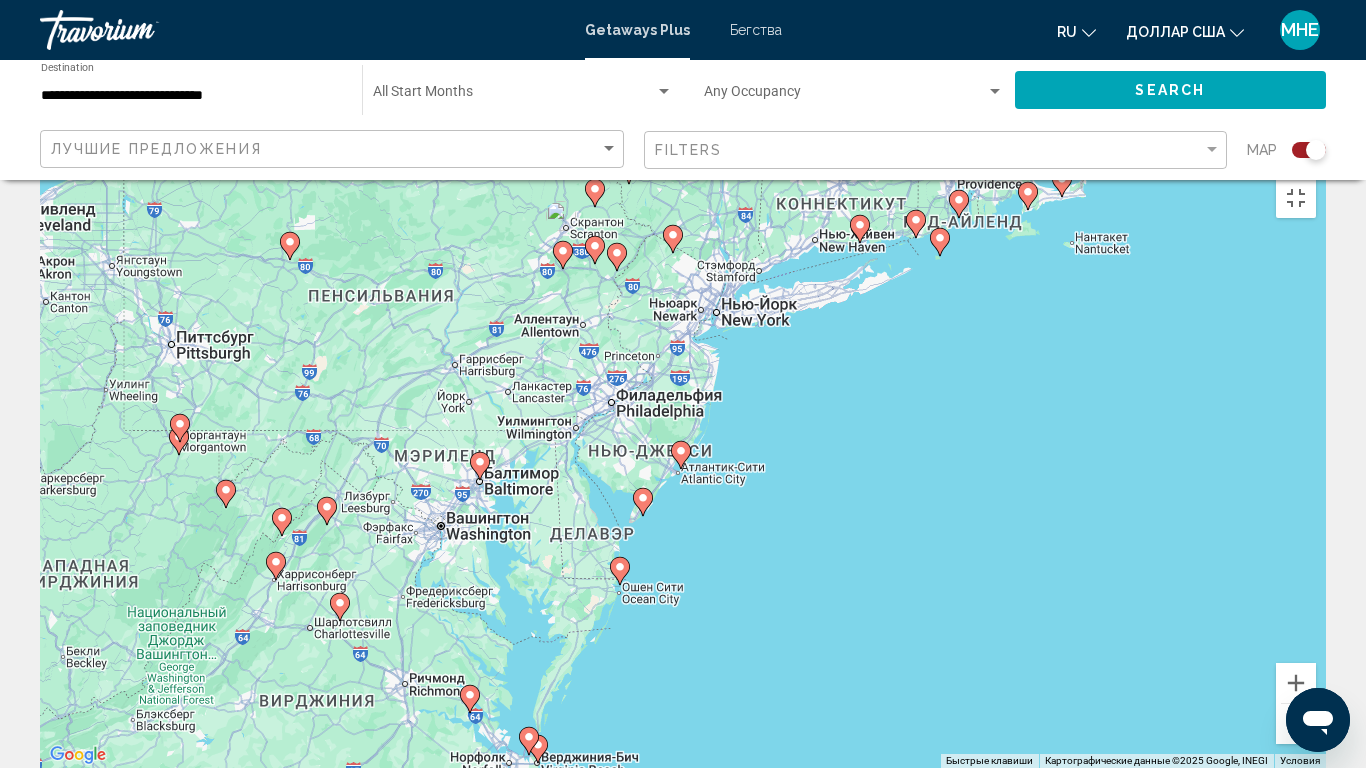 click on "Чтобы активировать перетаскивание с помощью клавиатуры, нажмите Alt + Ввод. После этого перемещайте маркер, используя клавиши со стрелками. Чтобы завершить перетаскивание, нажмите клавишу Ввод. Чтобы отменить действие, нажмите клавишу Esc." at bounding box center (683, 468) 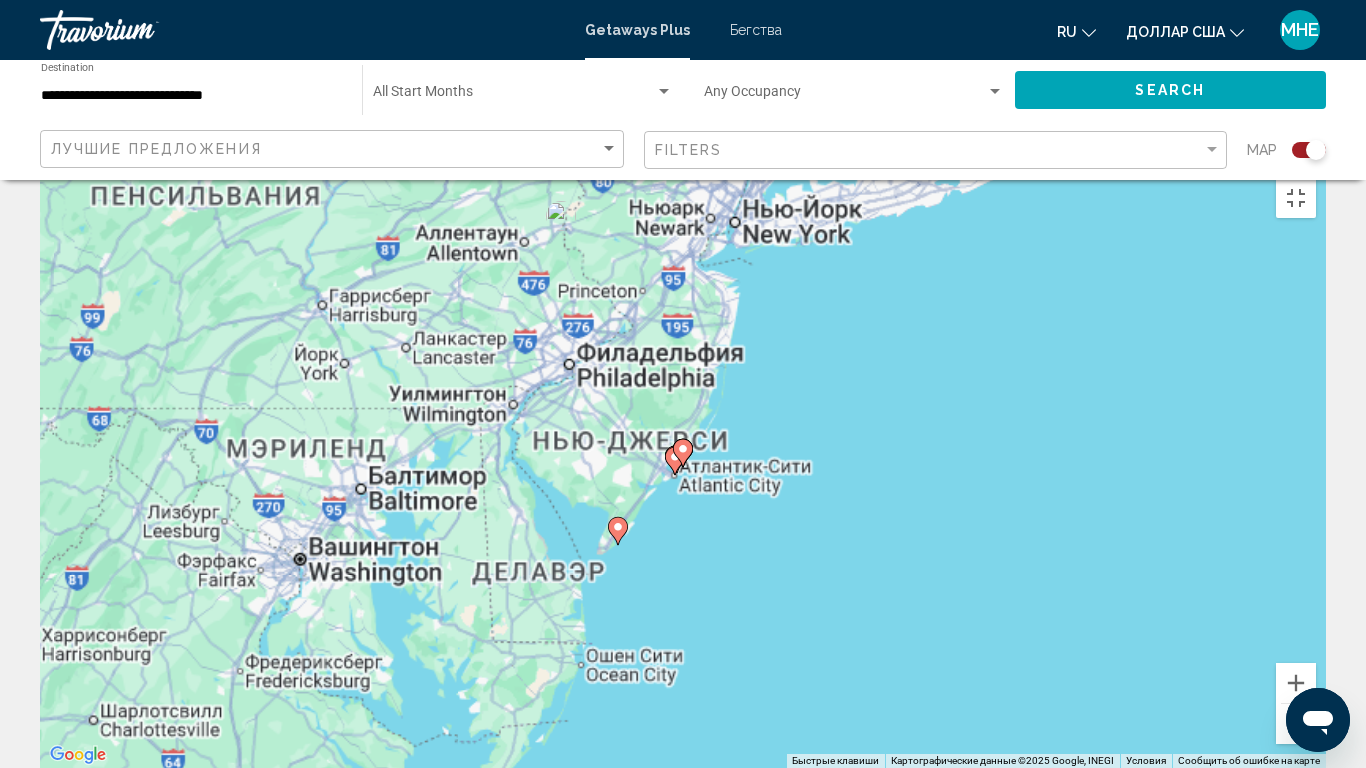 click at bounding box center [683, 453] 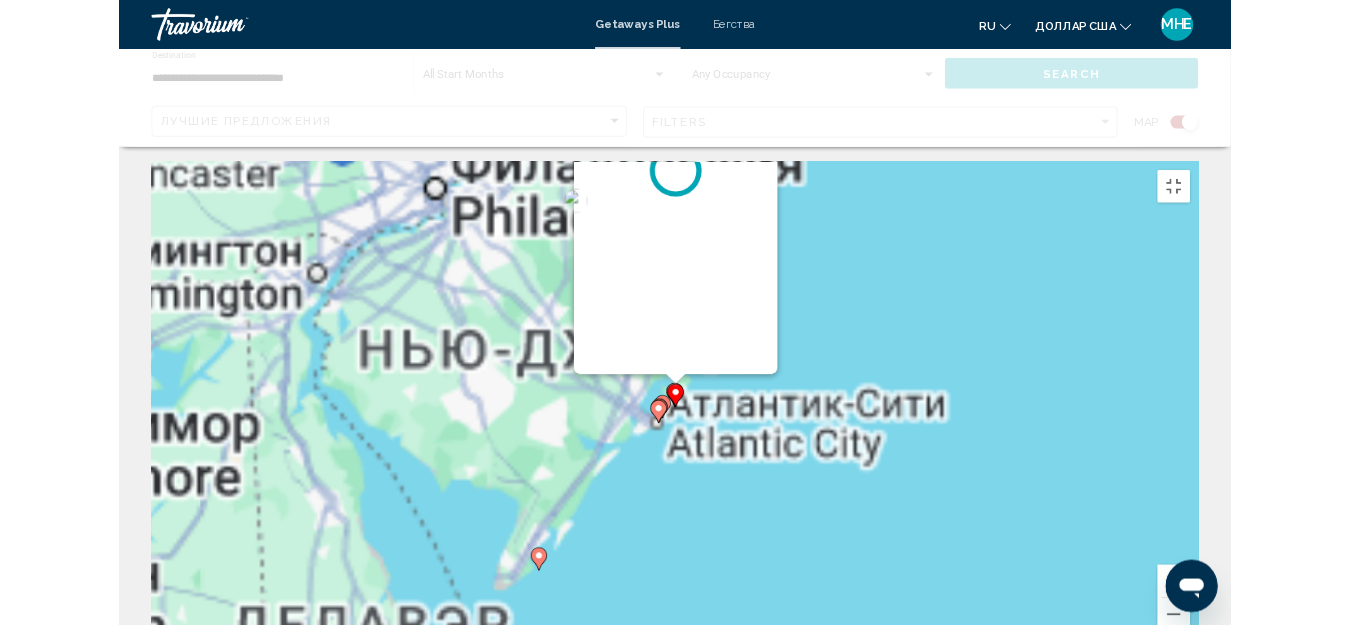 scroll, scrollTop: 0, scrollLeft: 0, axis: both 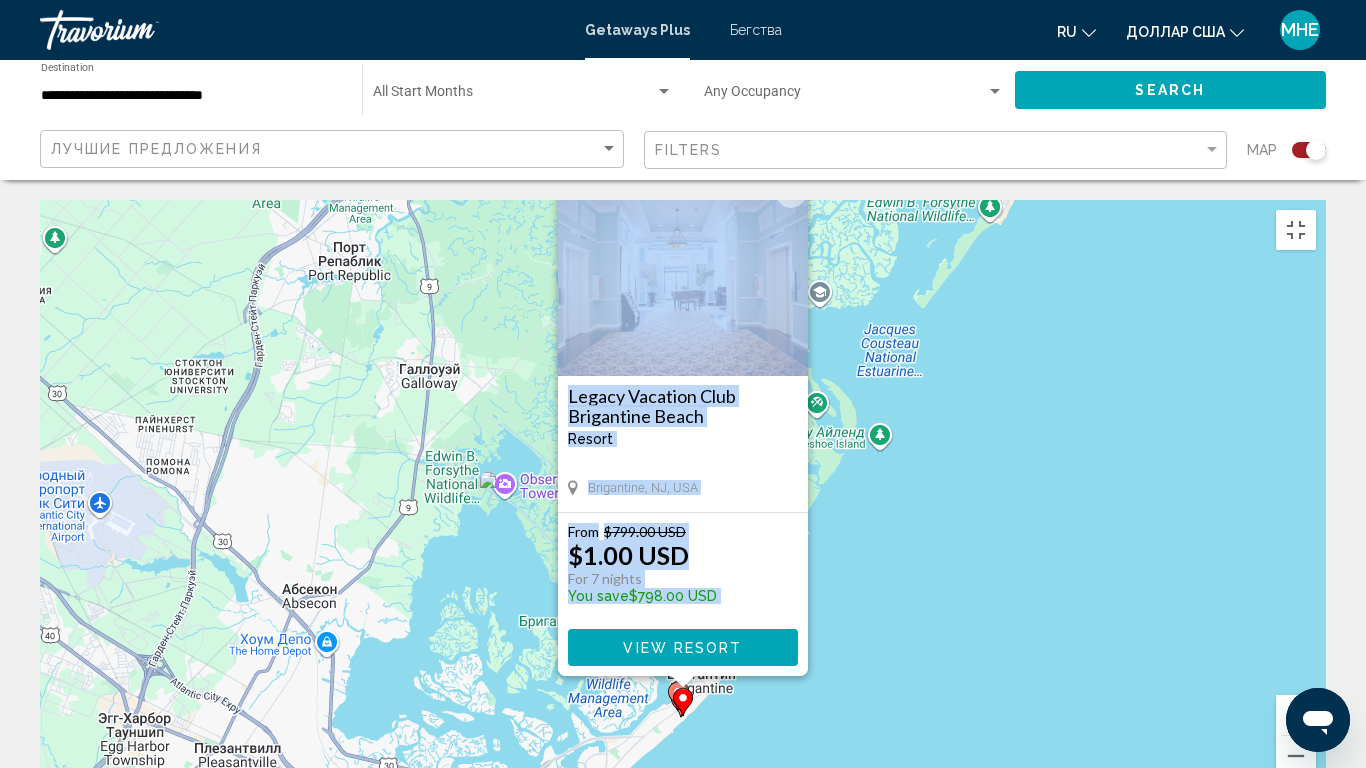 click at bounding box center (683, 682) 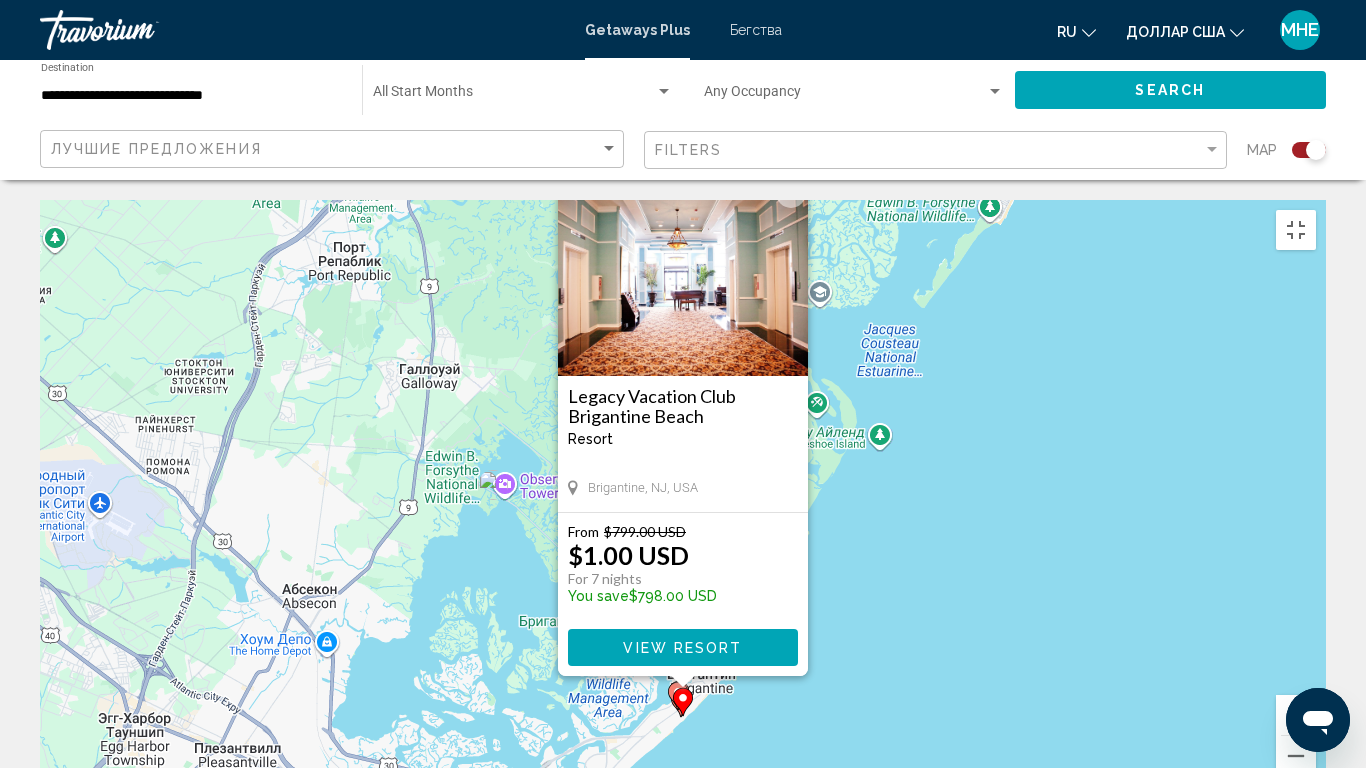 click at bounding box center [683, 682] 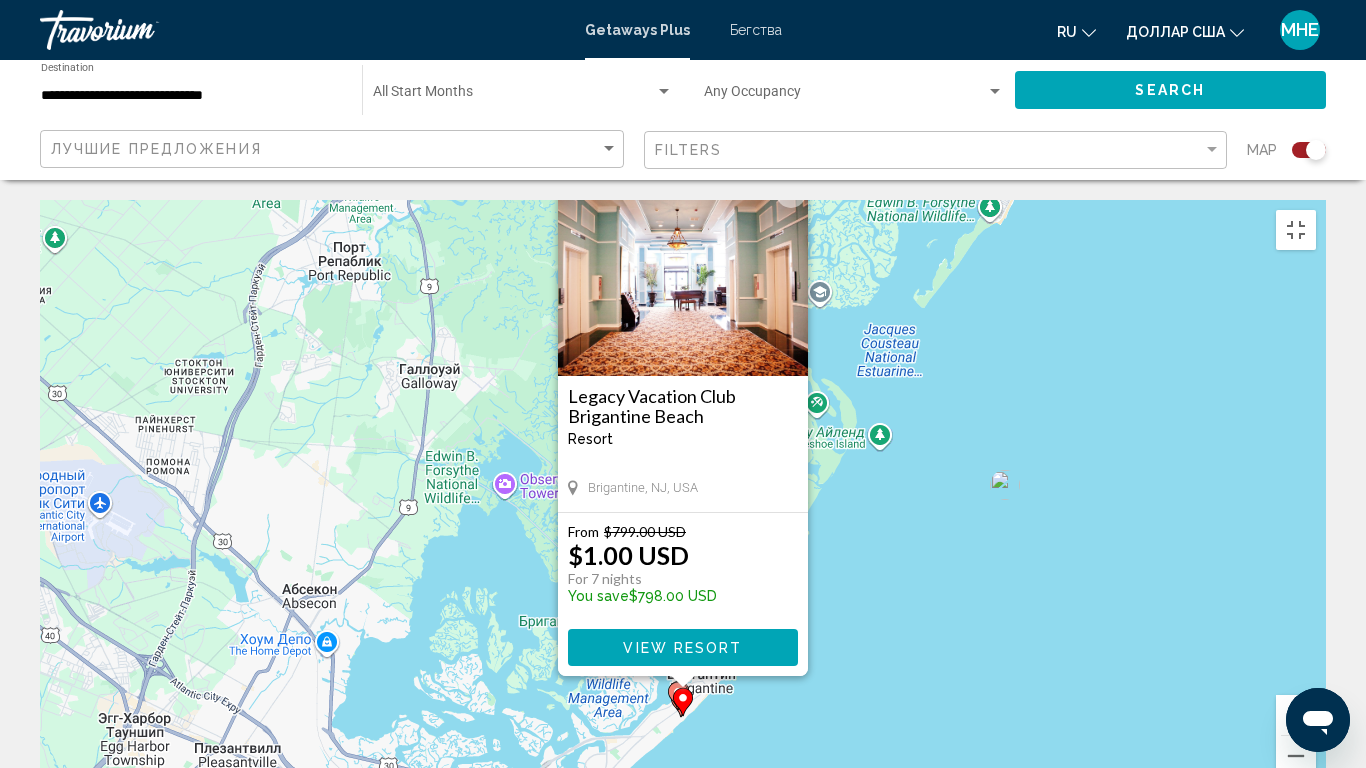 click on "Чтобы активировать перетаскивание с помощью клавиатуры, нажмите Alt + Ввод. После этого перемещайте маркер, используя клавиши со стрелками. Чтобы завершить перетаскивание, нажмите клавишу Ввод. Чтобы отменить действие, нажмите клавишу Esc. Legacy Vacation Club Brigantine Beach Resort - This is an adults only resort Brigantine, [STATE], USA From $799.00 USD $1.00 USD For 7 nights You save $798.00 USD View Resort" at bounding box center (683, 500) 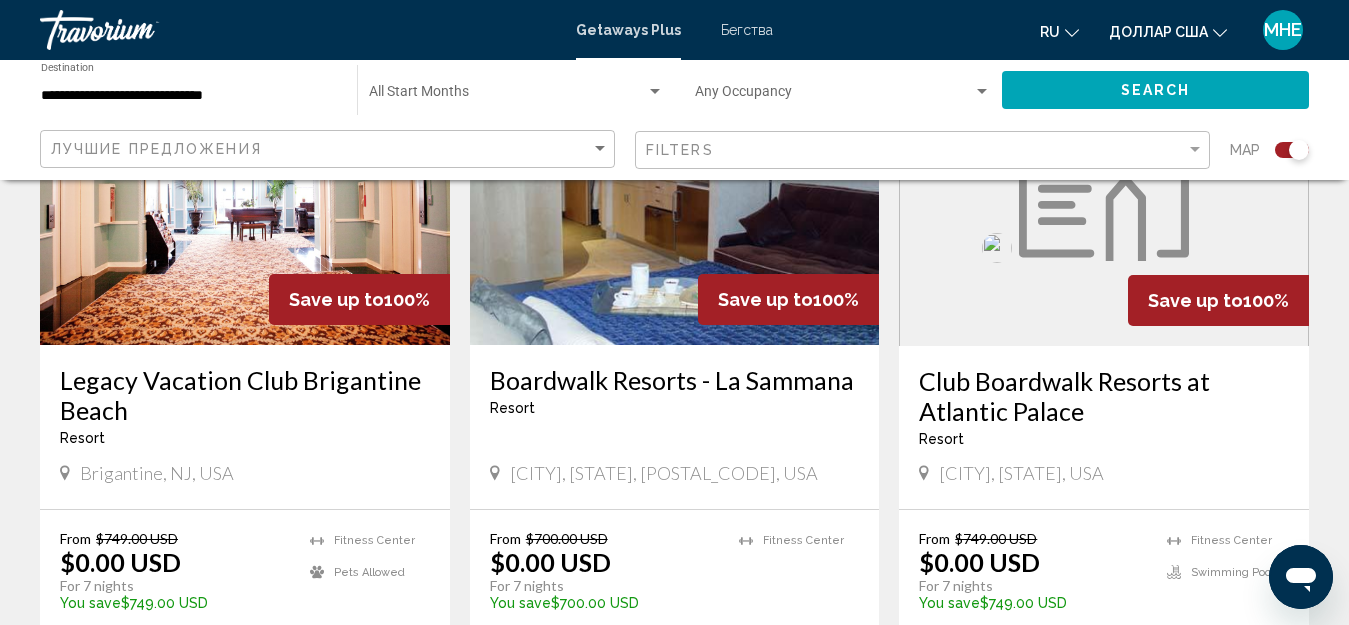 scroll, scrollTop: 900, scrollLeft: 0, axis: vertical 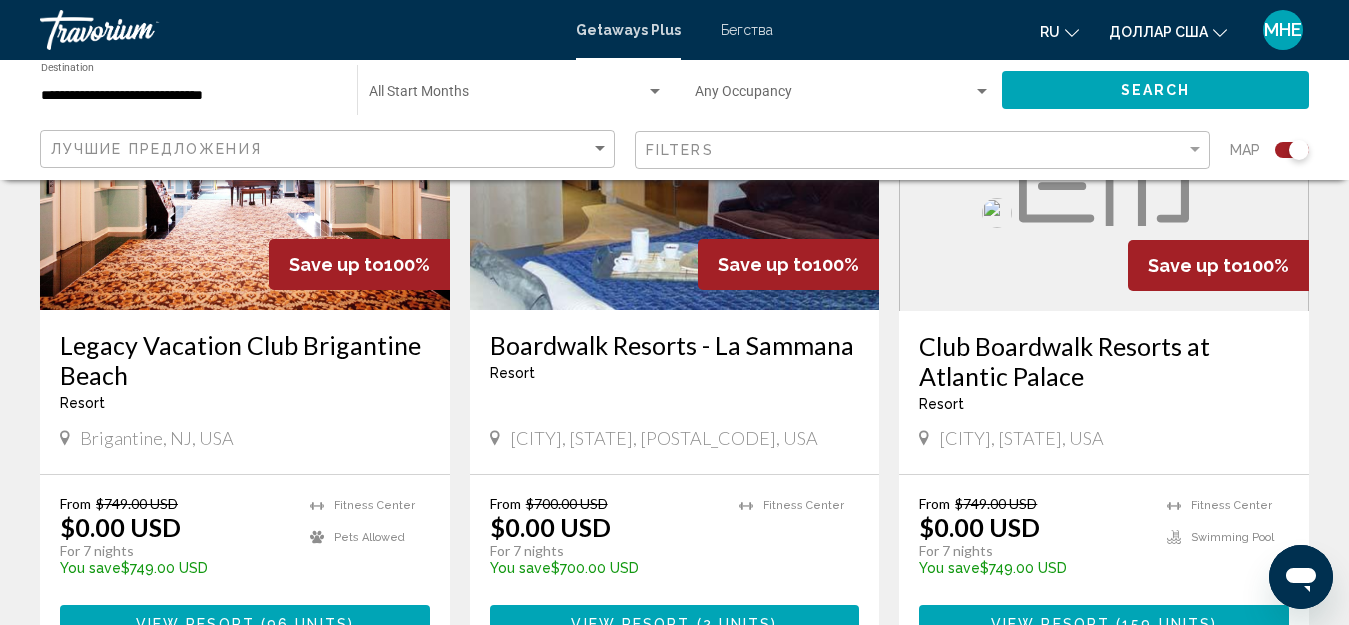 click on "Resort  -  This is an adults only resort" at bounding box center [1104, 404] 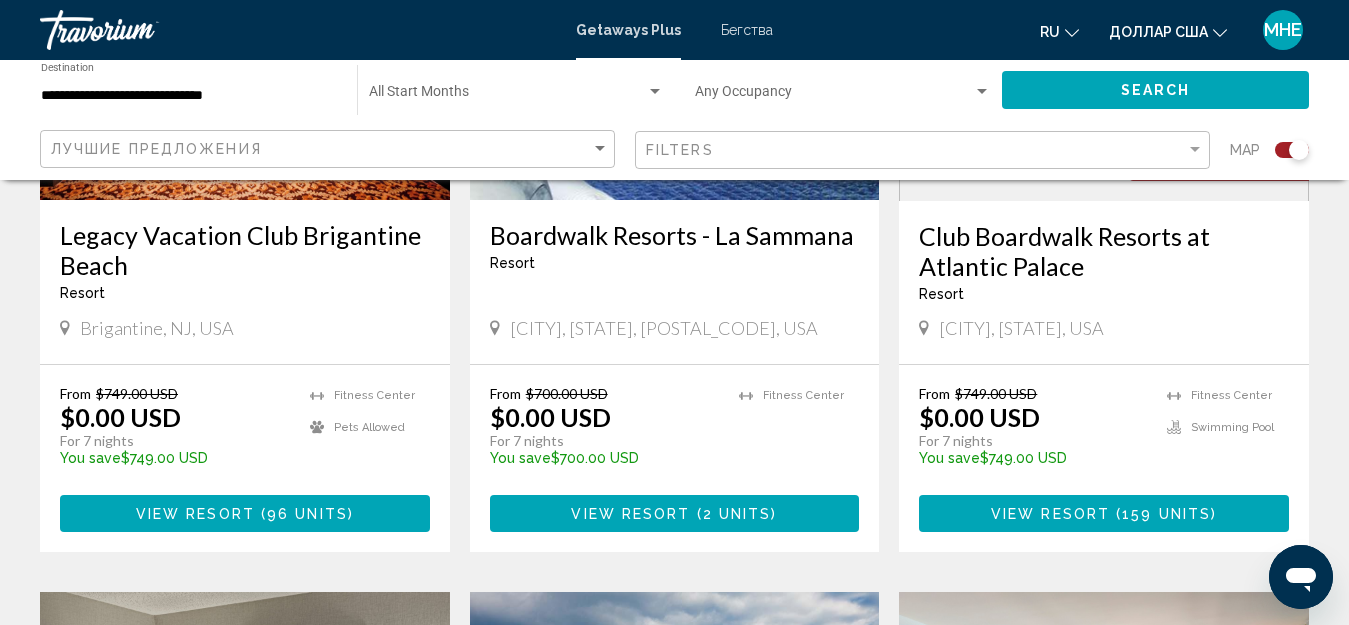 scroll, scrollTop: 1100, scrollLeft: 0, axis: vertical 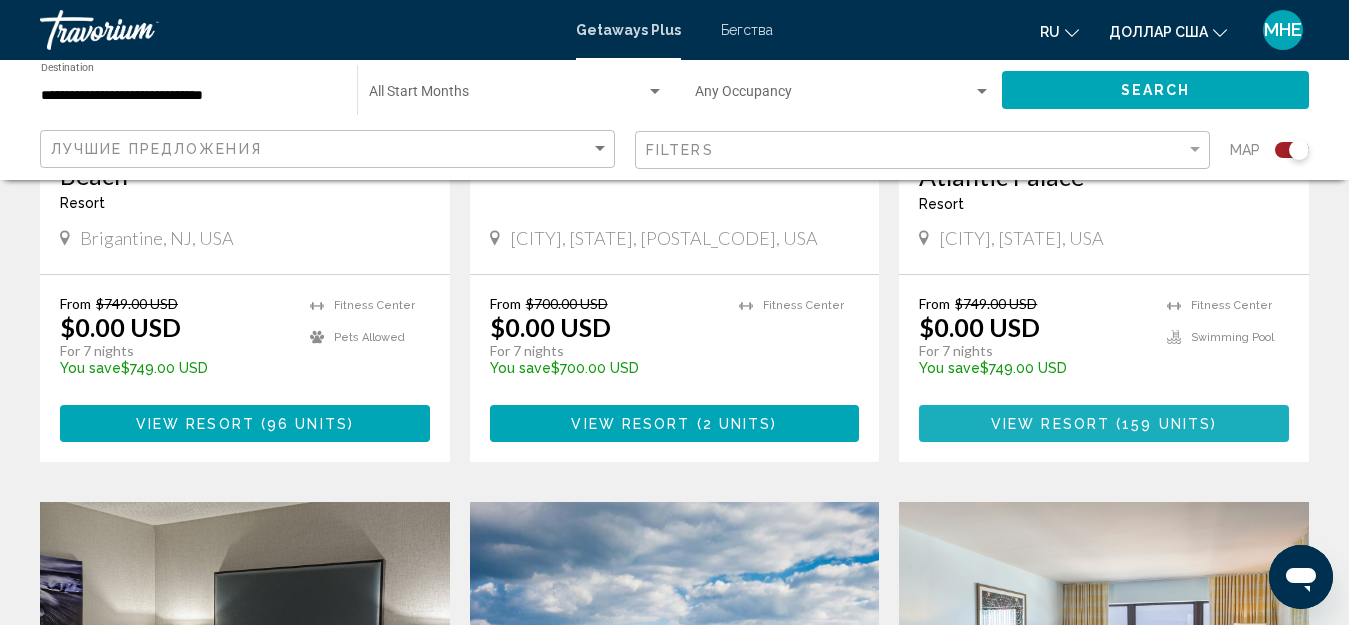 click on "View Resort" at bounding box center (1050, 424) 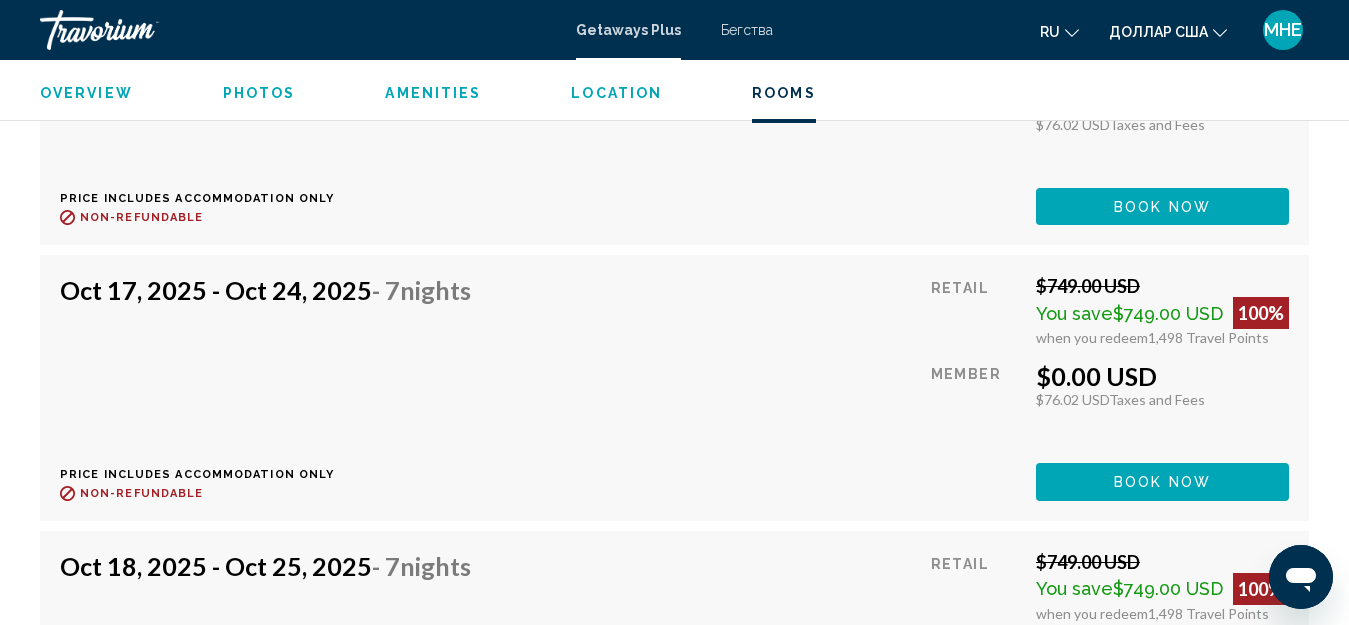 scroll, scrollTop: 7222, scrollLeft: 0, axis: vertical 